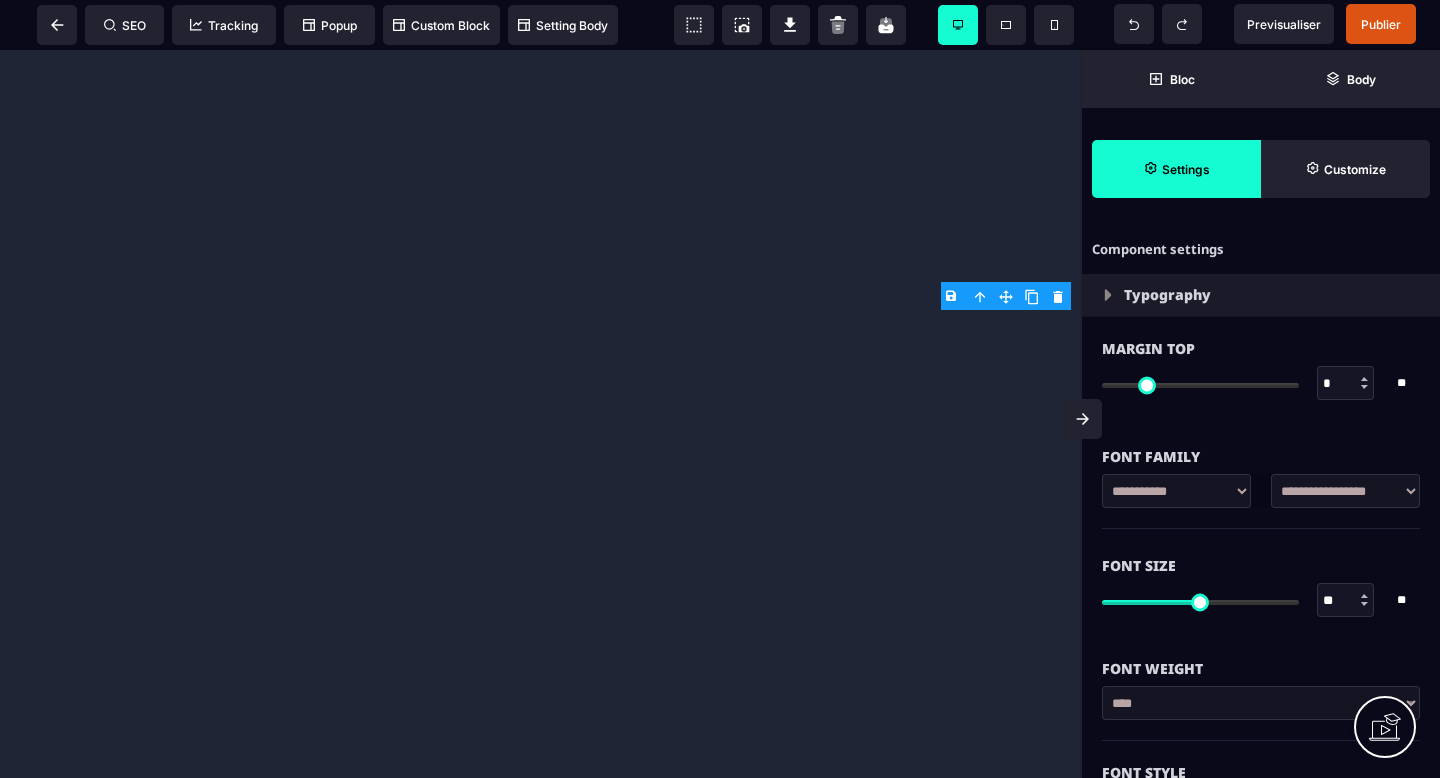select on "***" 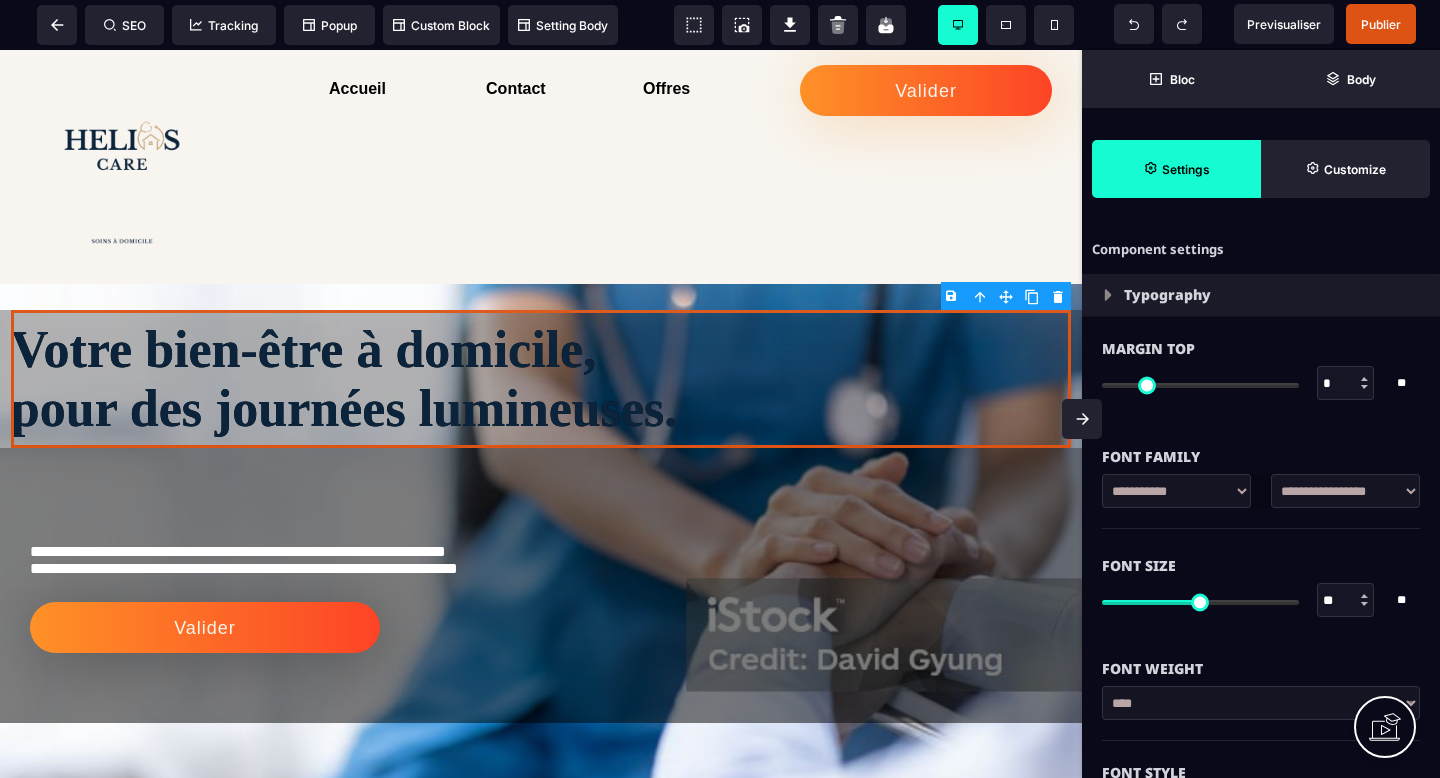 scroll, scrollTop: 0, scrollLeft: 0, axis: both 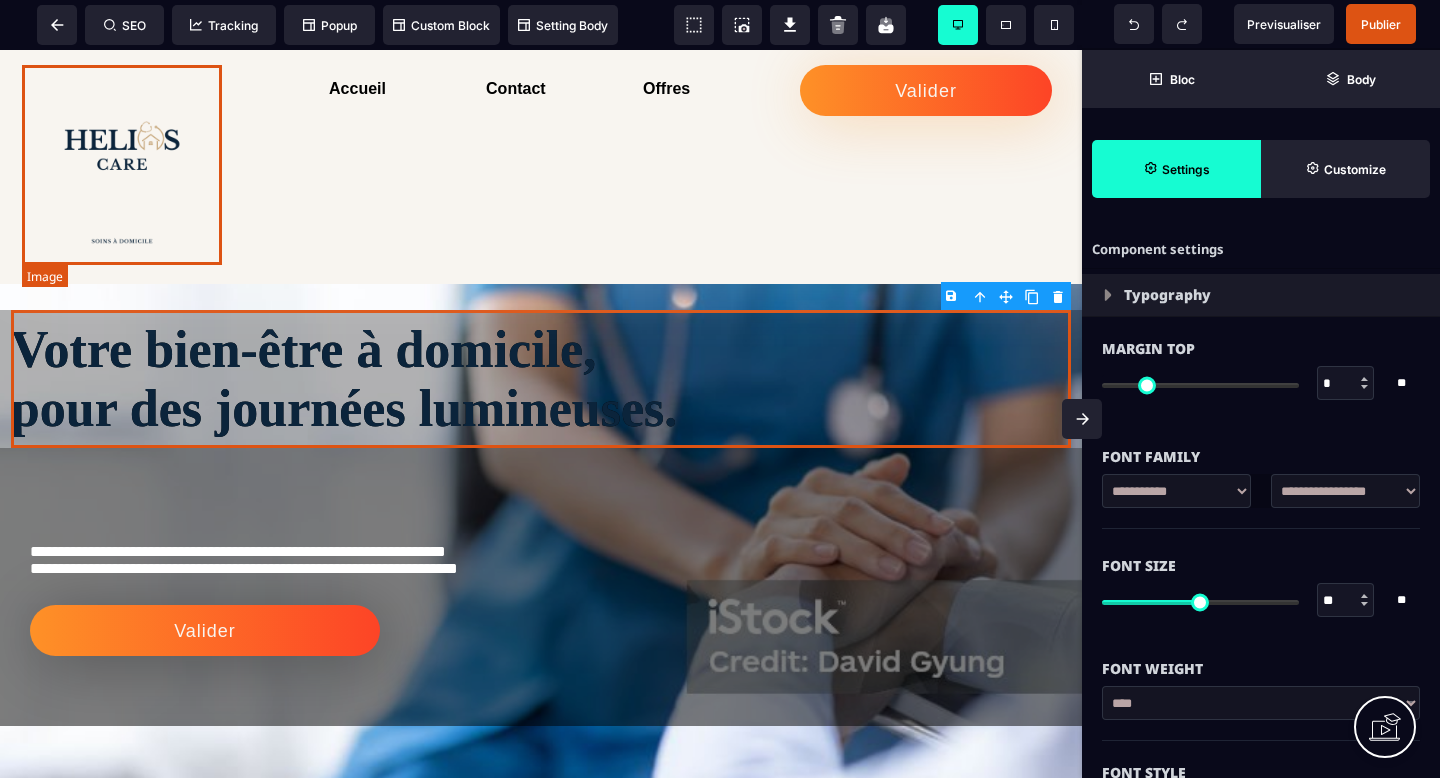 click at bounding box center (122, 165) 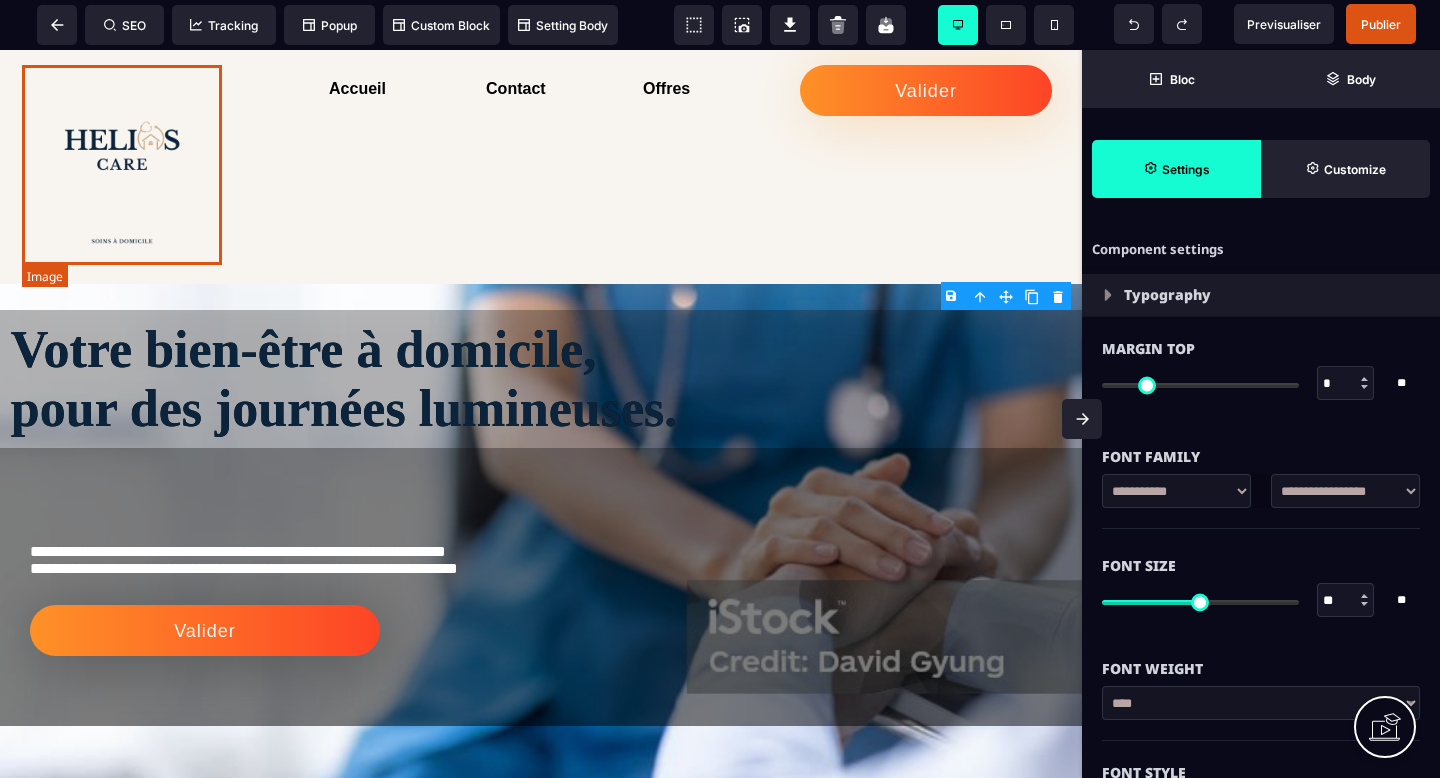 select 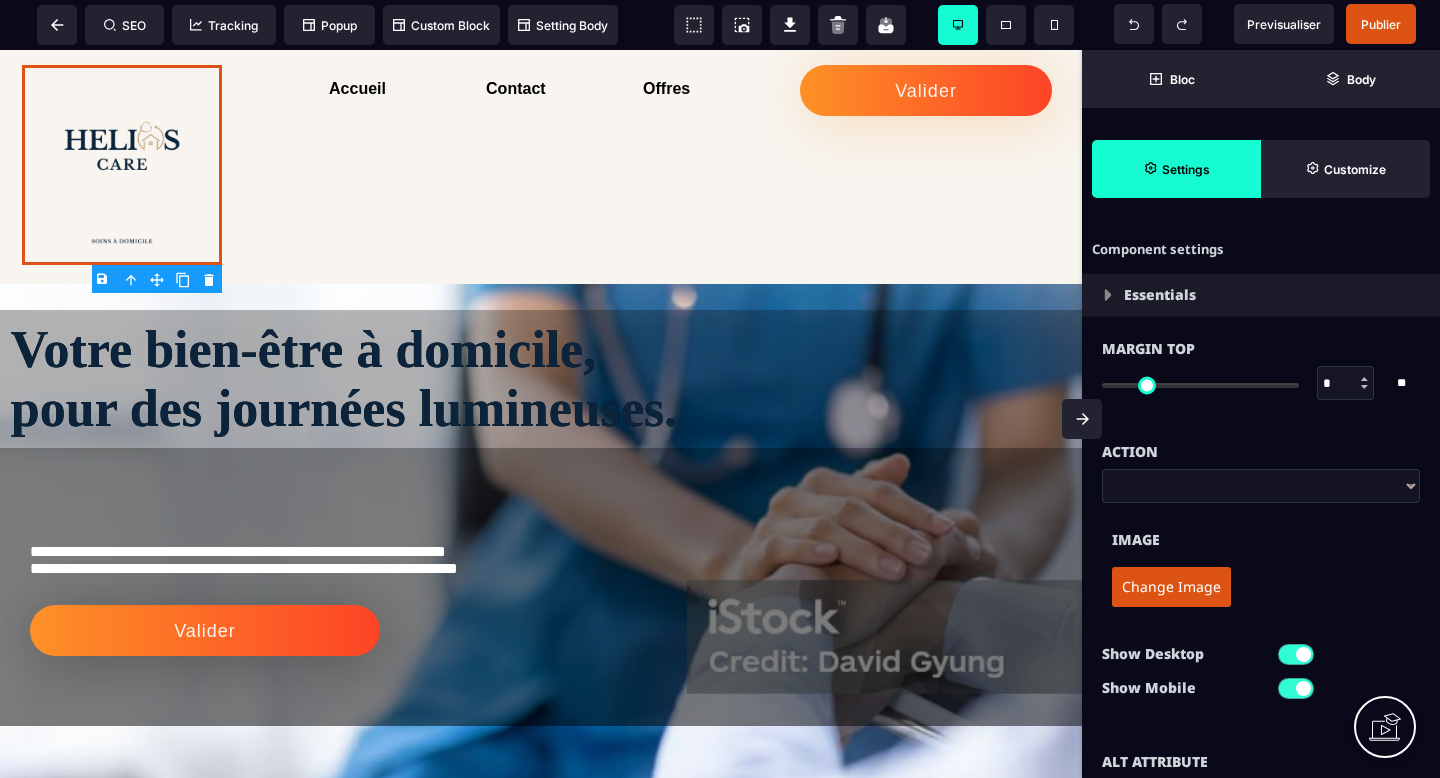 click on "B I U S
A *******
Image
SEO
Tracking
Popup" at bounding box center [720, 389] 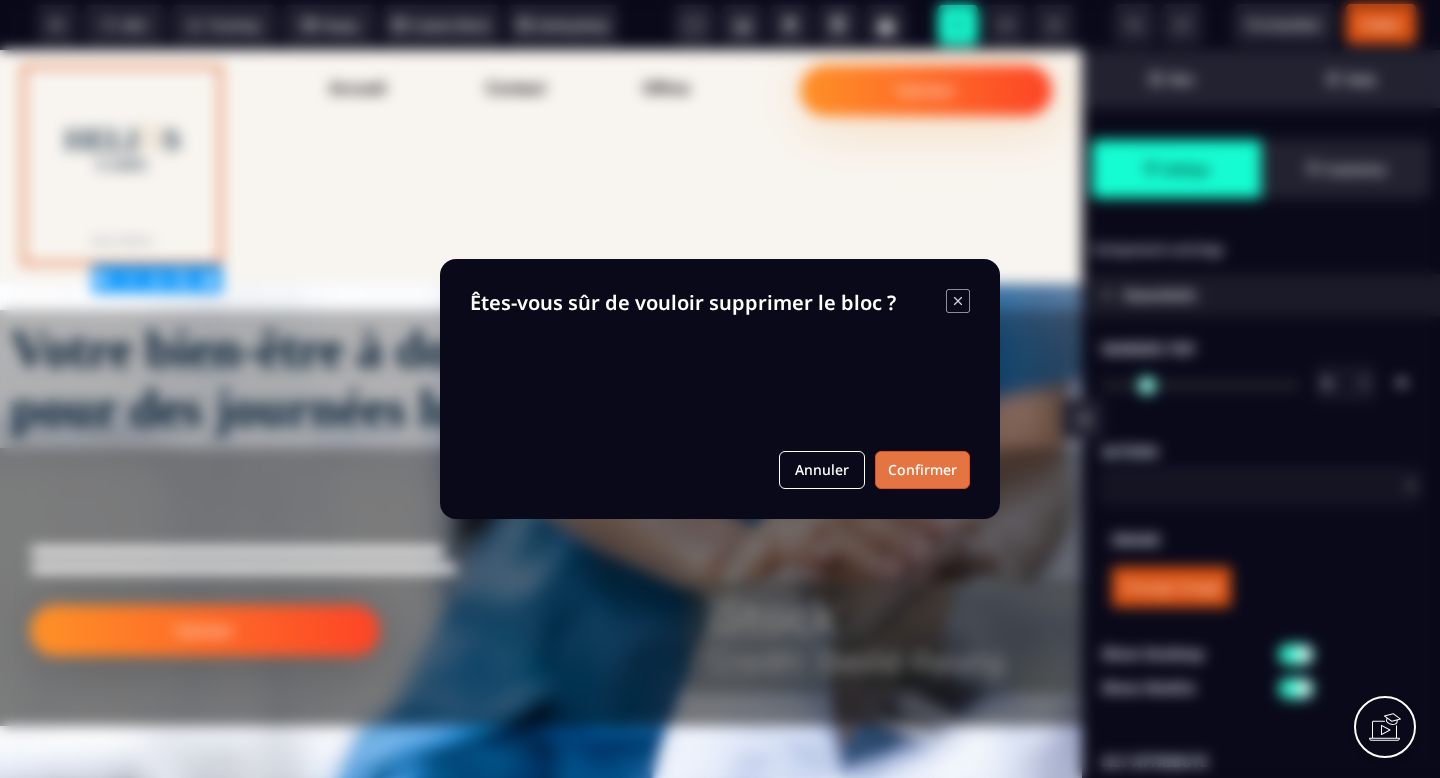click on "Confirmer" at bounding box center [922, 470] 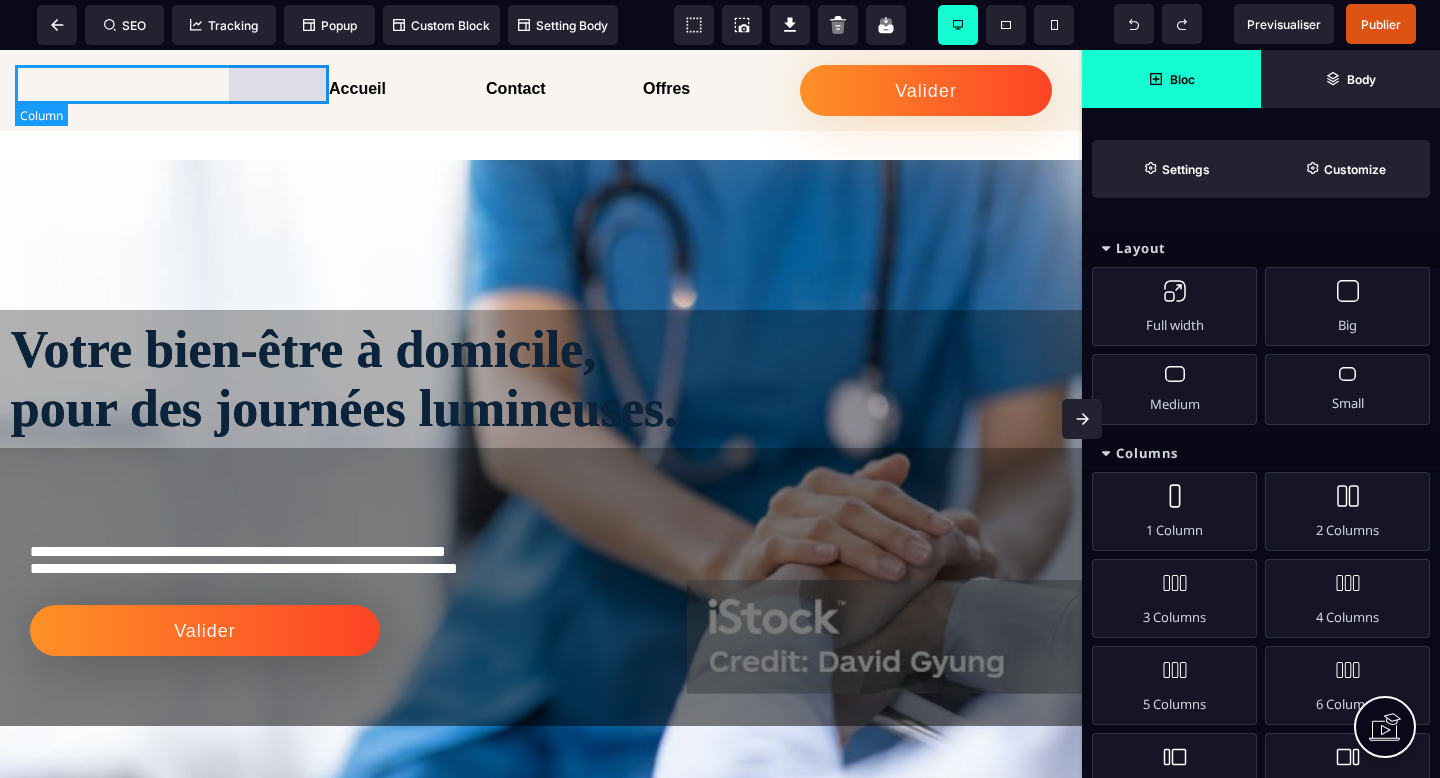 click at bounding box center [172, 84] 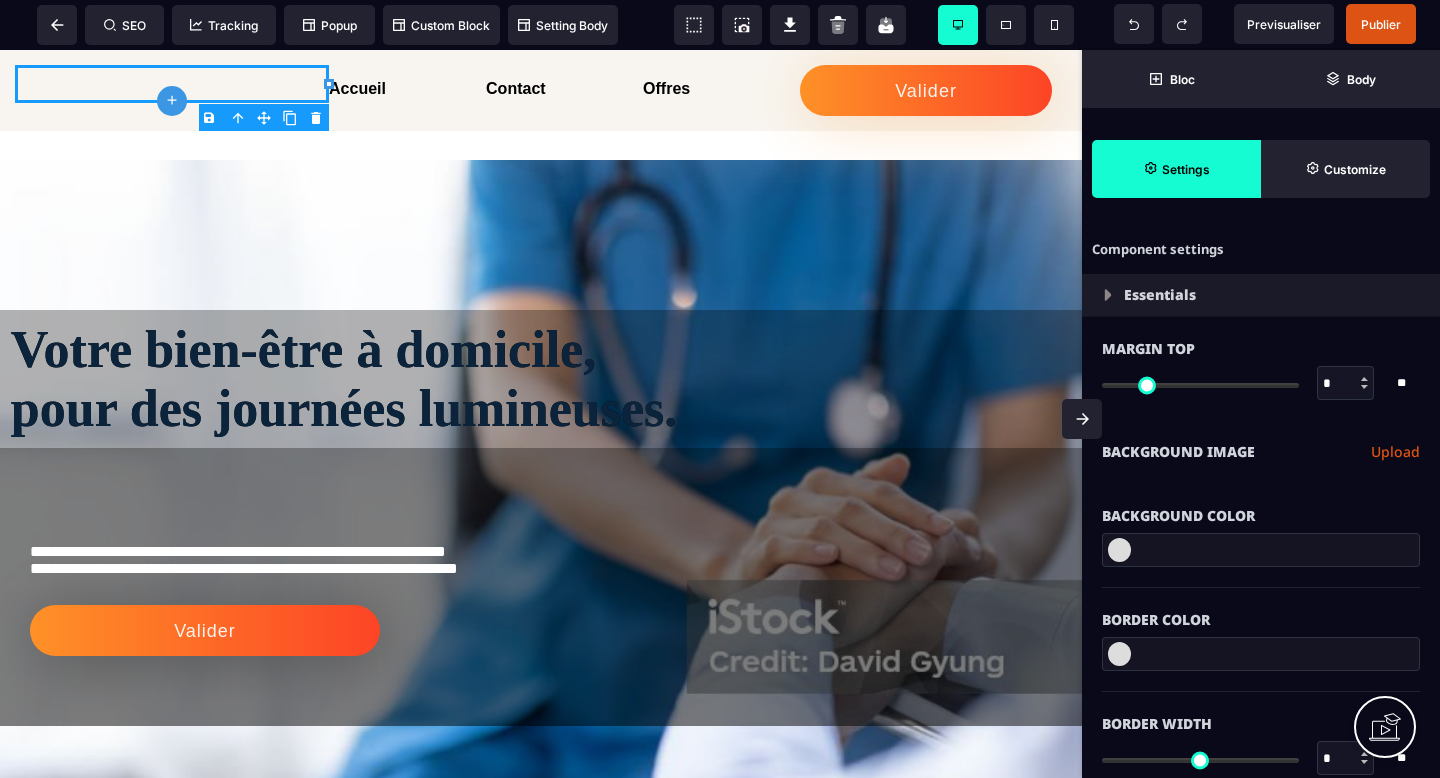 click on "plus" 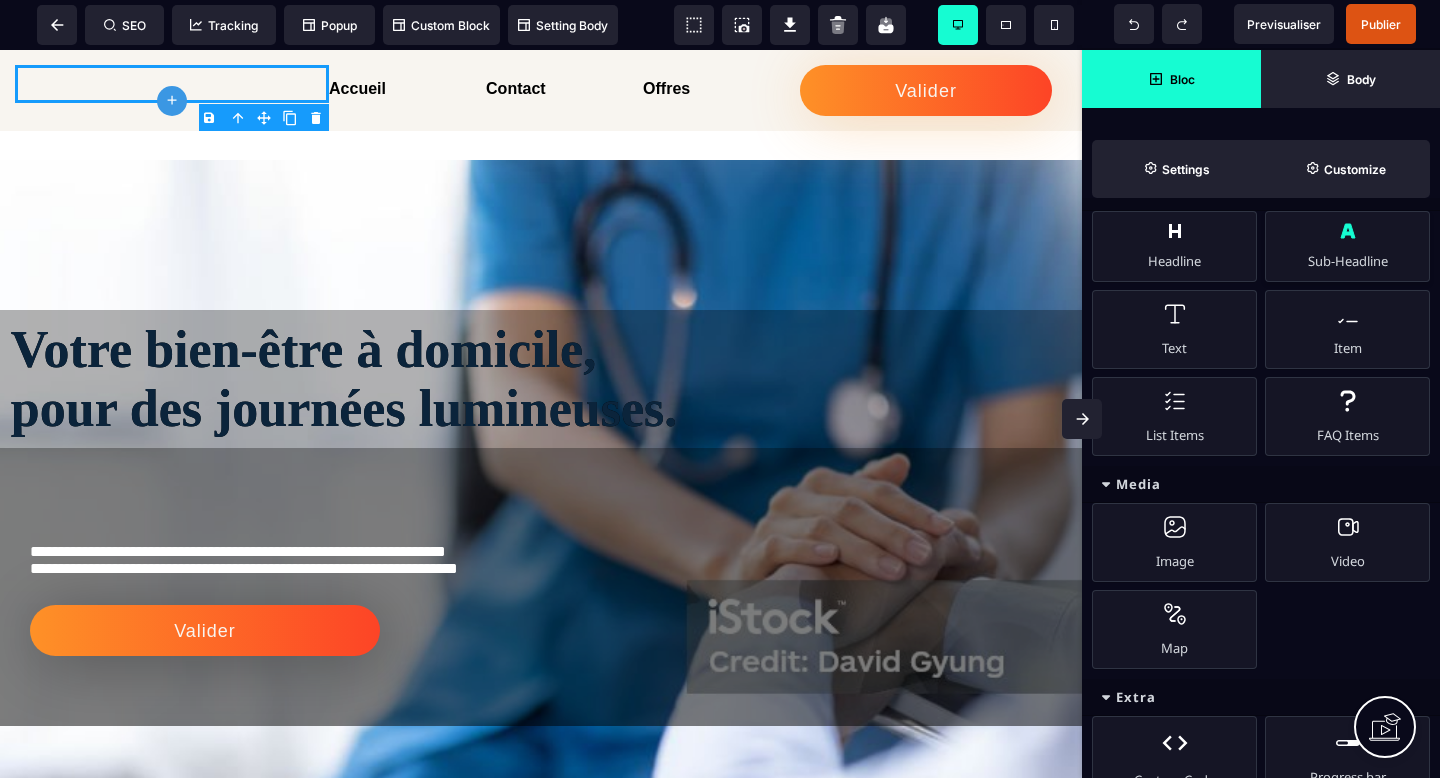 scroll, scrollTop: 57, scrollLeft: 0, axis: vertical 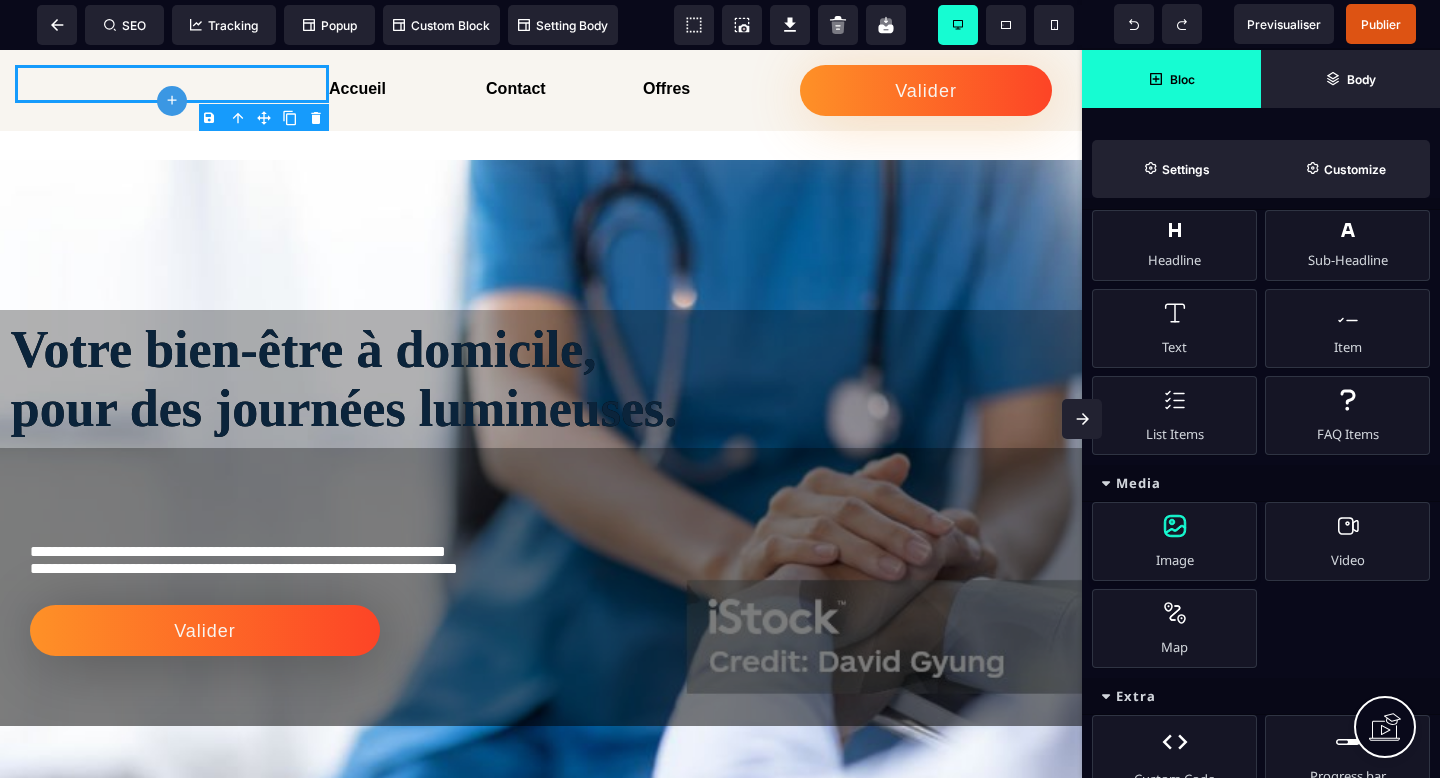 click on "Image" at bounding box center [1174, 541] 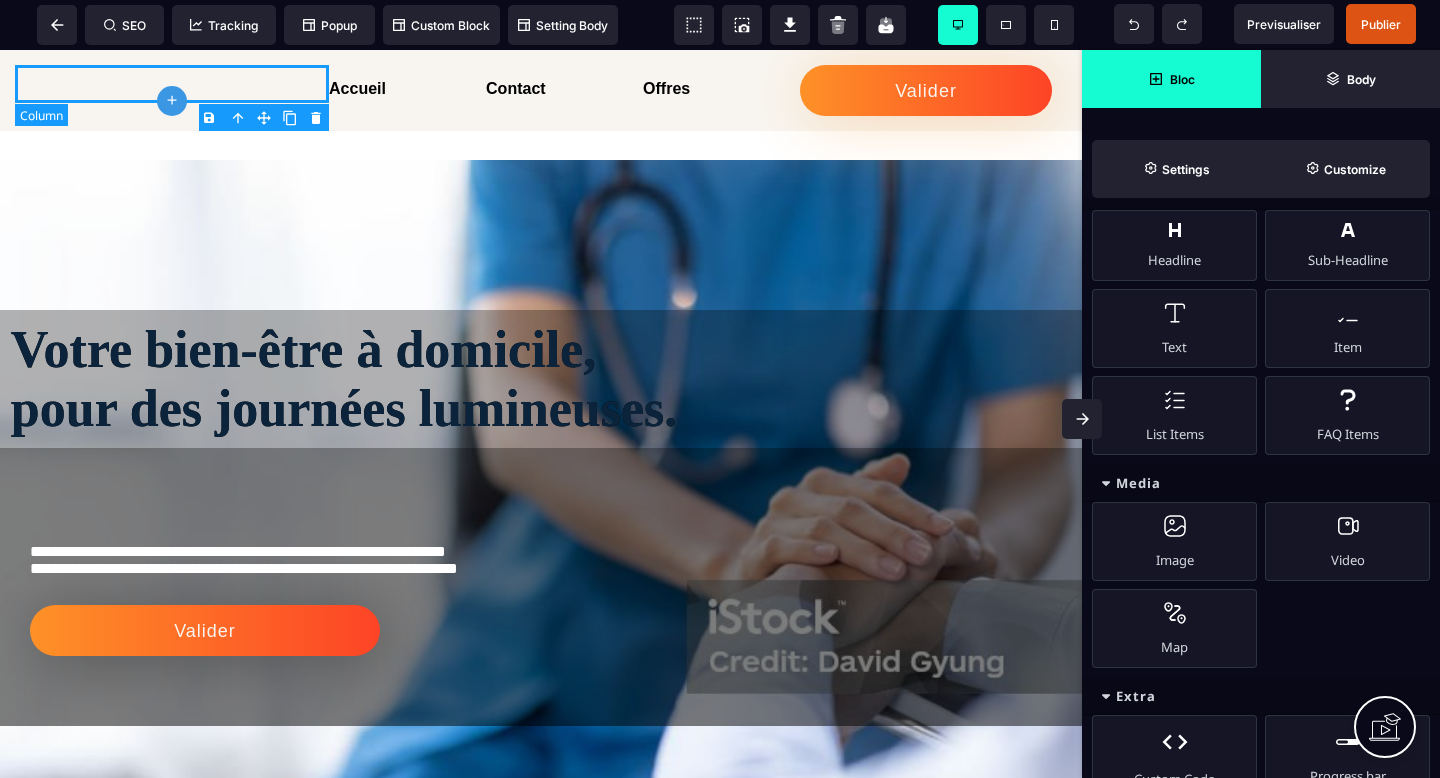 click at bounding box center (172, 84) 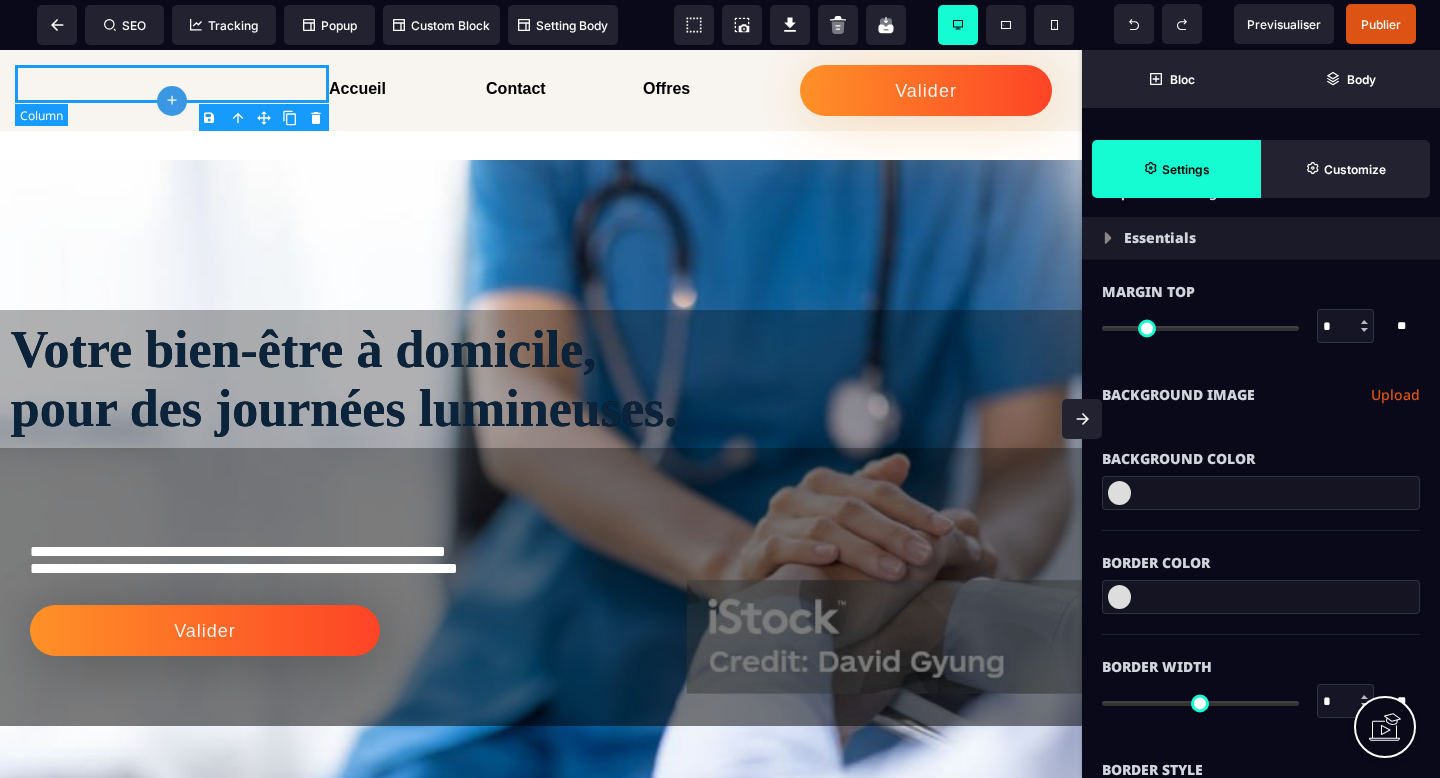 click at bounding box center (172, 84) 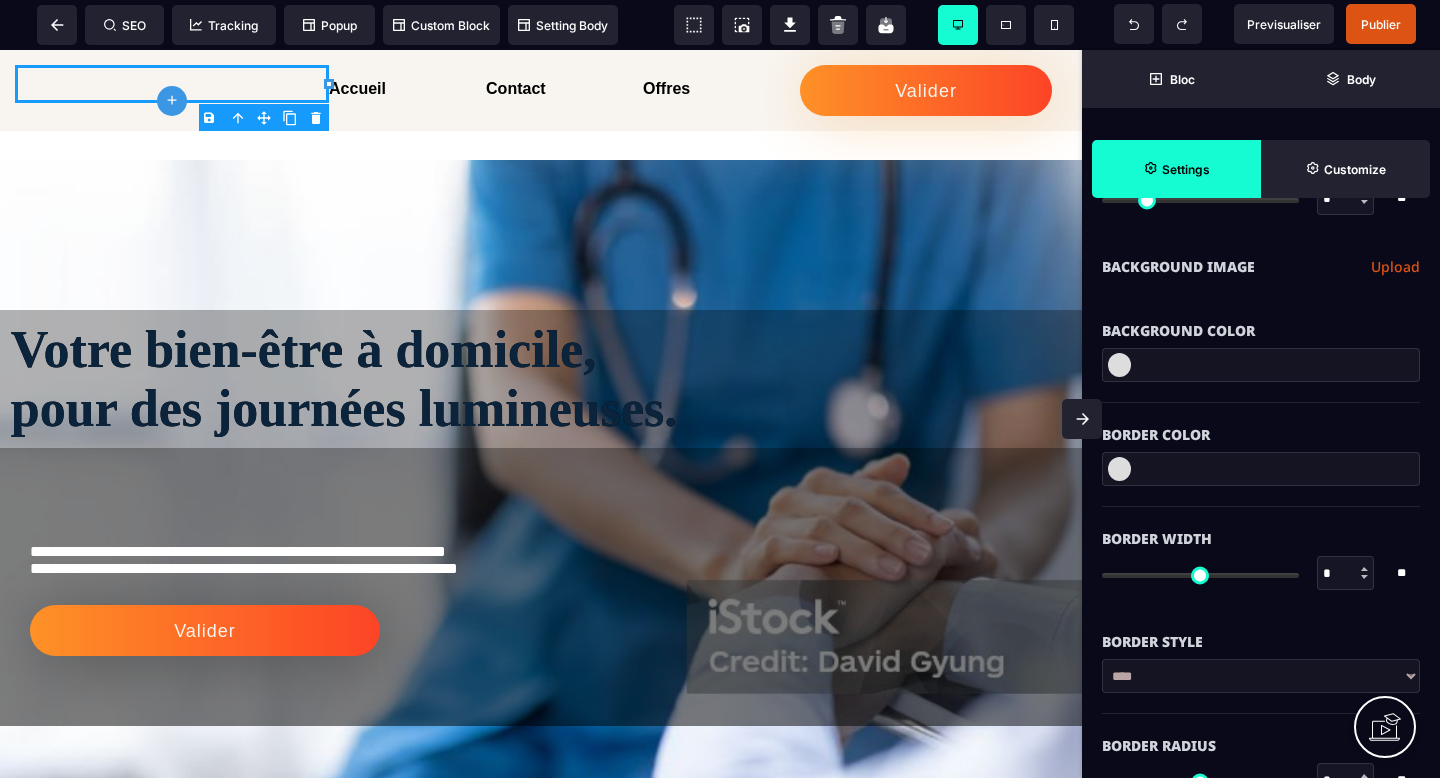 scroll, scrollTop: 0, scrollLeft: 0, axis: both 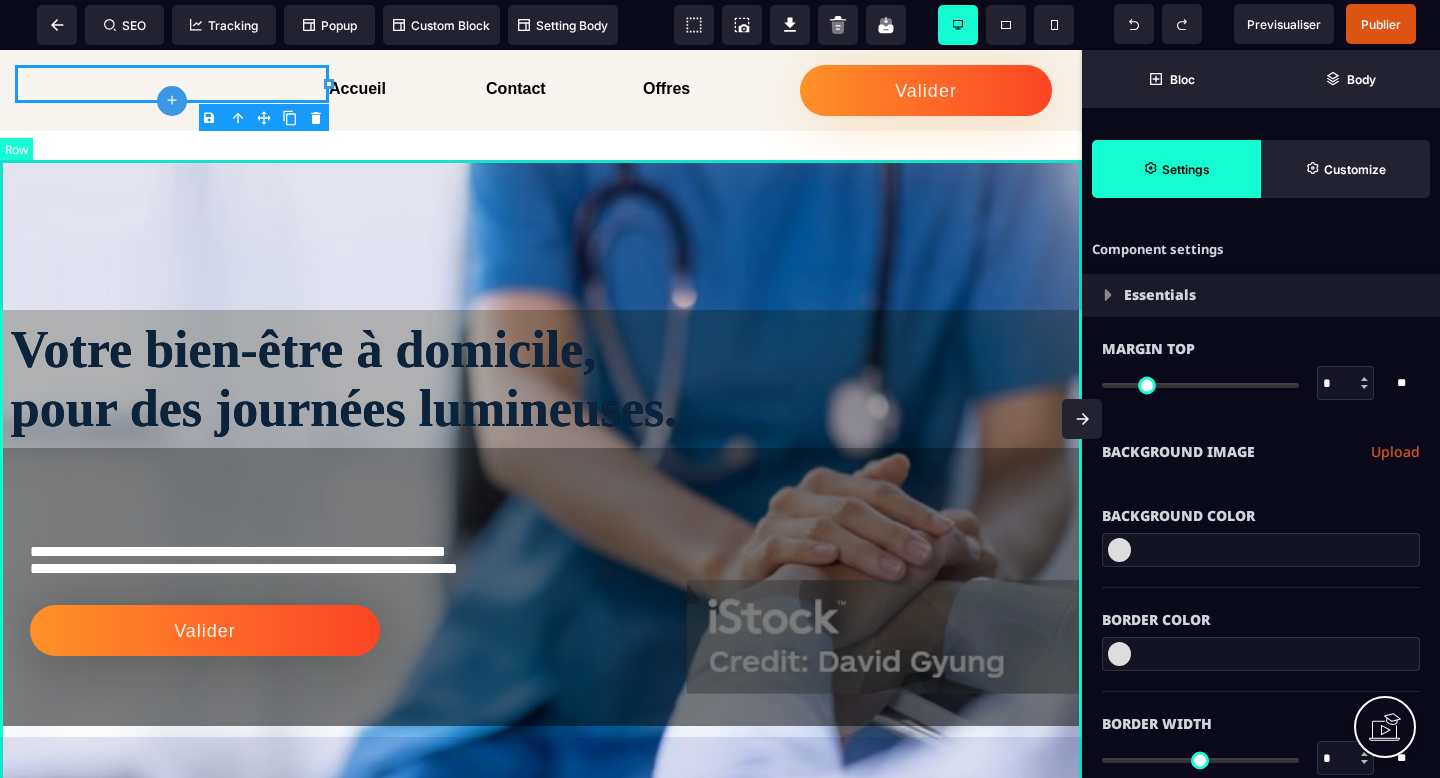 click on "**********" at bounding box center [541, 518] 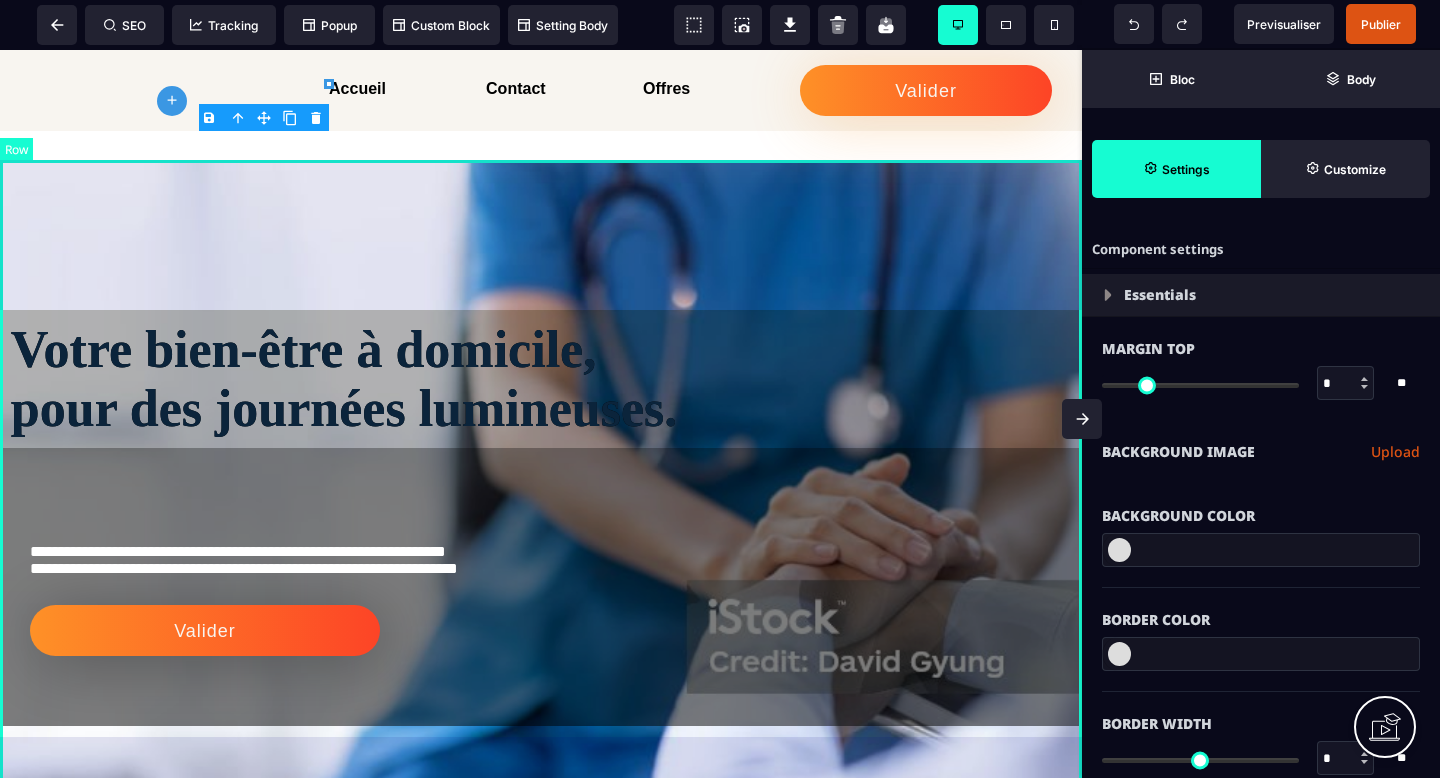 select on "*********" 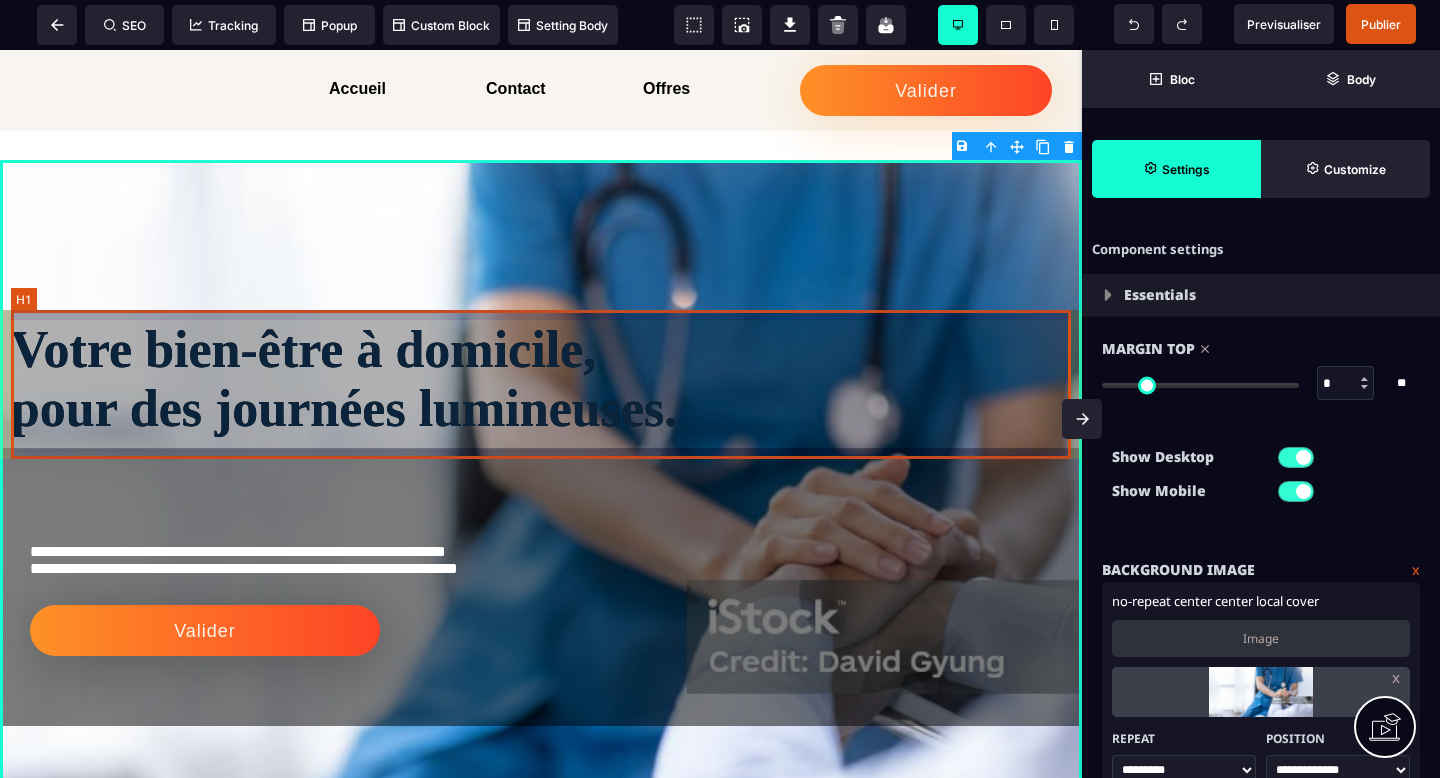 click on "Votre bien-être à domicile,
pour des journées lumineuses." at bounding box center [541, 379] 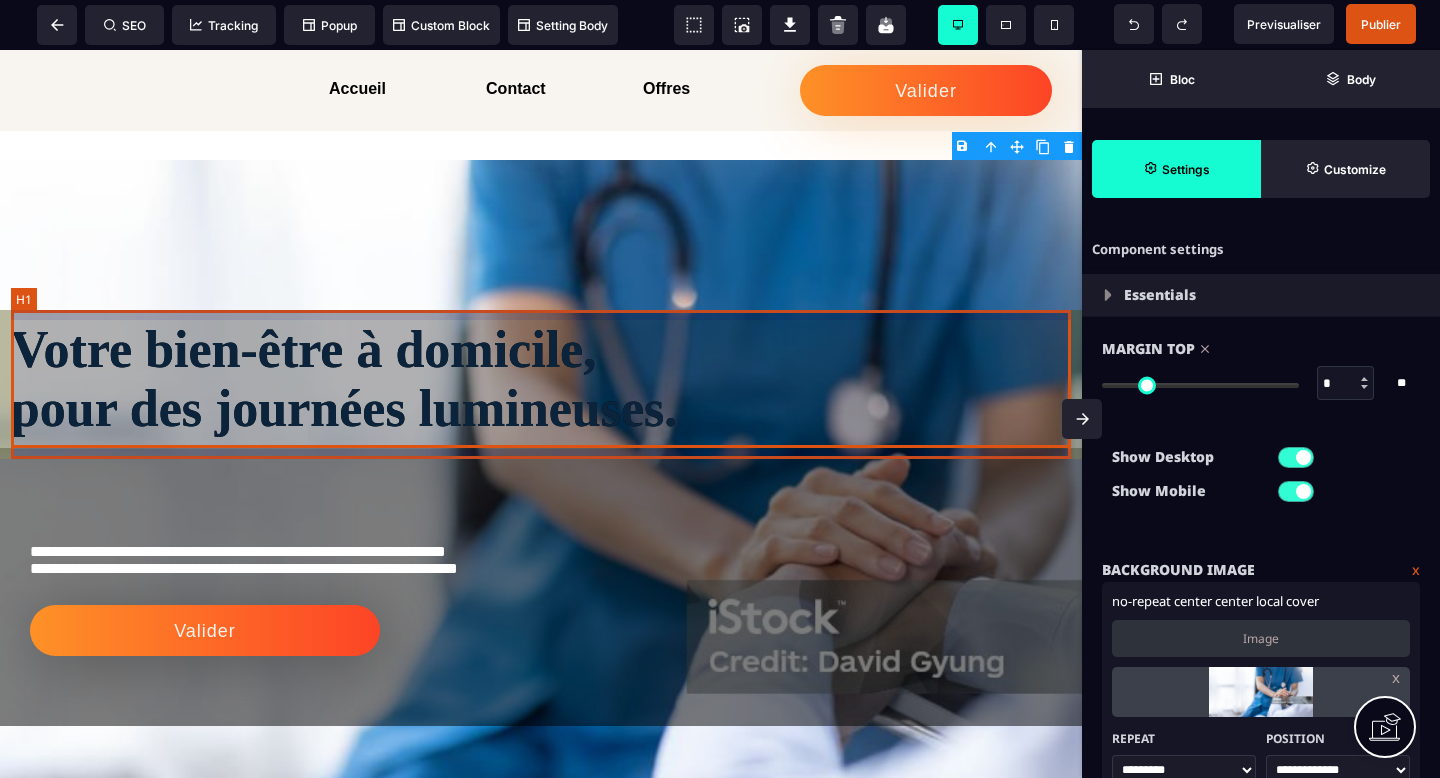 select on "***" 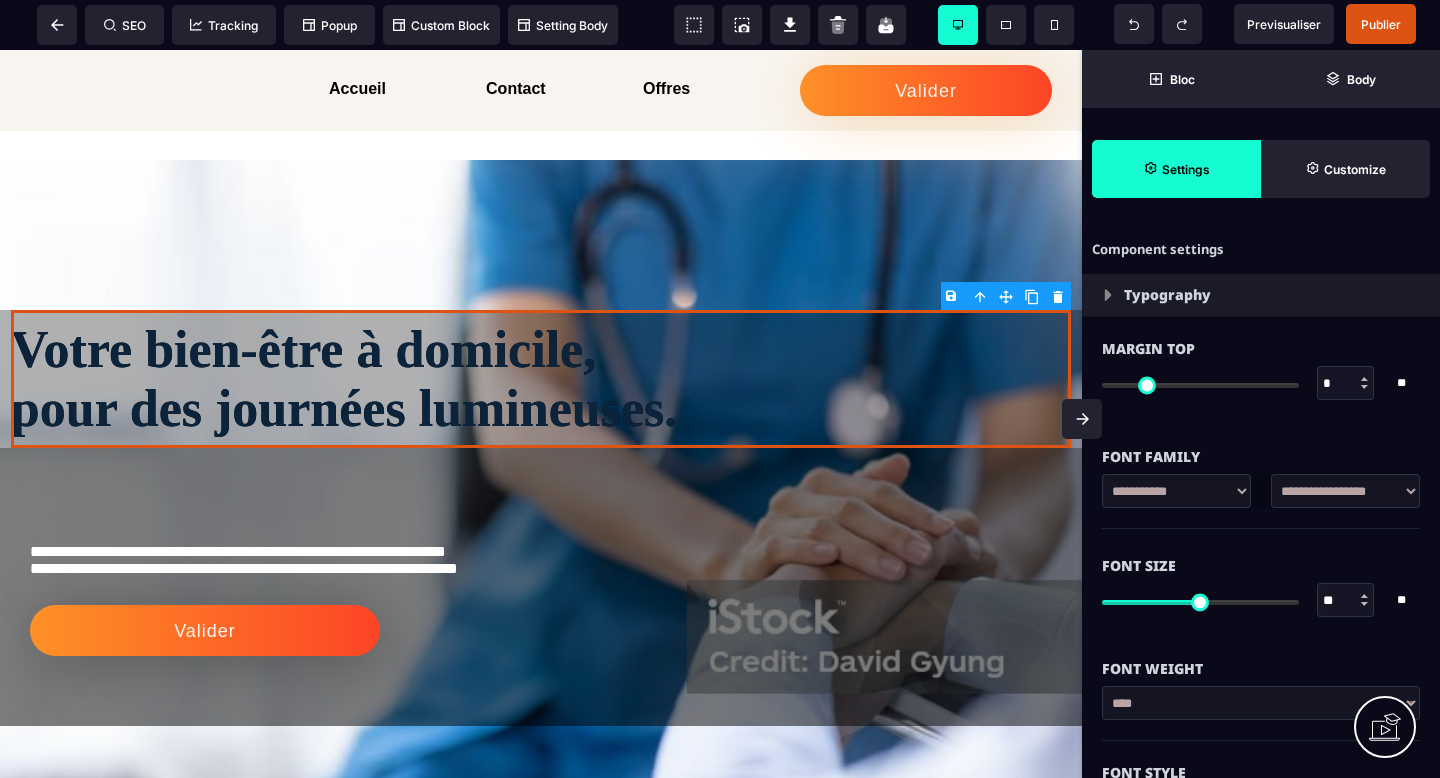 click on "Font Weight" at bounding box center (1261, 659) 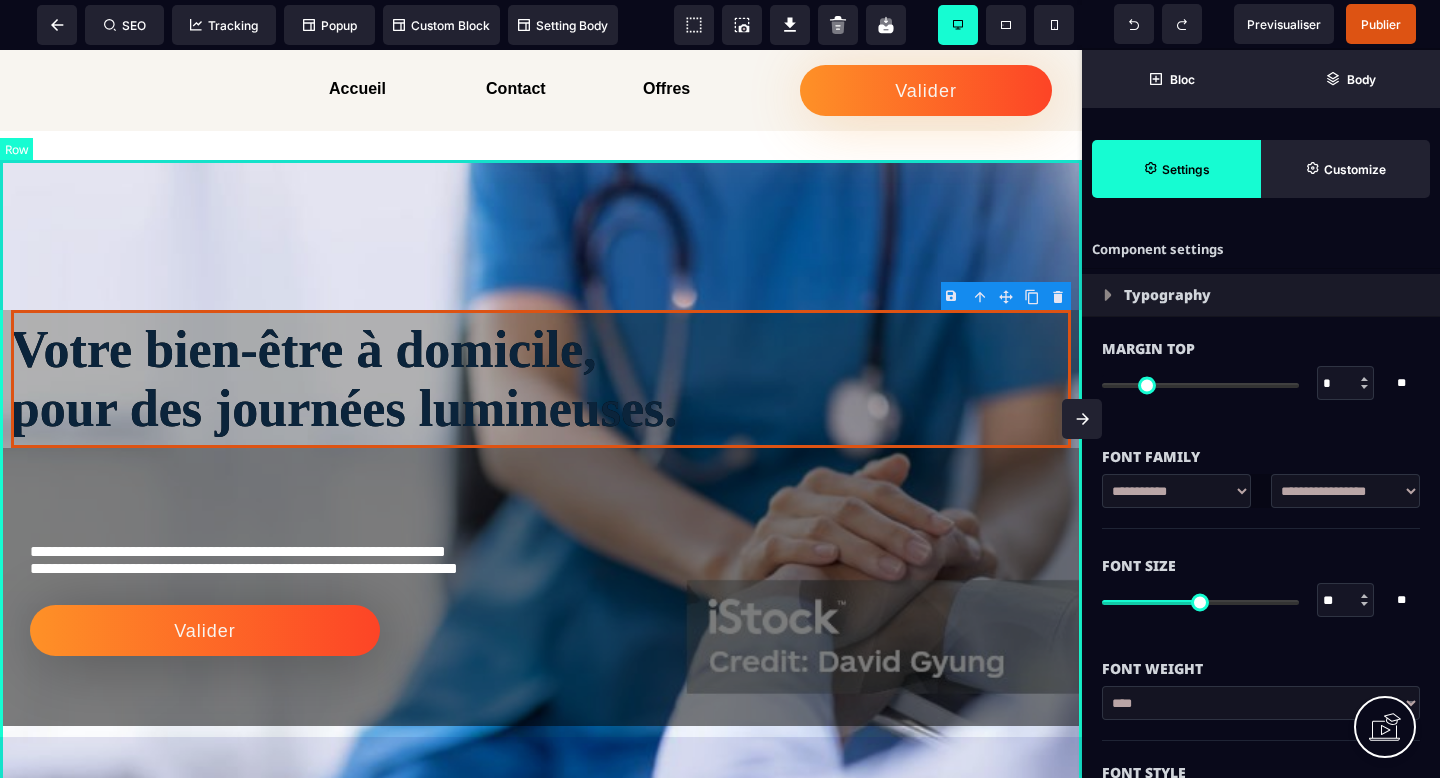click on "**********" at bounding box center (541, 518) 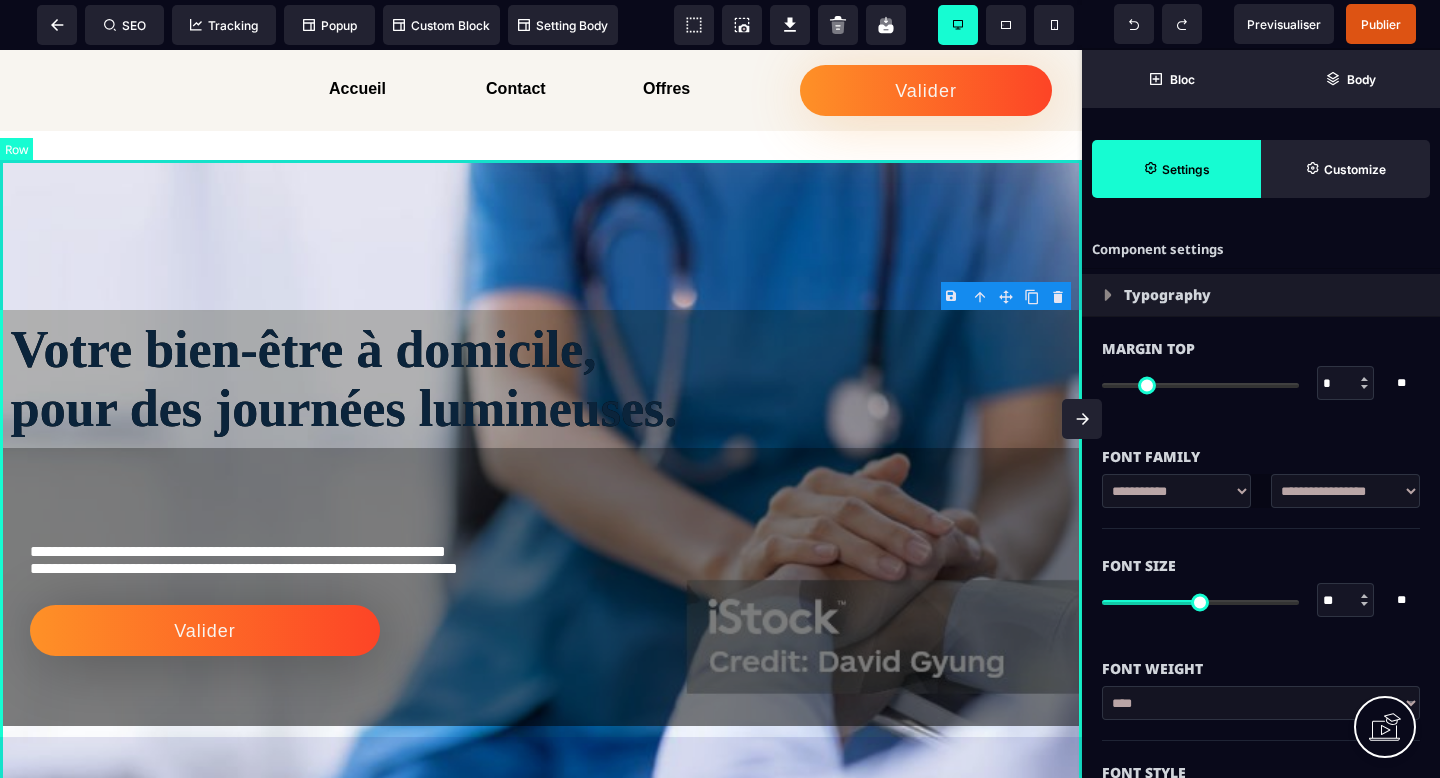 select on "*********" 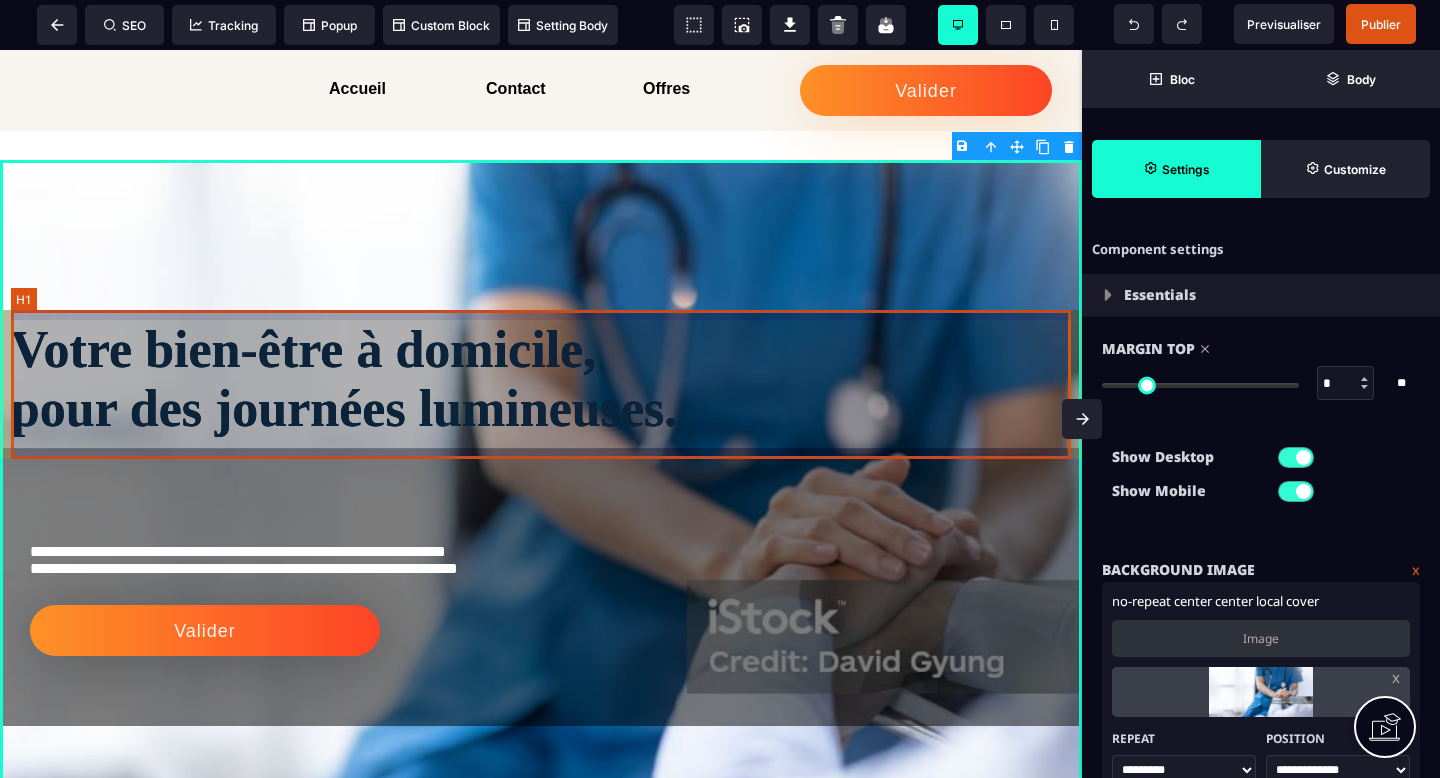 click on "Votre bien-être à domicile,
pour des journées lumineuses." at bounding box center (541, 379) 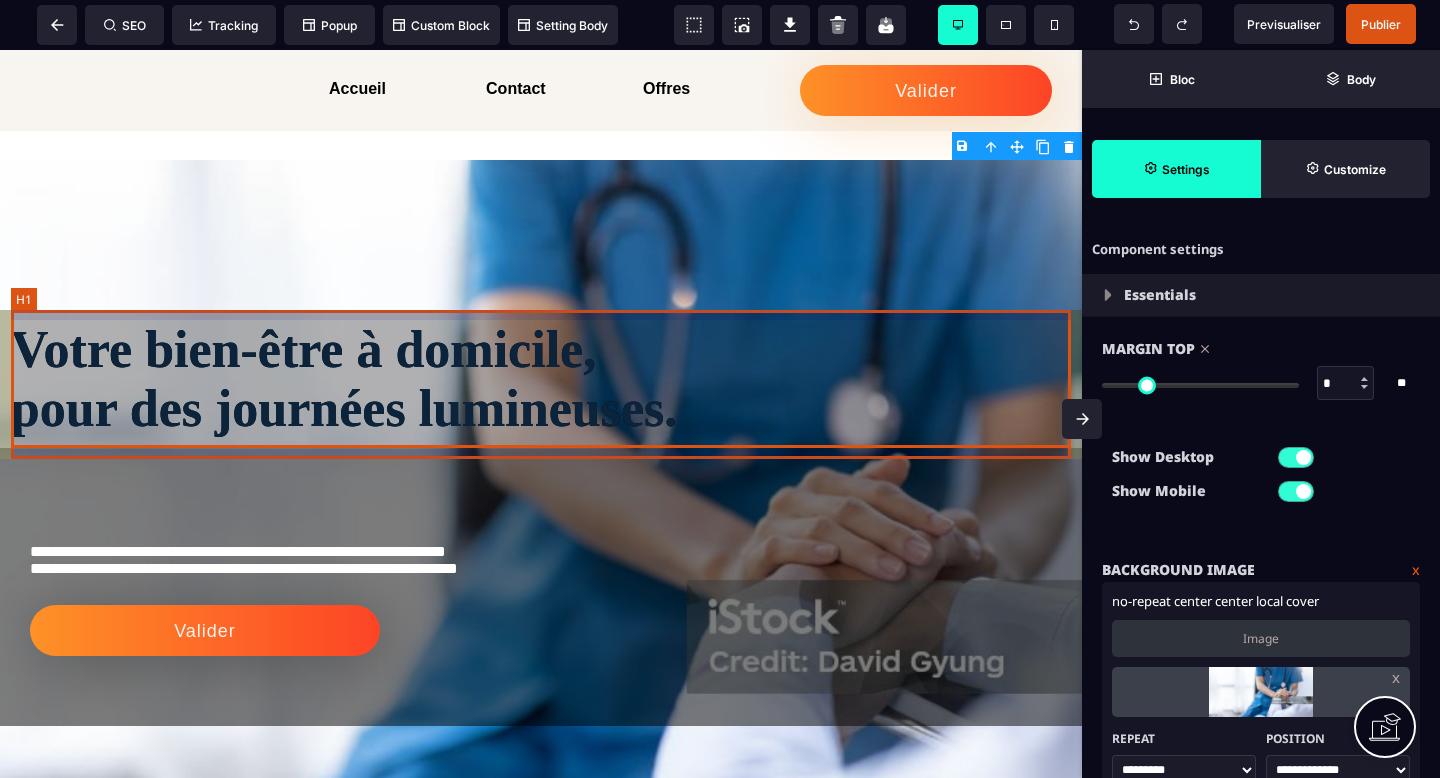 select on "***" 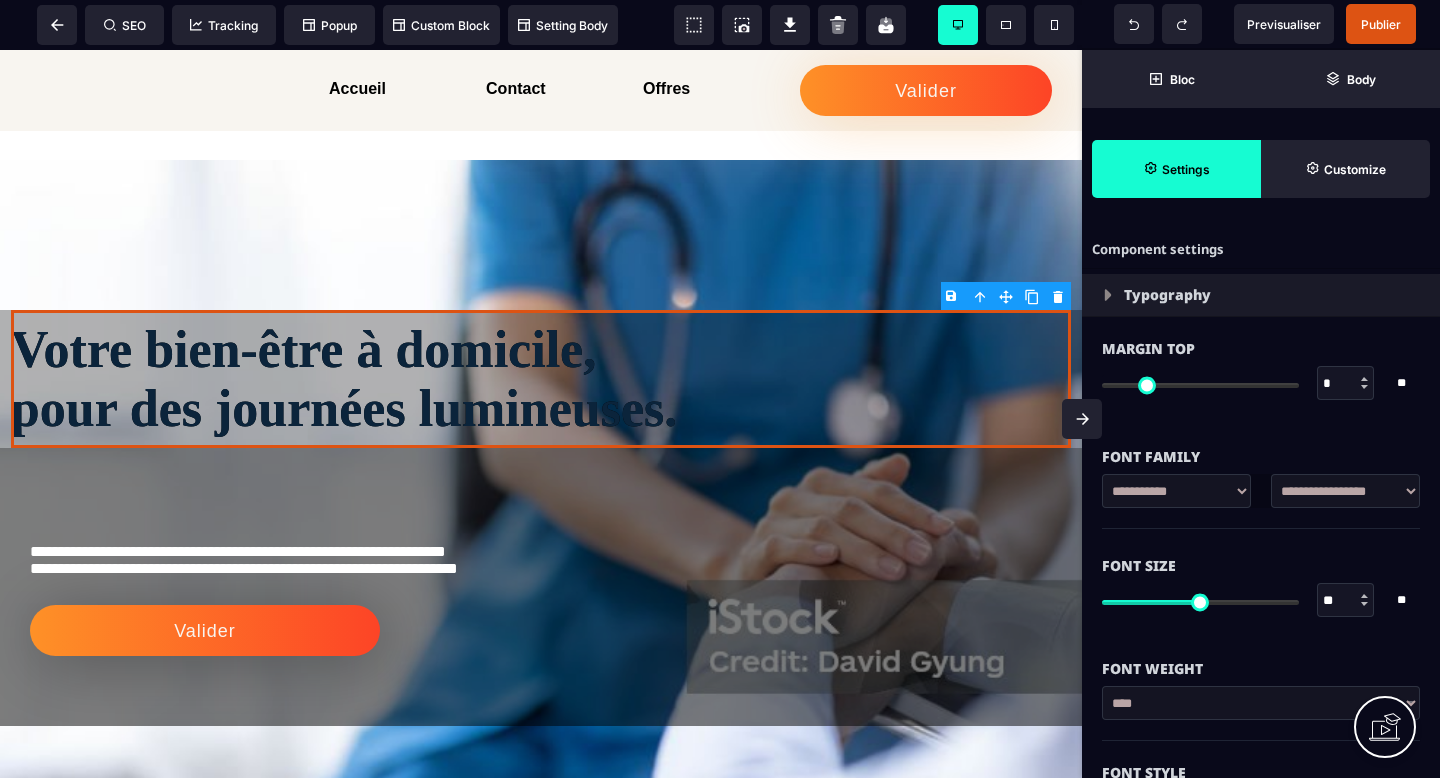 type on "*" 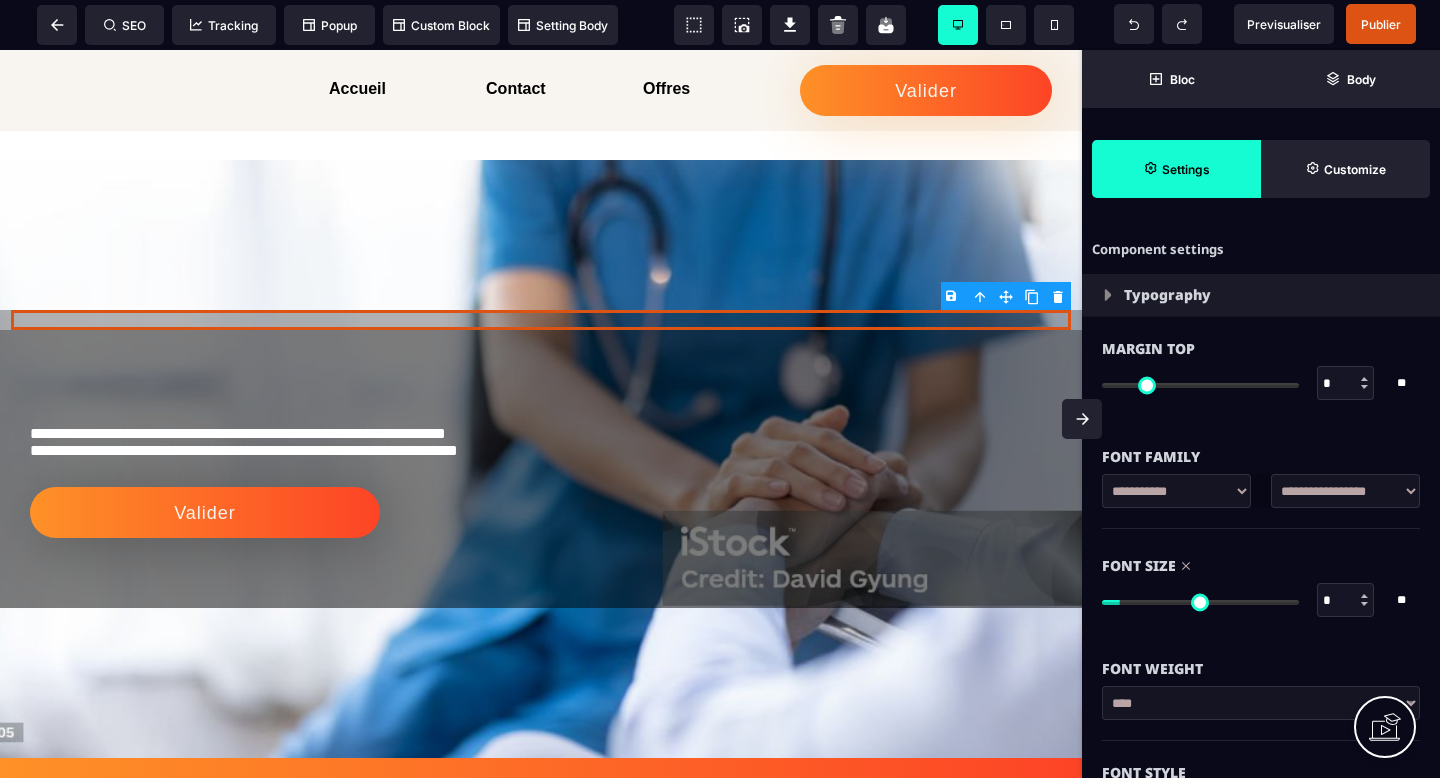 type on "*" 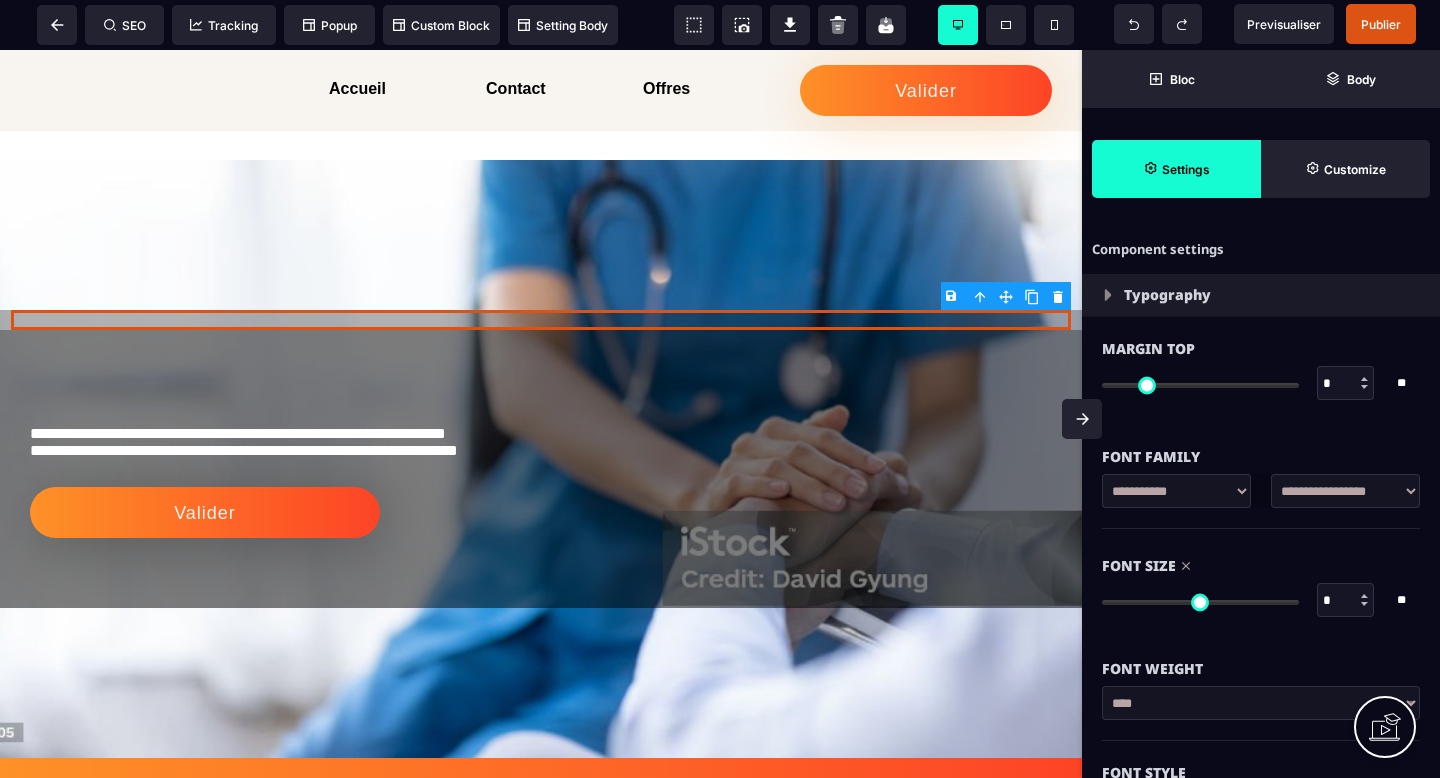 drag, startPoint x: 1203, startPoint y: 606, endPoint x: 1052, endPoint y: 594, distance: 151.47607 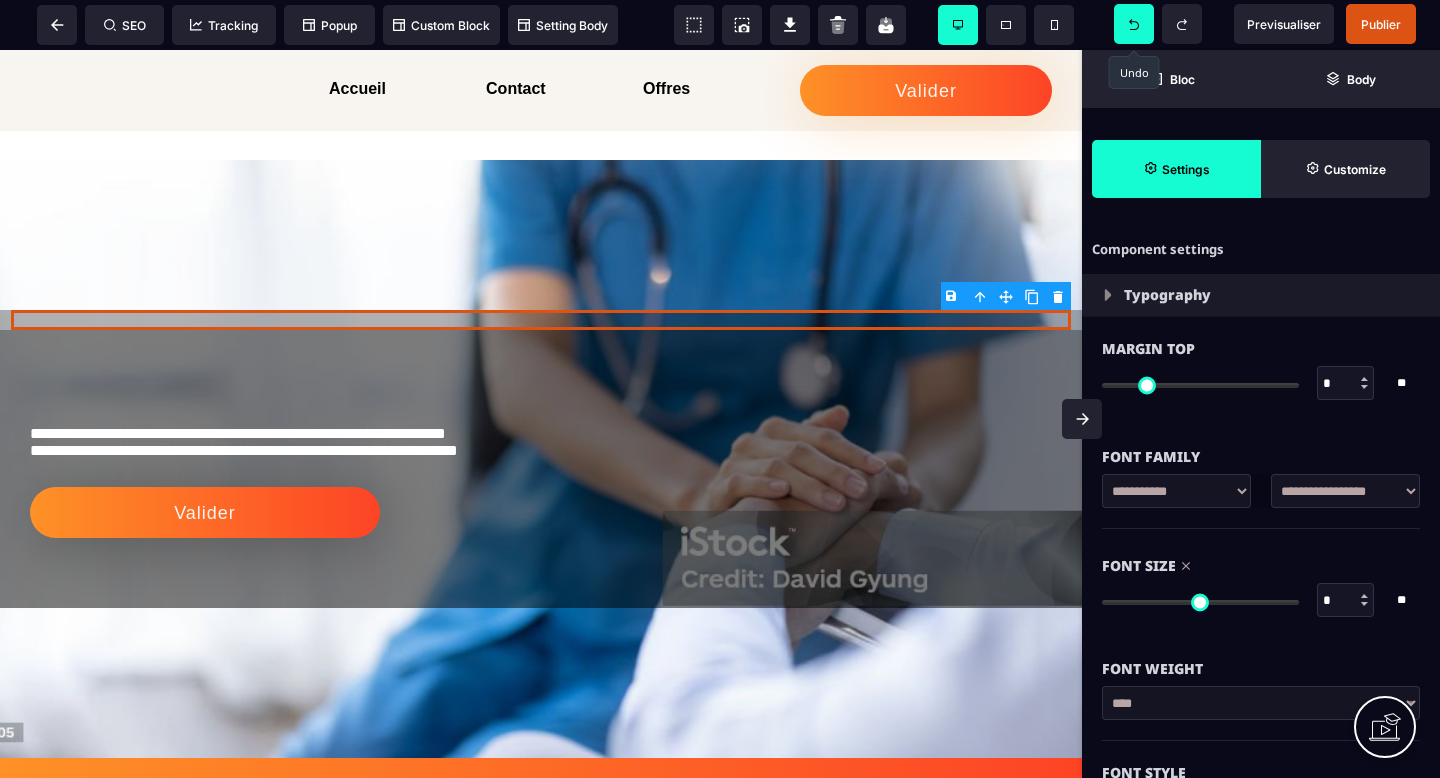 click at bounding box center [1134, 24] 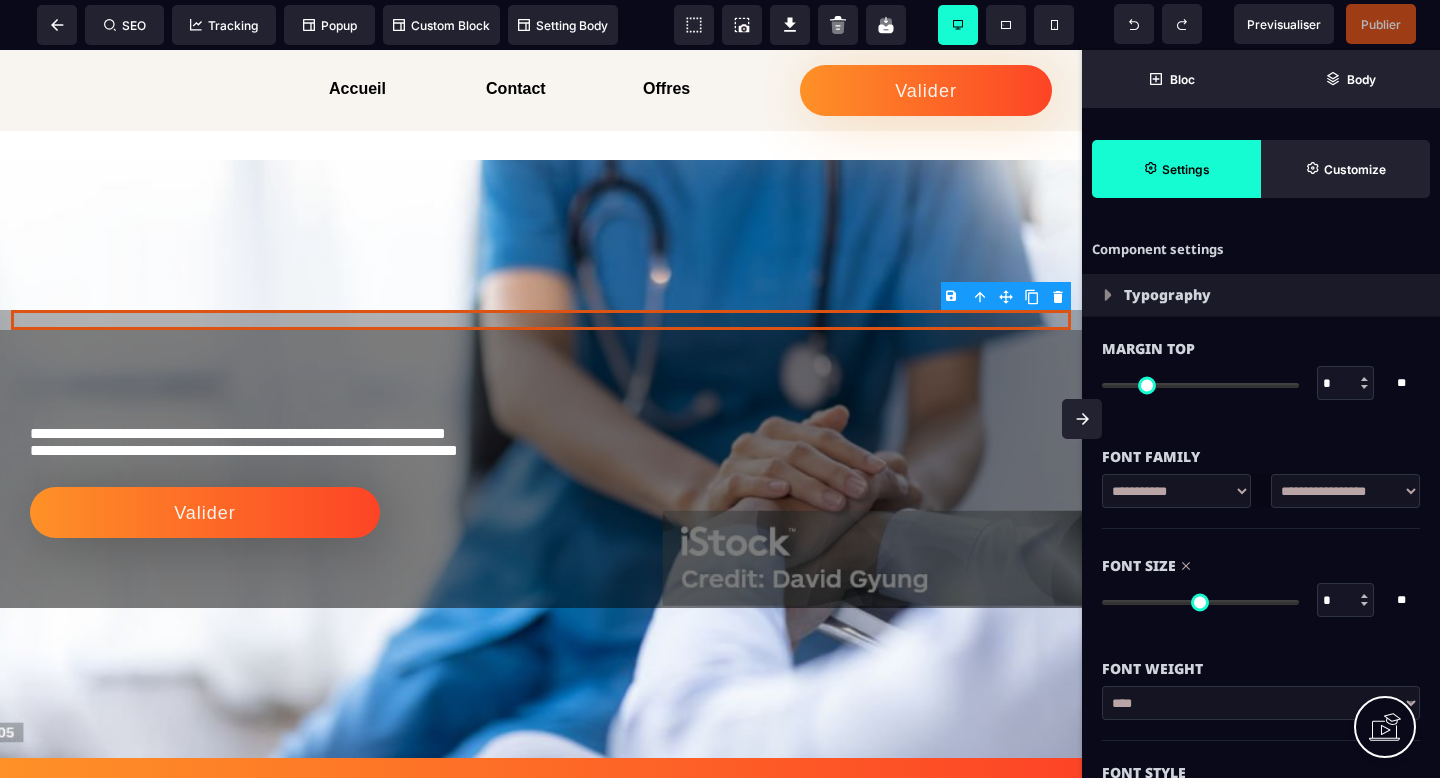 click on "Bloc
Body
Settings
Customize" at bounding box center (1261, 124) 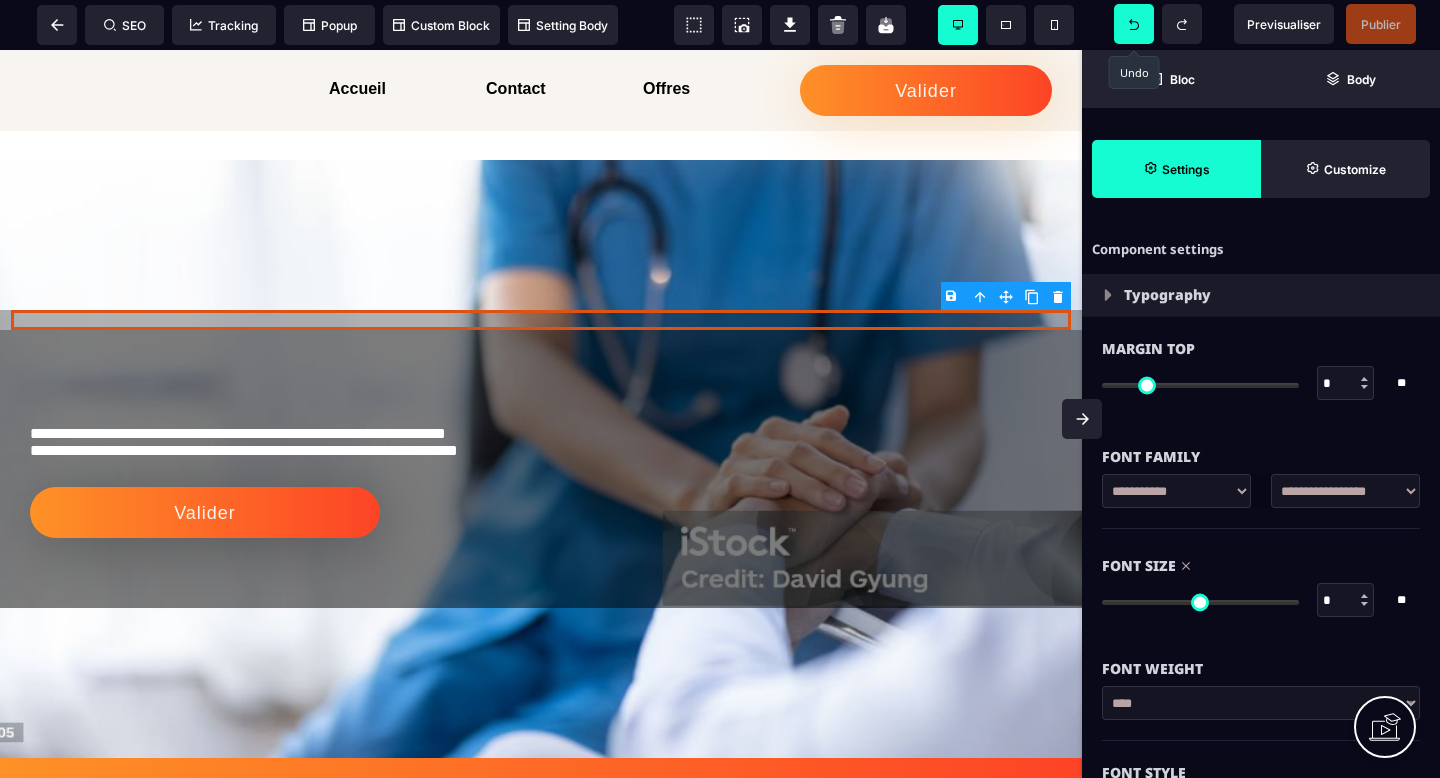 click at bounding box center (1134, 24) 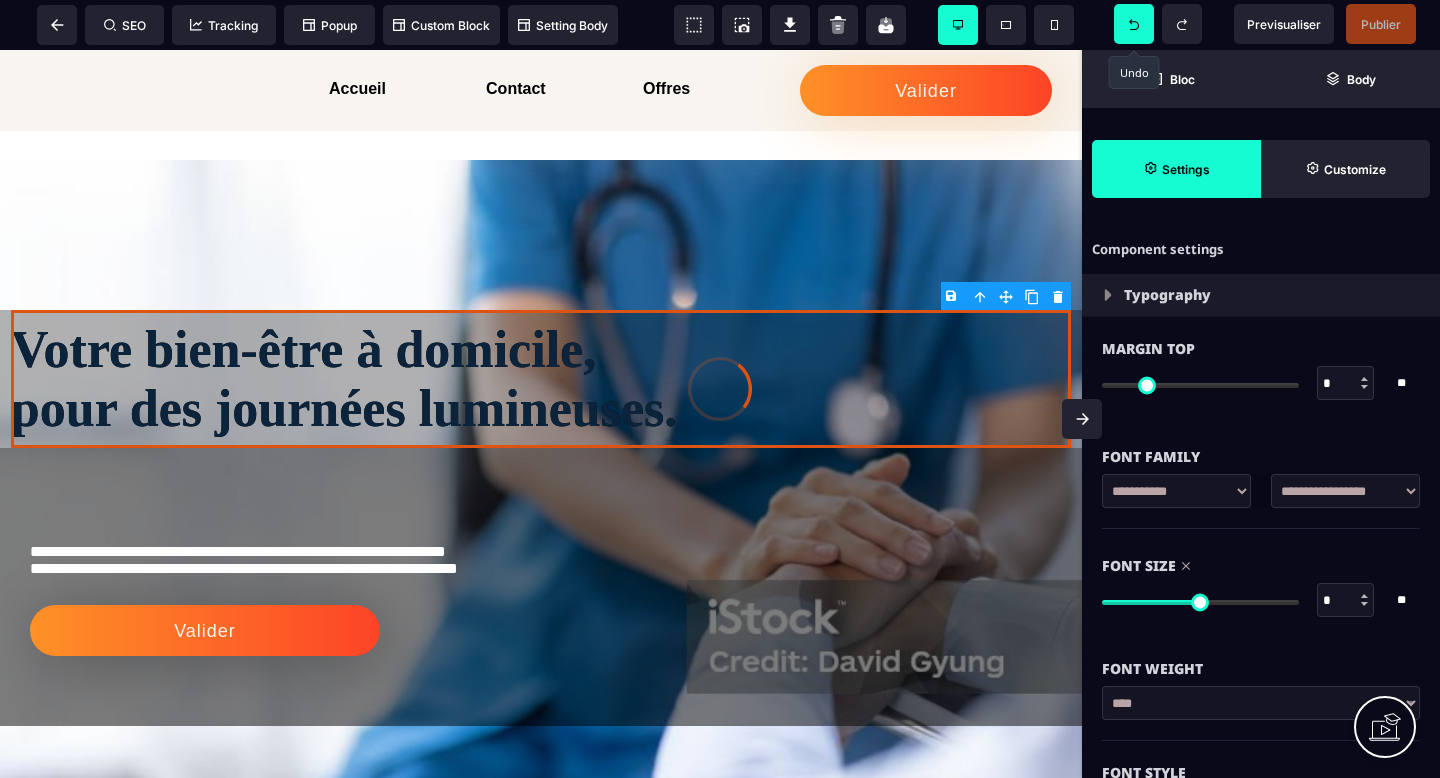 type on "**" 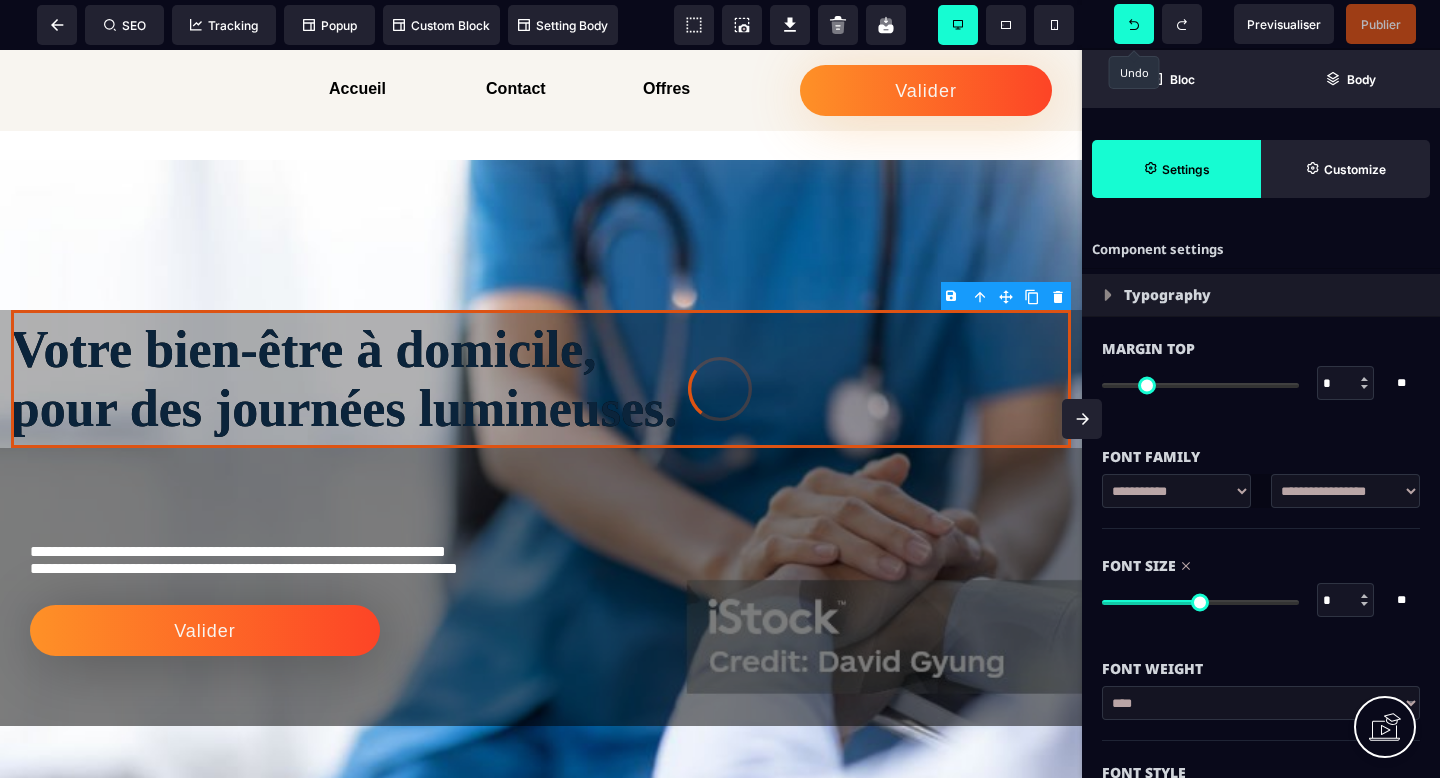 type on "**" 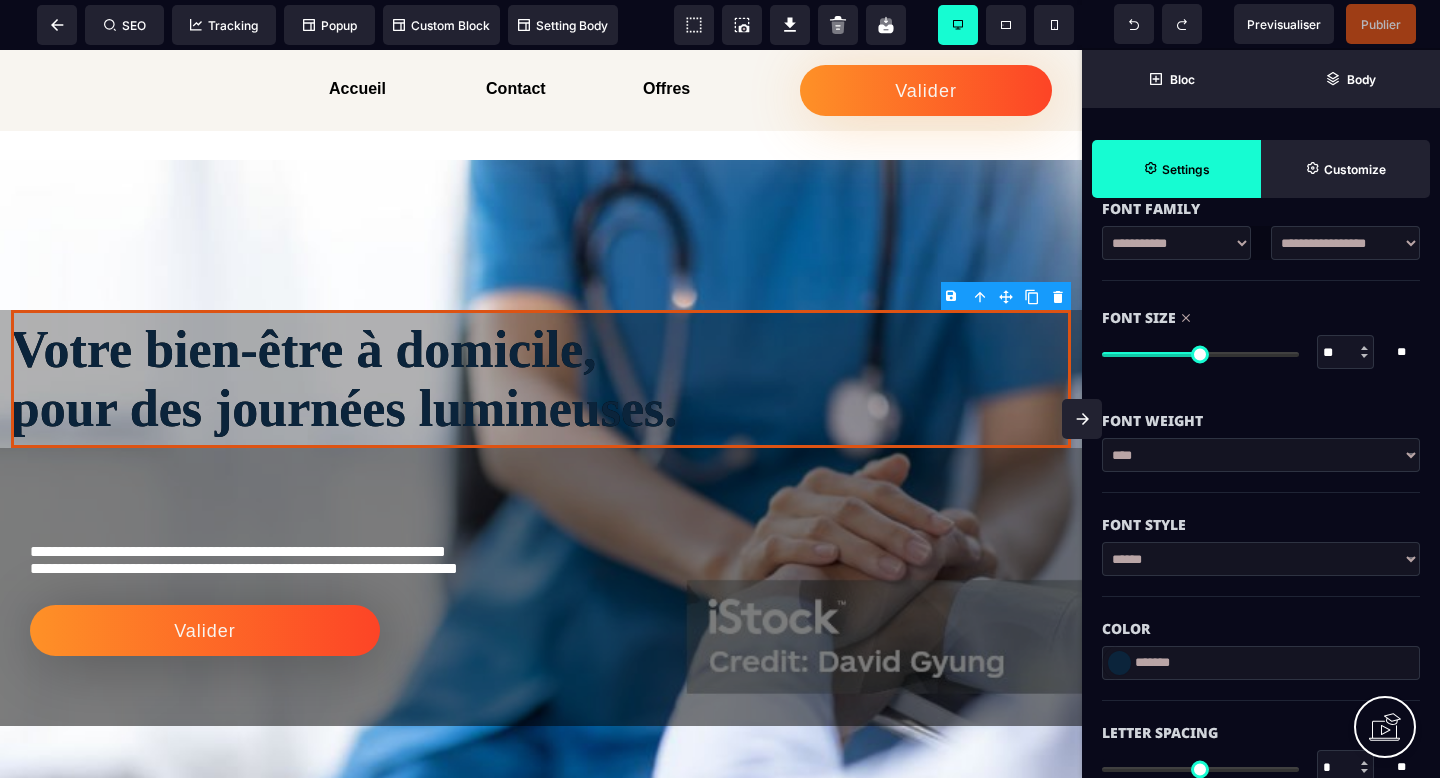 scroll, scrollTop: 265, scrollLeft: 0, axis: vertical 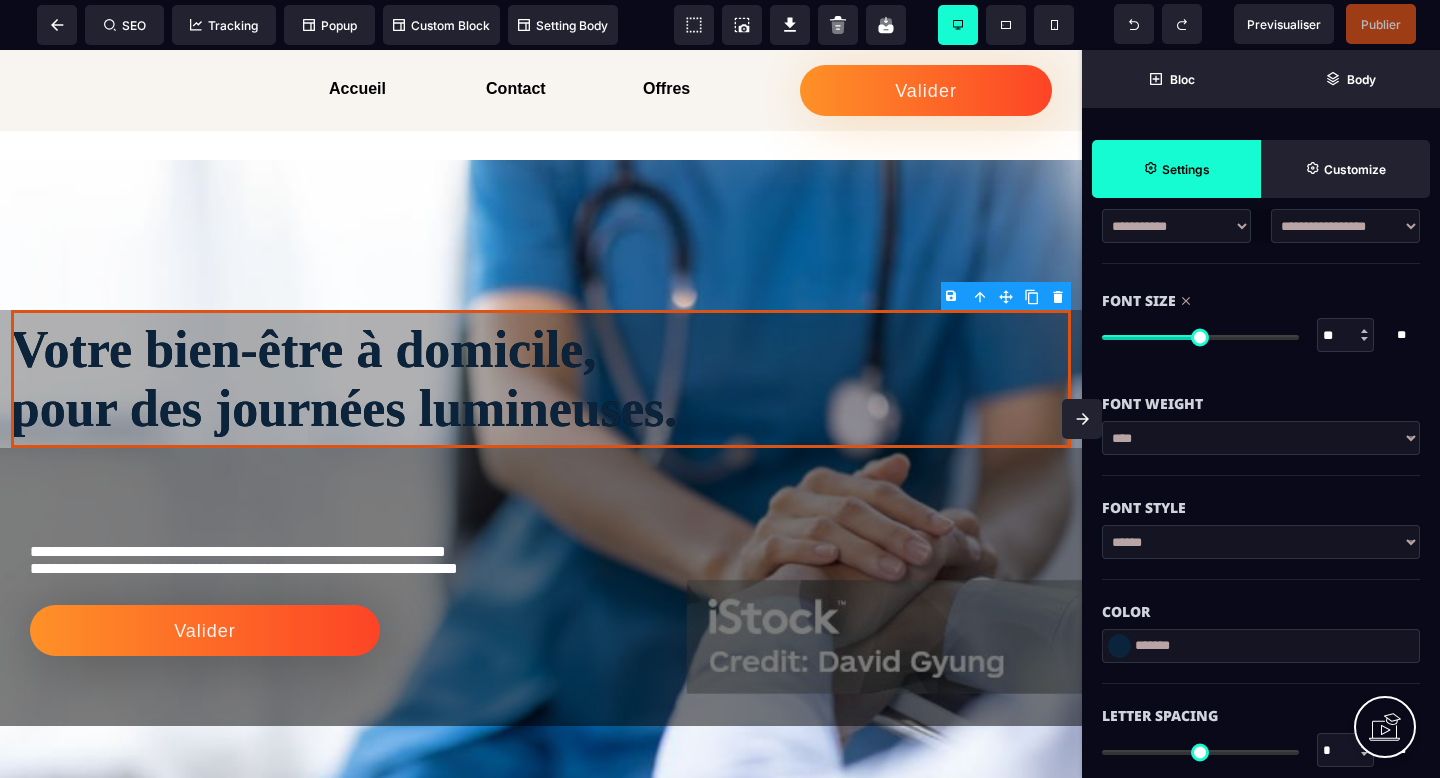 click at bounding box center [1119, 646] 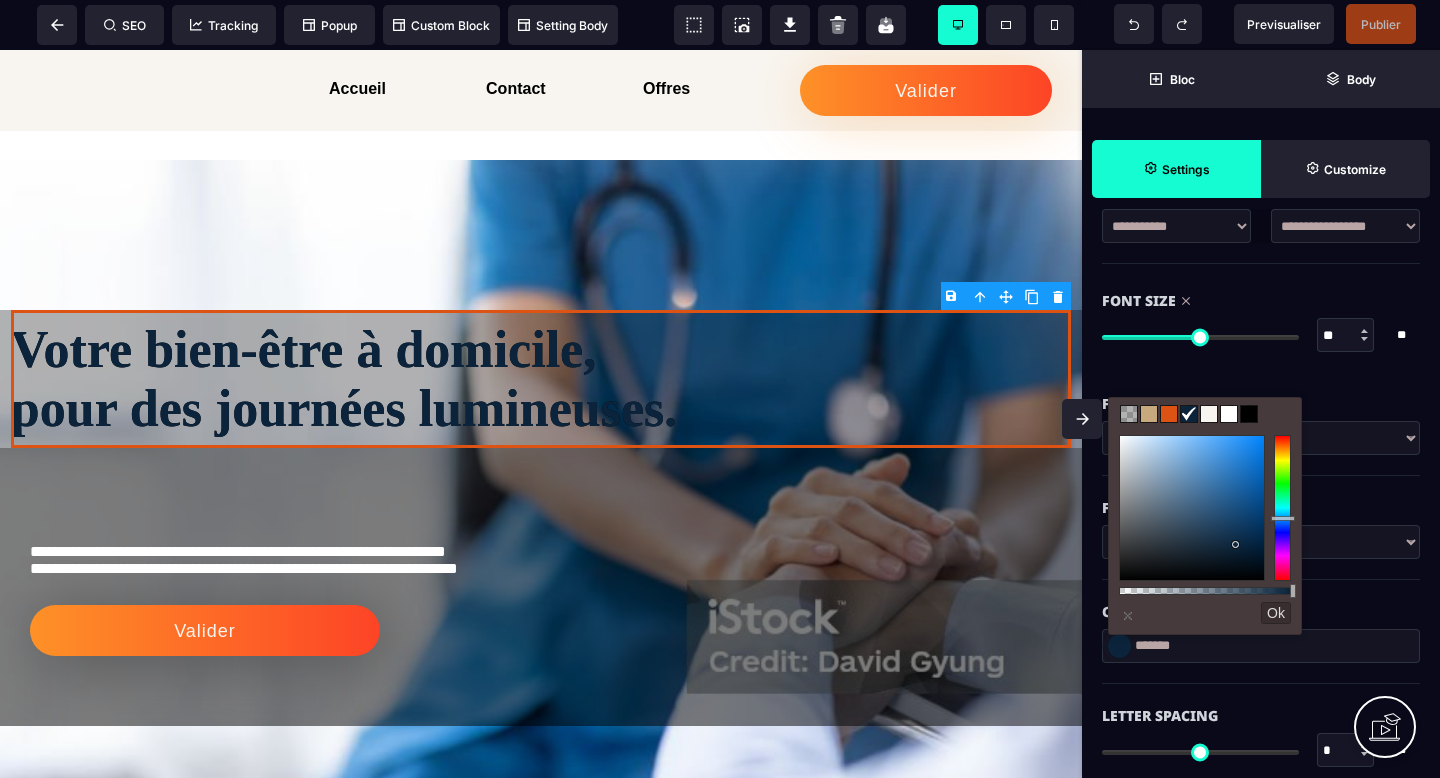 click at bounding box center (1209, 414) 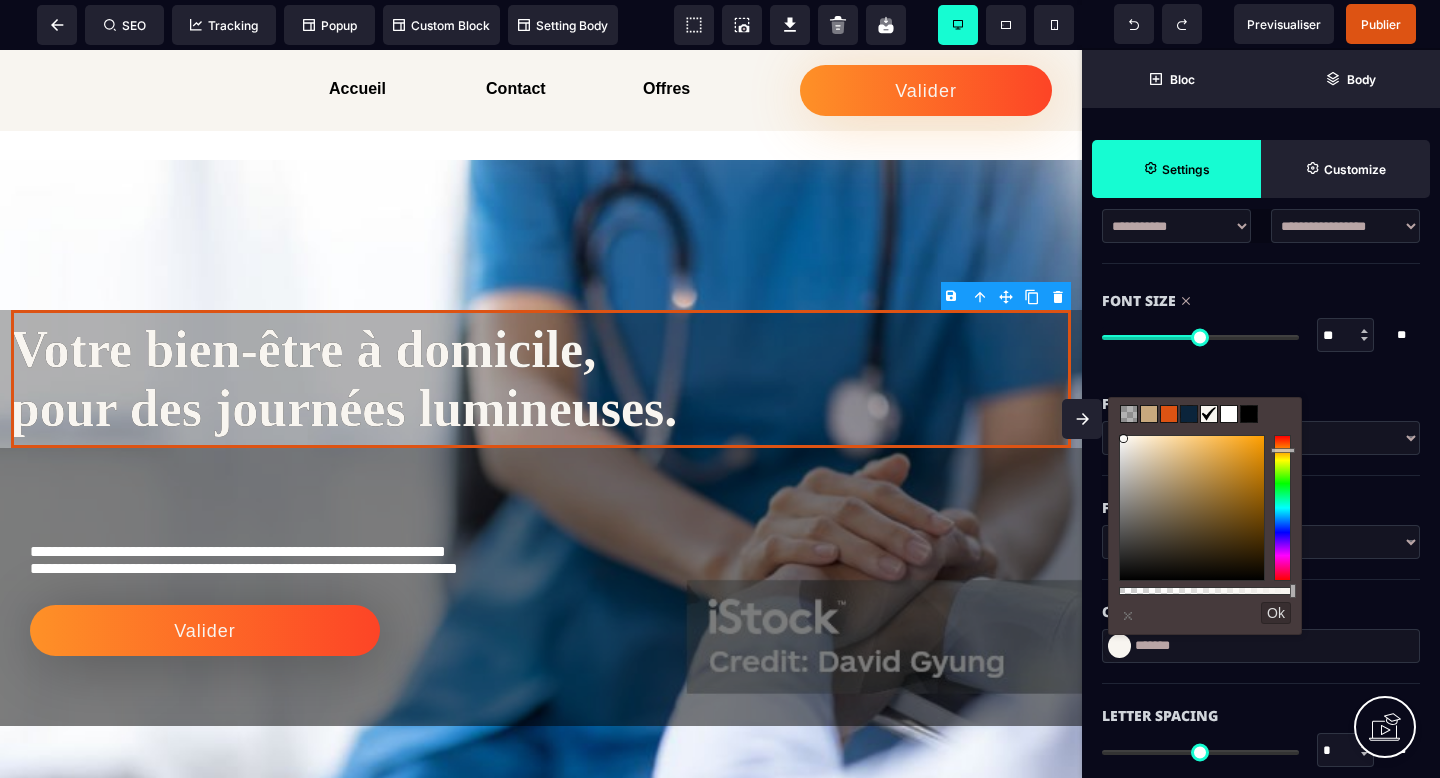 click at bounding box center (1189, 414) 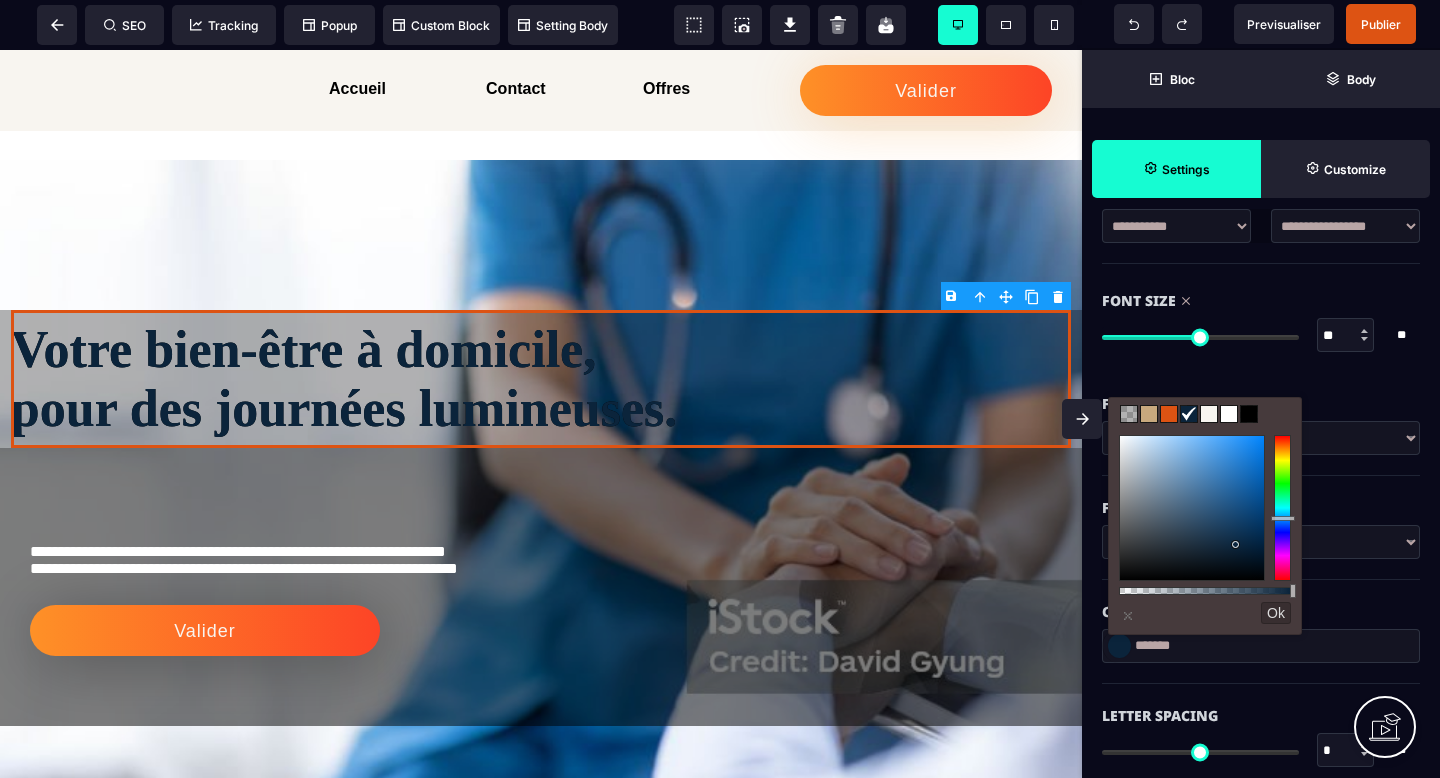 click on "Font Weight" at bounding box center (1261, 404) 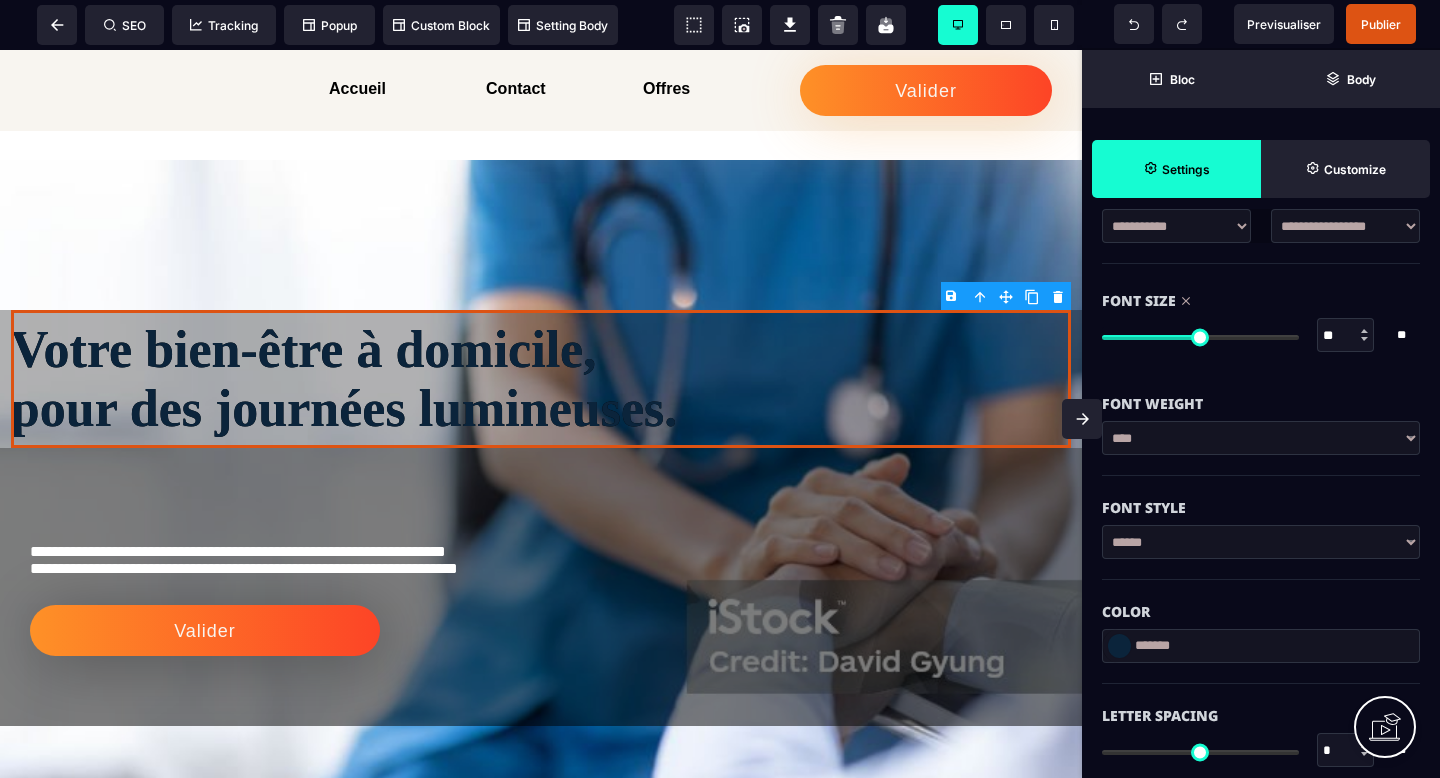 click at bounding box center (1119, 646) 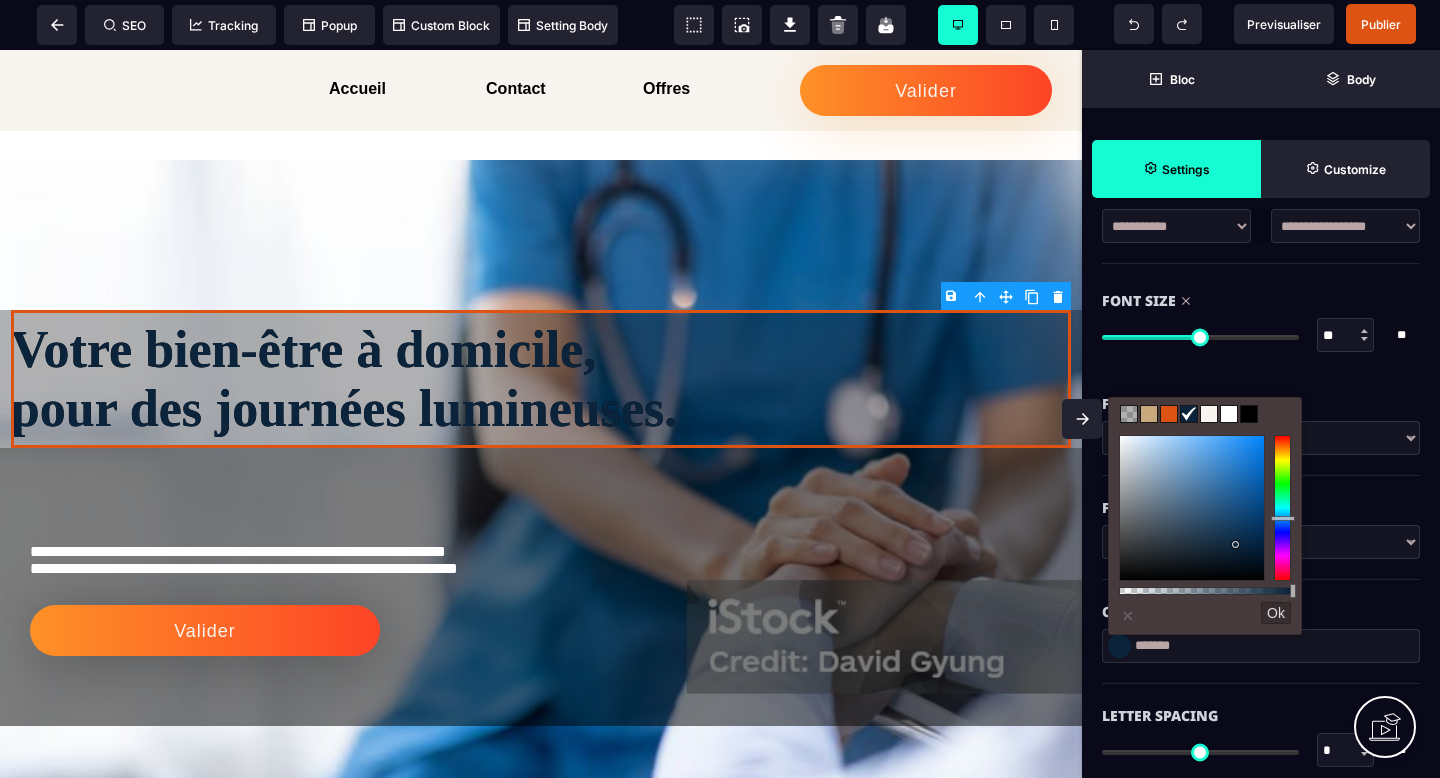 click at bounding box center [1209, 414] 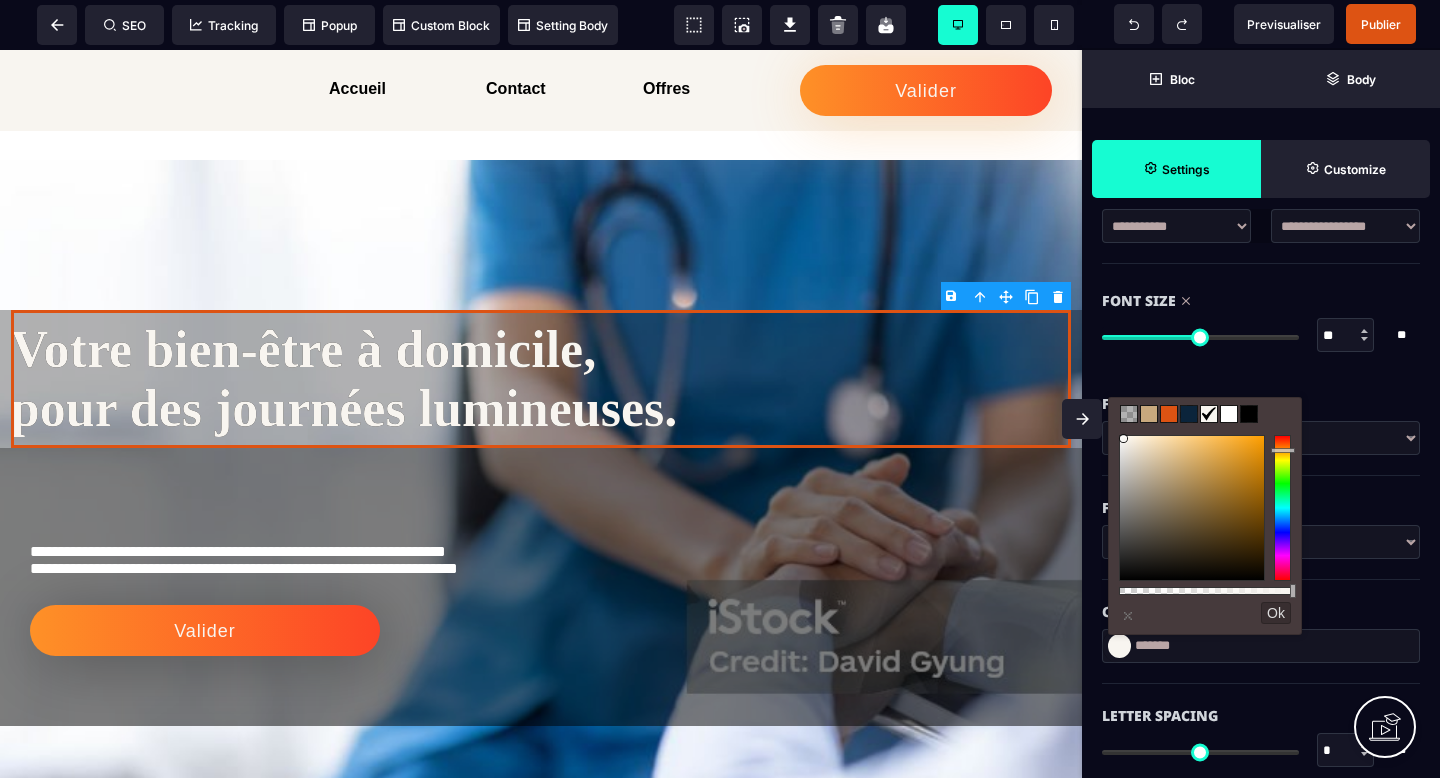 click at bounding box center (1189, 414) 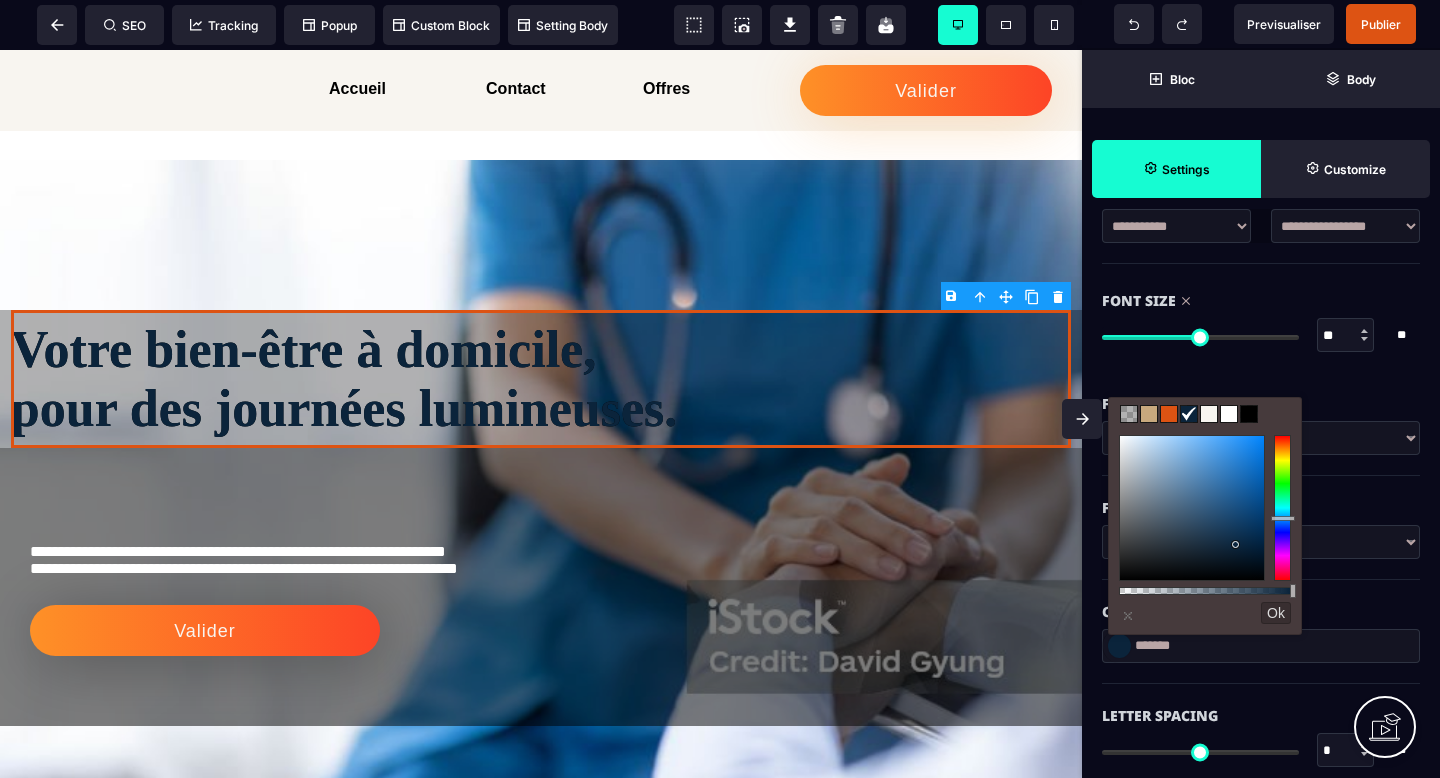 click on "Font Weight" at bounding box center [1261, 394] 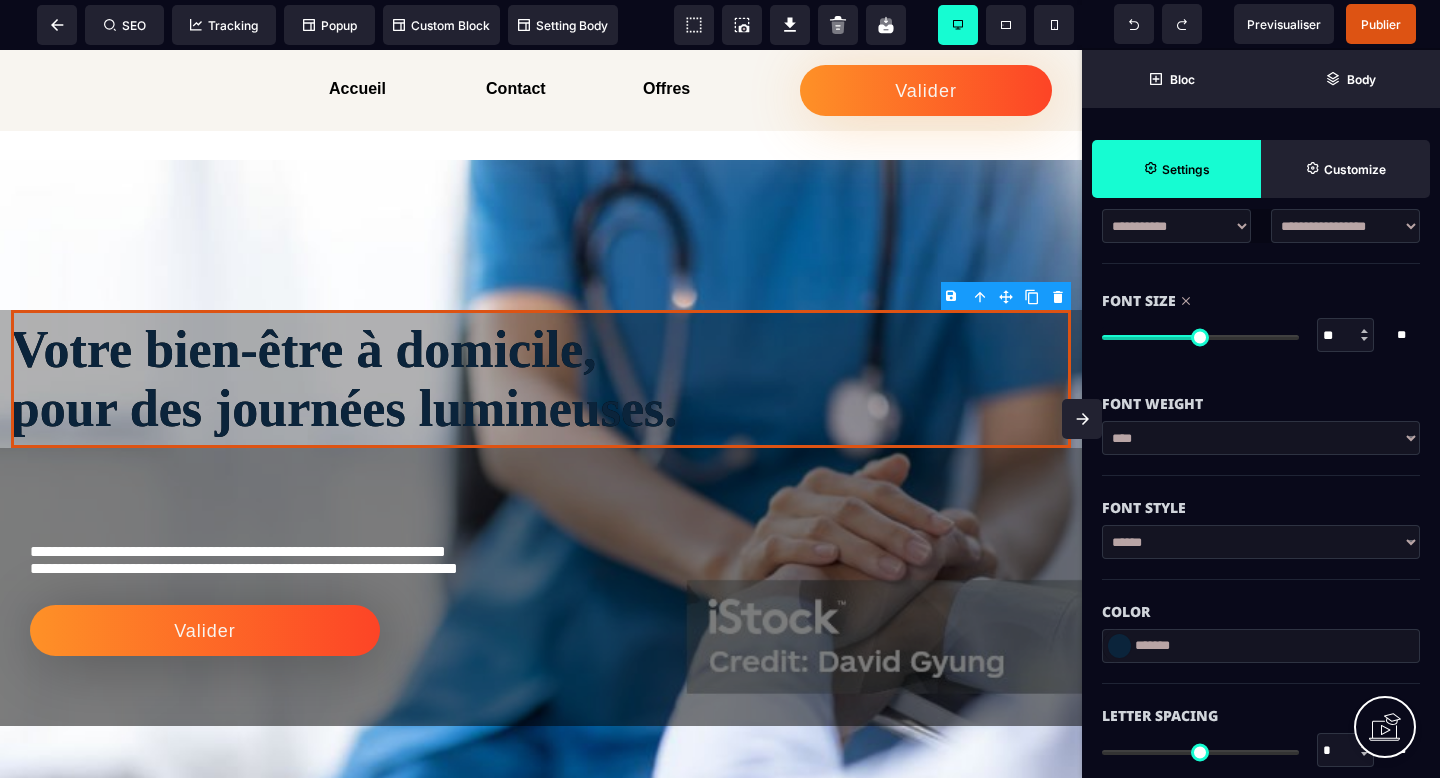 click on "Font Weight" at bounding box center [1261, 394] 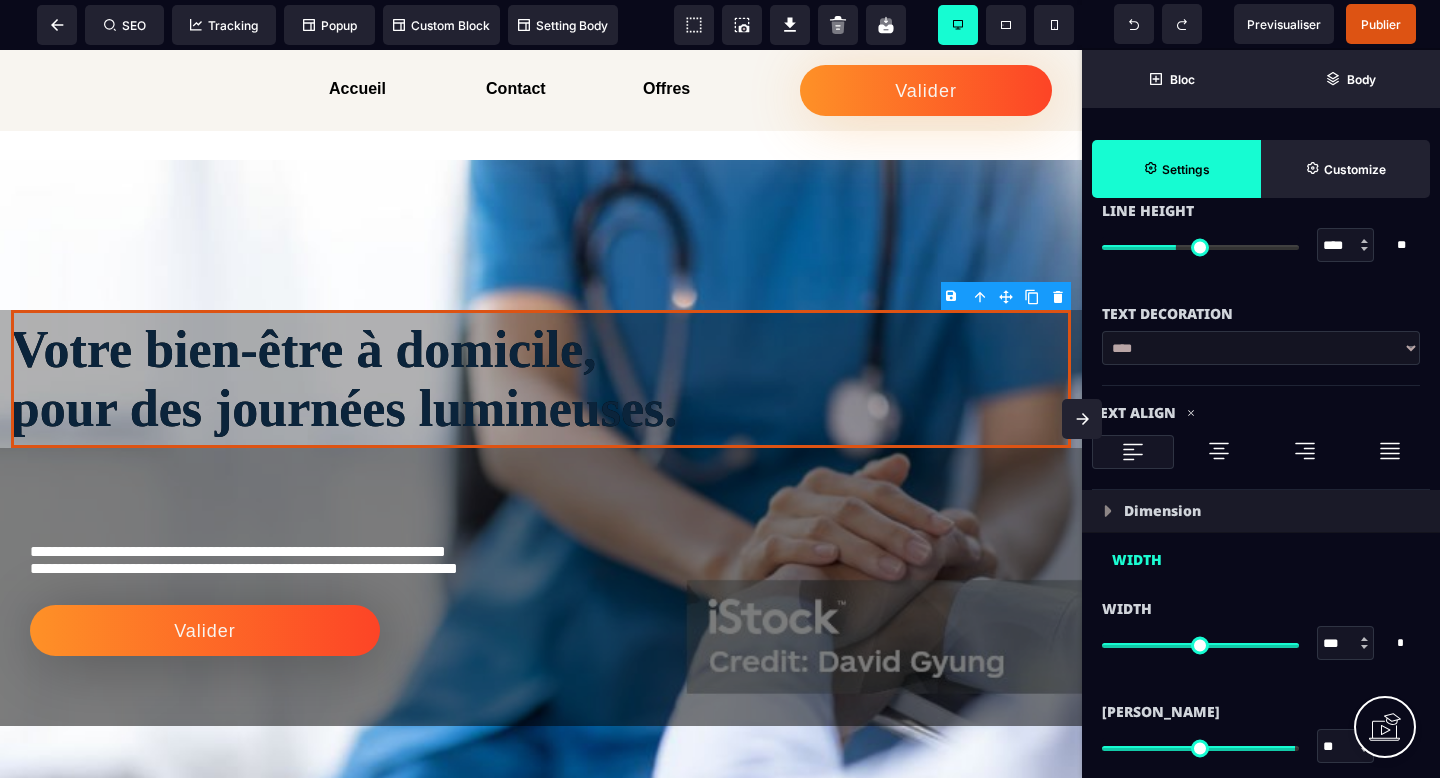 scroll, scrollTop: 932, scrollLeft: 0, axis: vertical 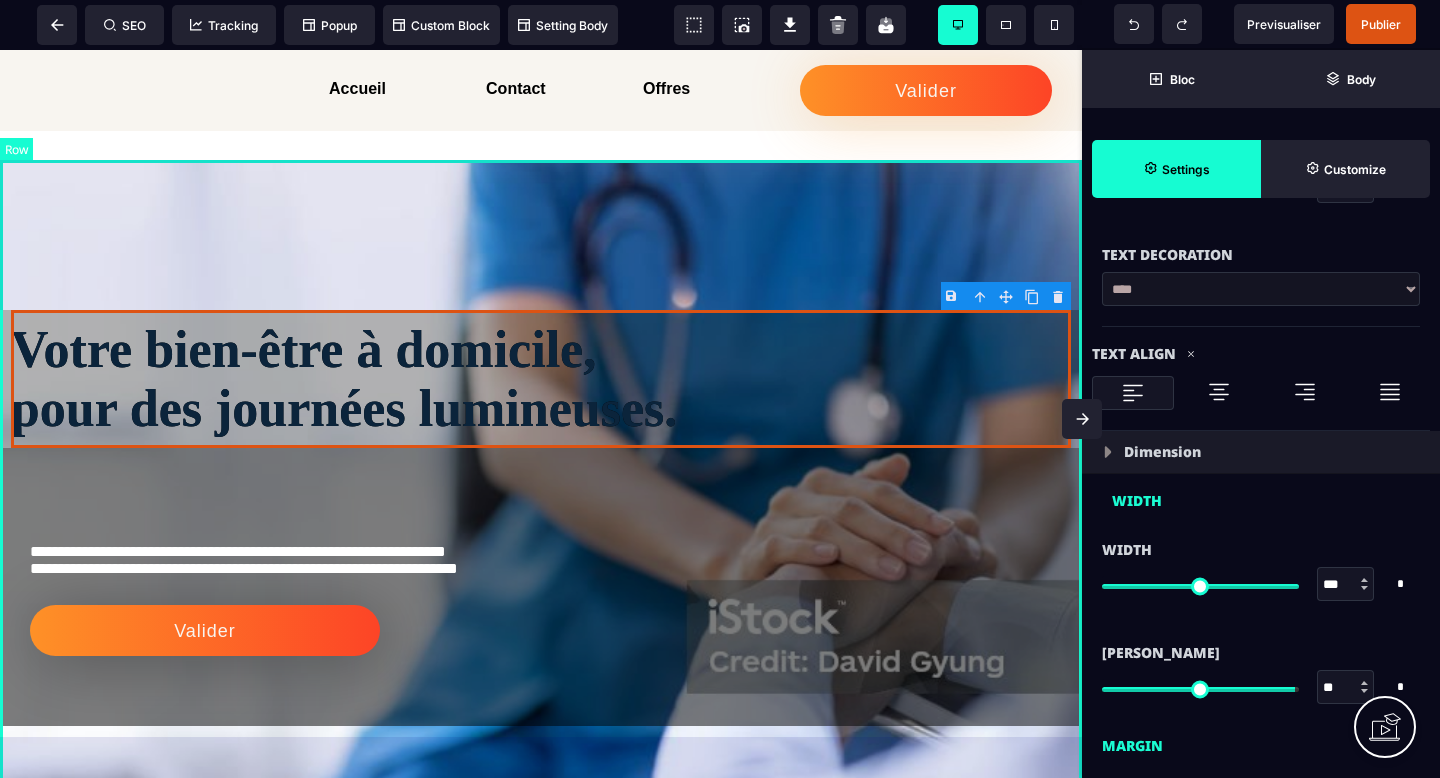 click on "**********" at bounding box center [541, 518] 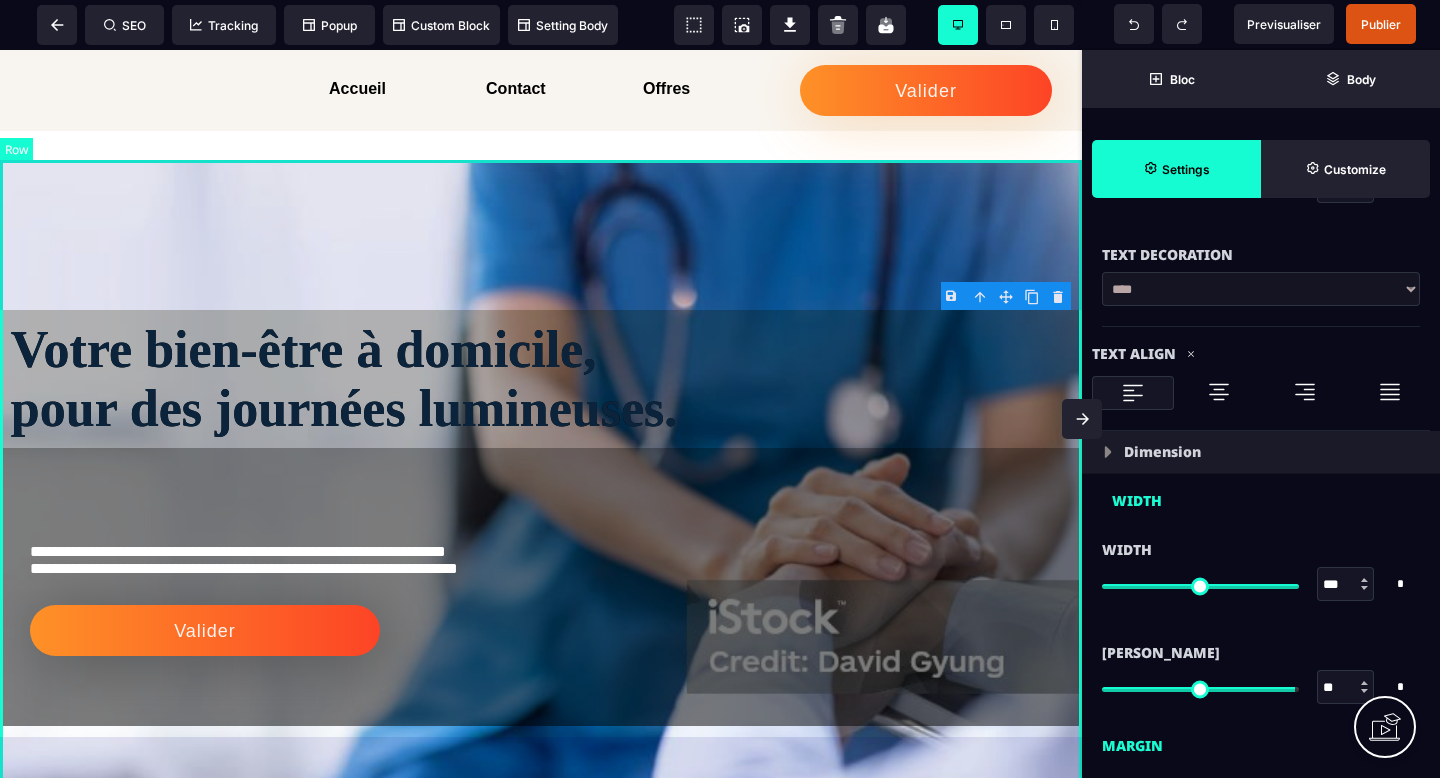 select on "*********" 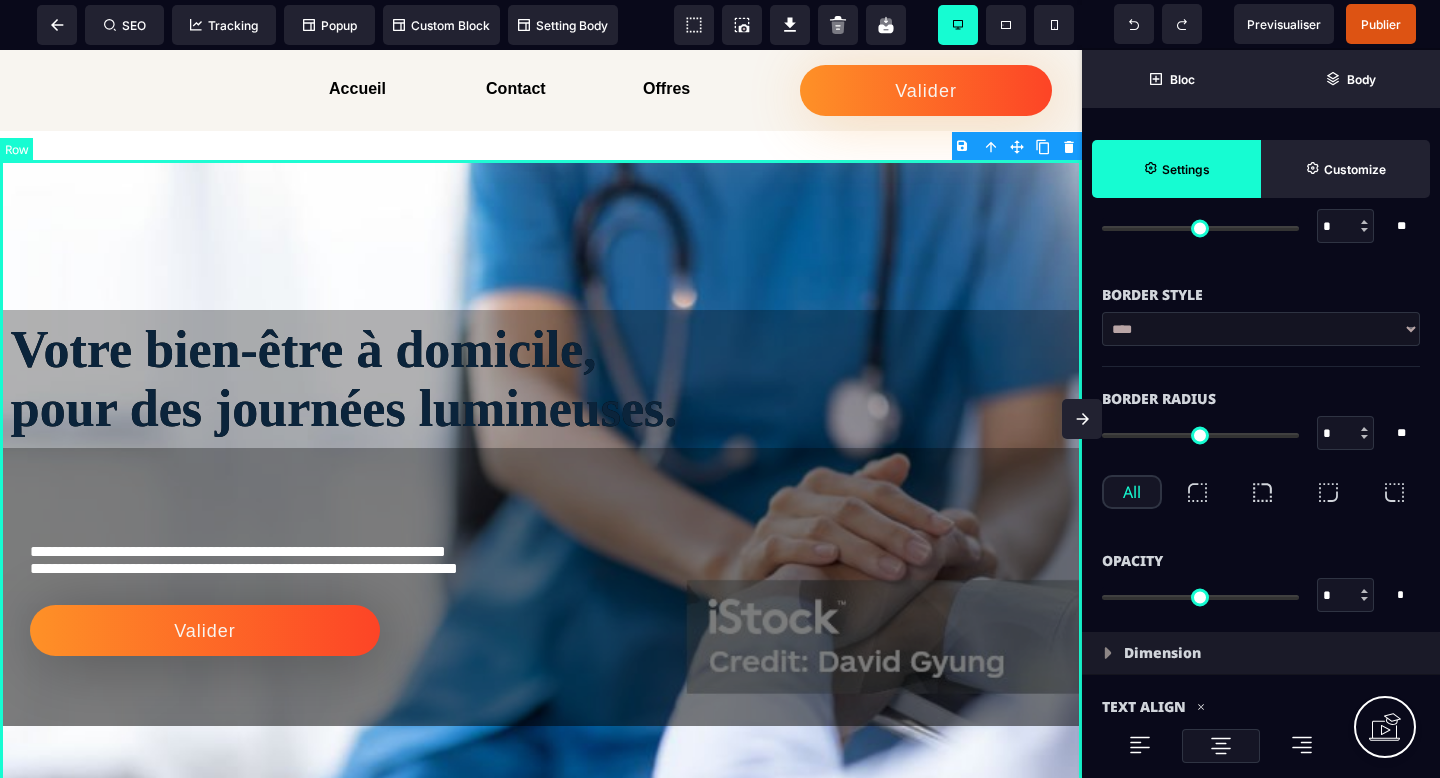 scroll, scrollTop: 0, scrollLeft: 0, axis: both 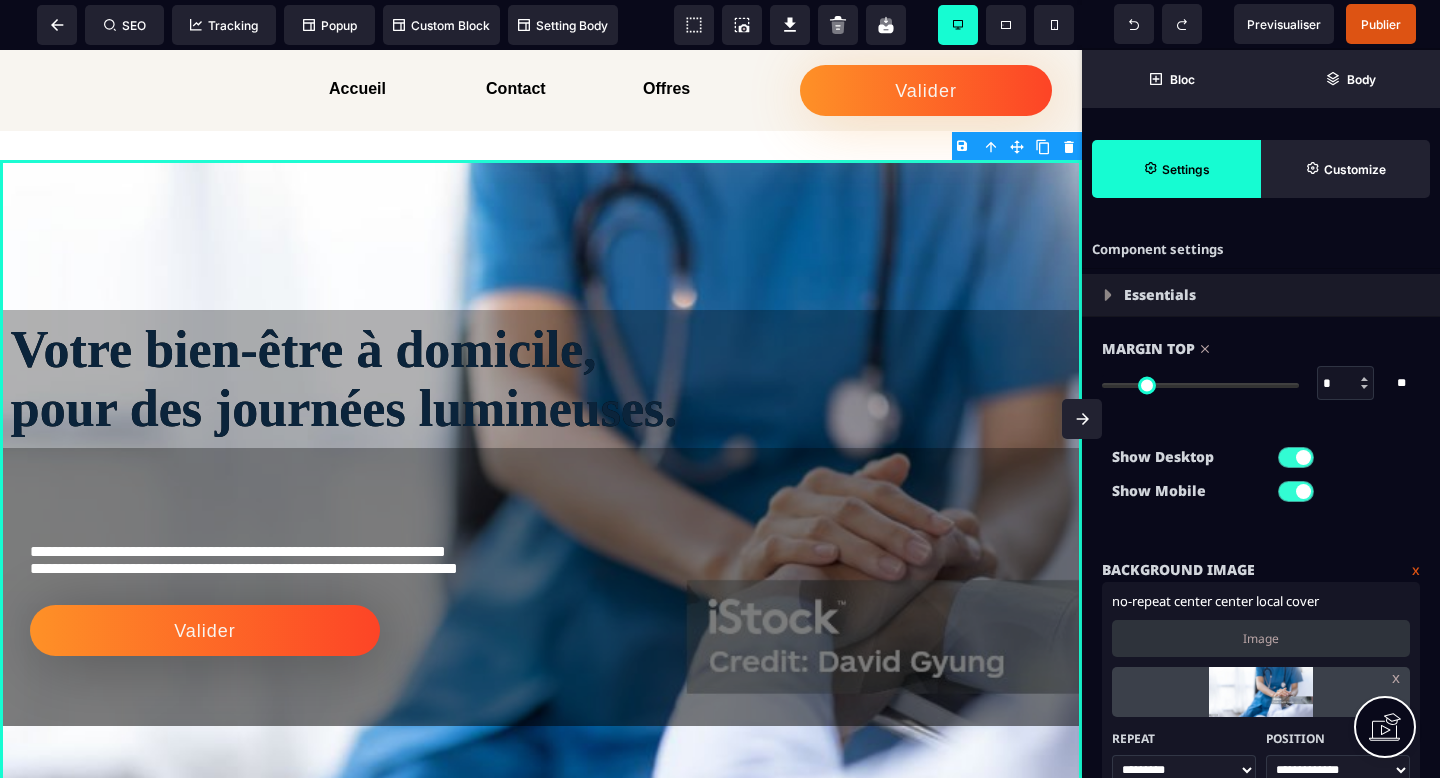 click on "Layout
Full width
Big
Medium
Small
Columns
1 Column
2 Columns
3 Columns
4 Columns
5 Columns
6 Columns
2 Columns 3/7
2 Columns 7/3
2 Columns 4/5
Text" at bounding box center (1261, 389) 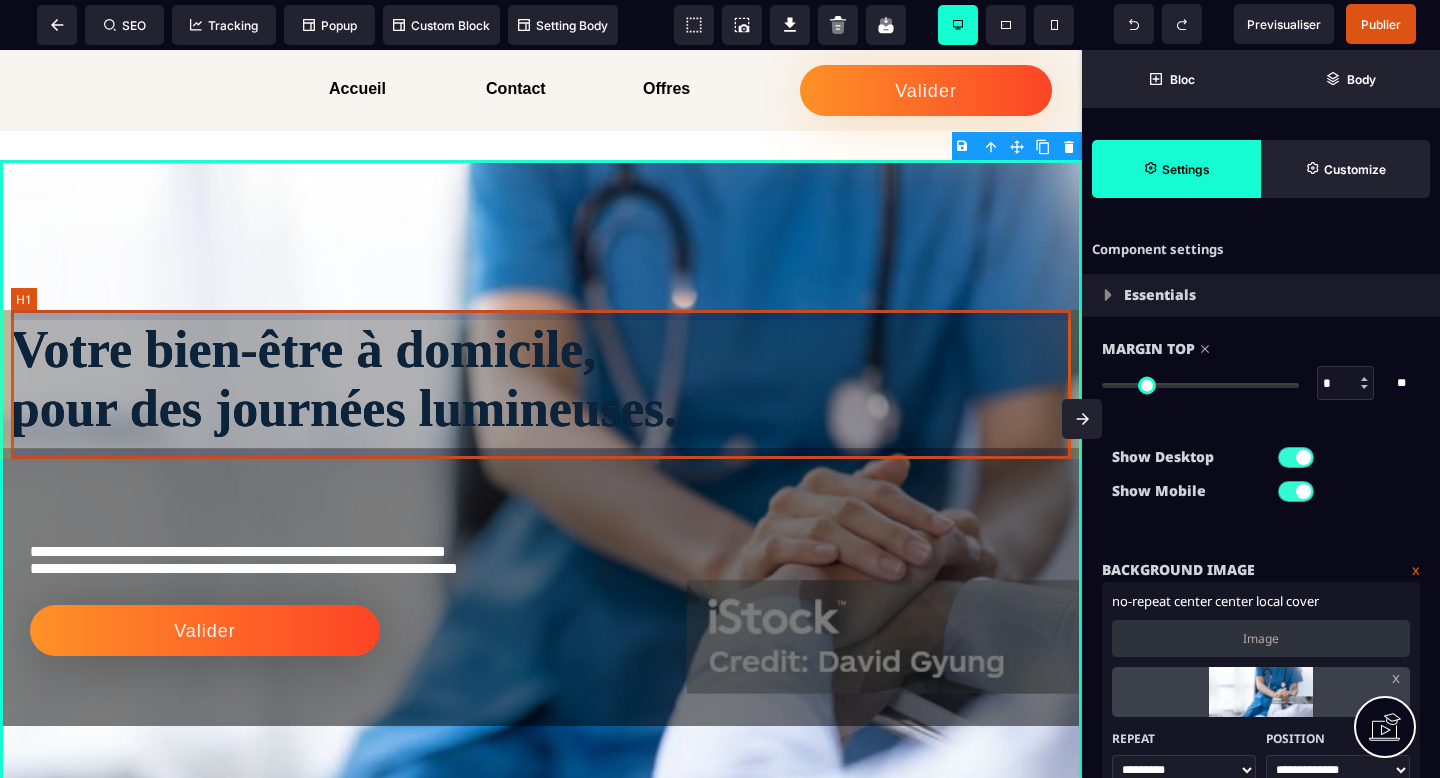 click on "Votre bien-être à domicile,
pour des journées lumineuses." at bounding box center [541, 379] 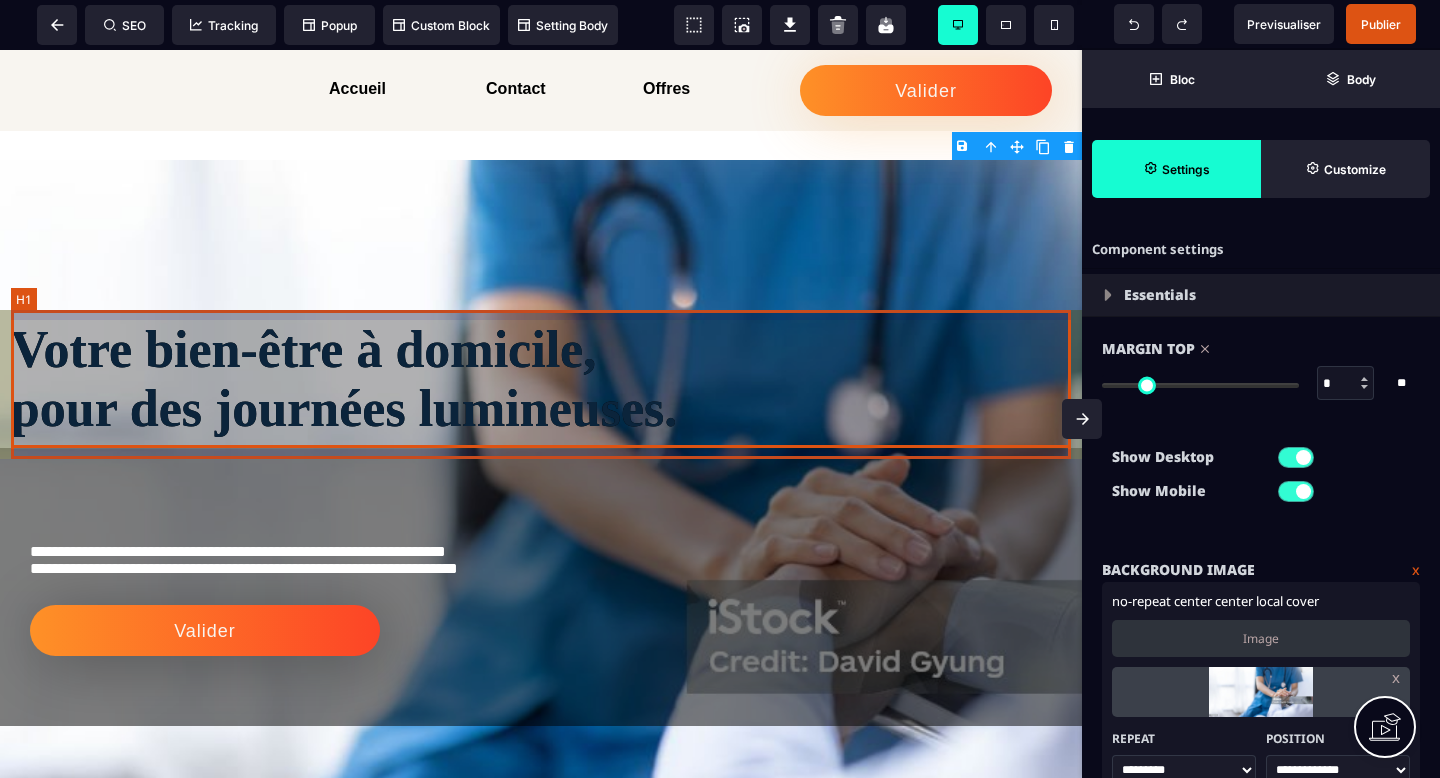 select on "***" 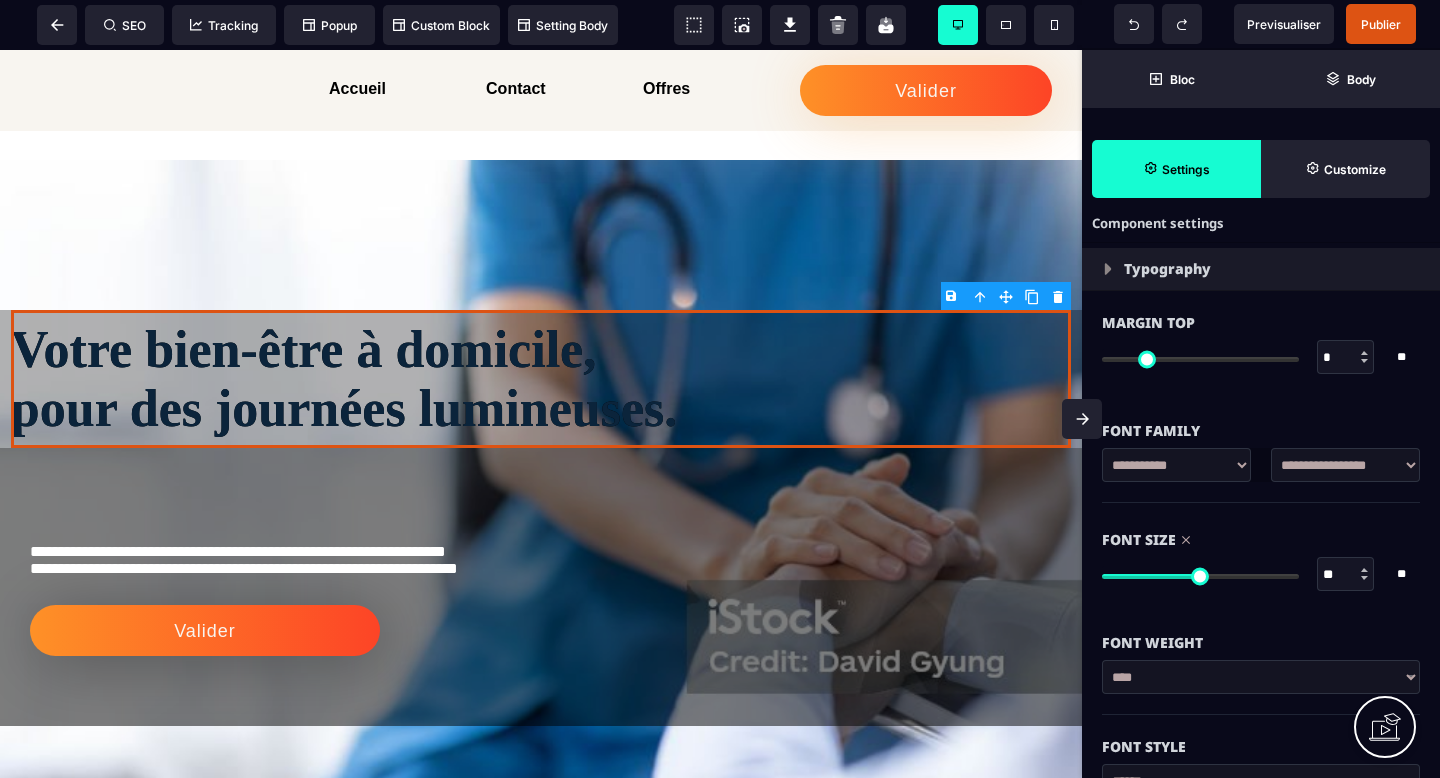 scroll, scrollTop: 0, scrollLeft: 0, axis: both 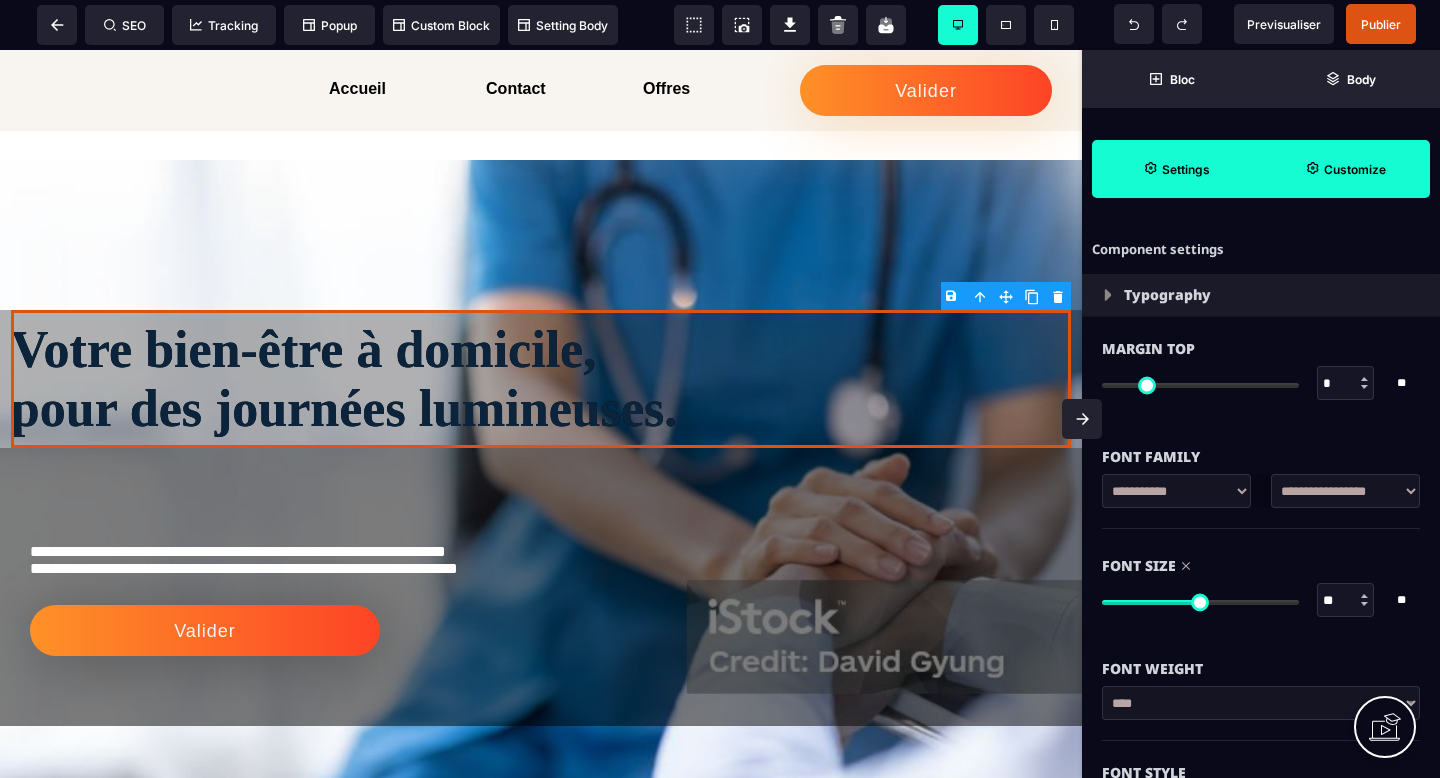 click on "Customize" at bounding box center [1355, 169] 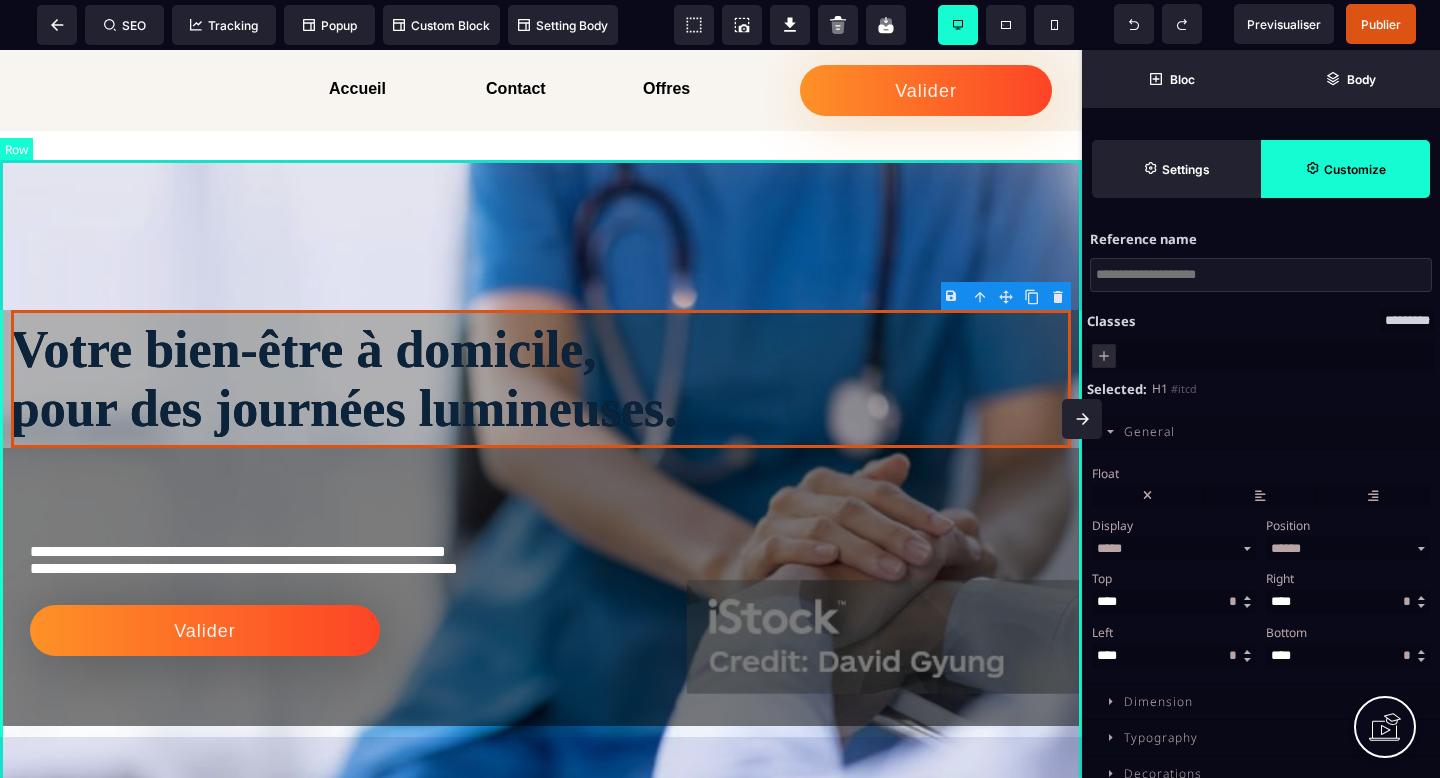 click on "**********" at bounding box center (541, 518) 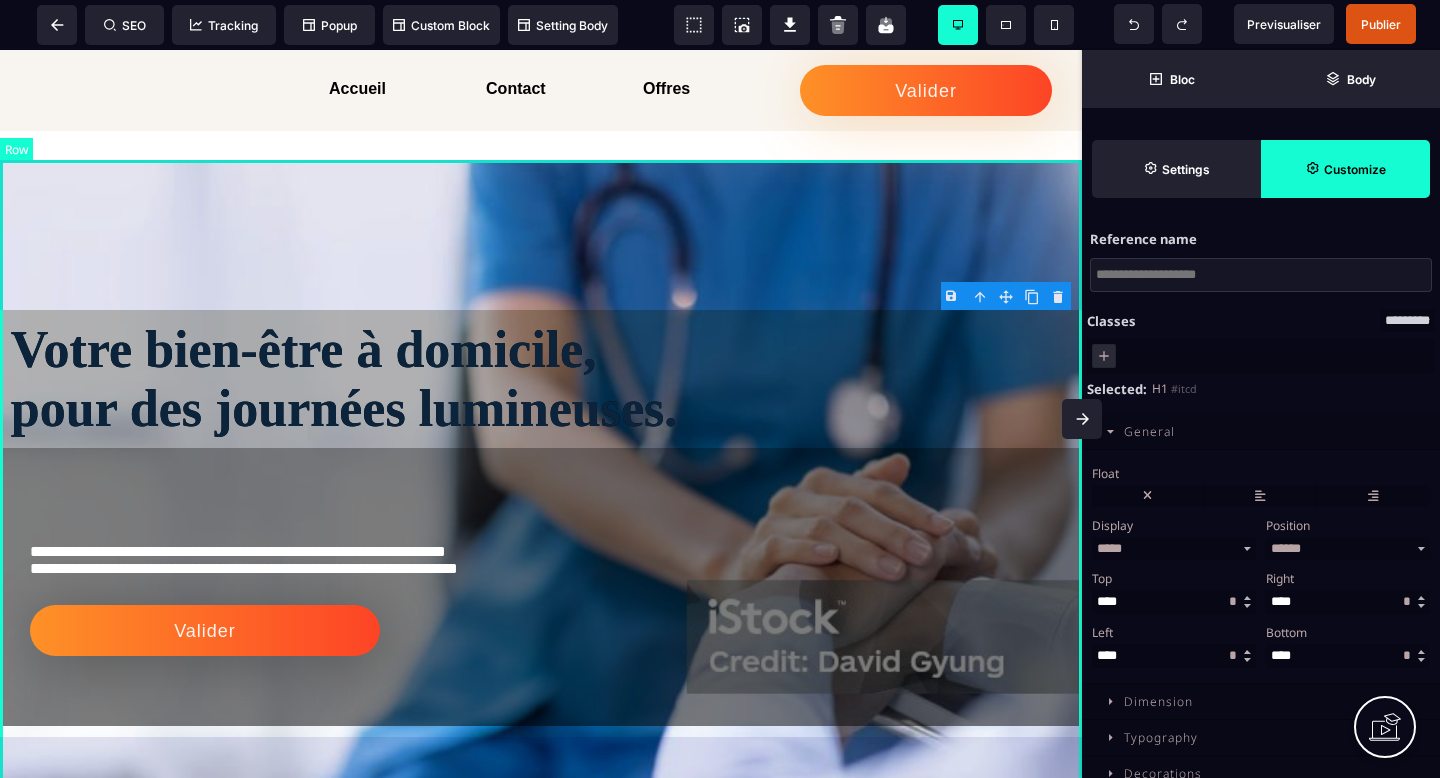 select on "*********" 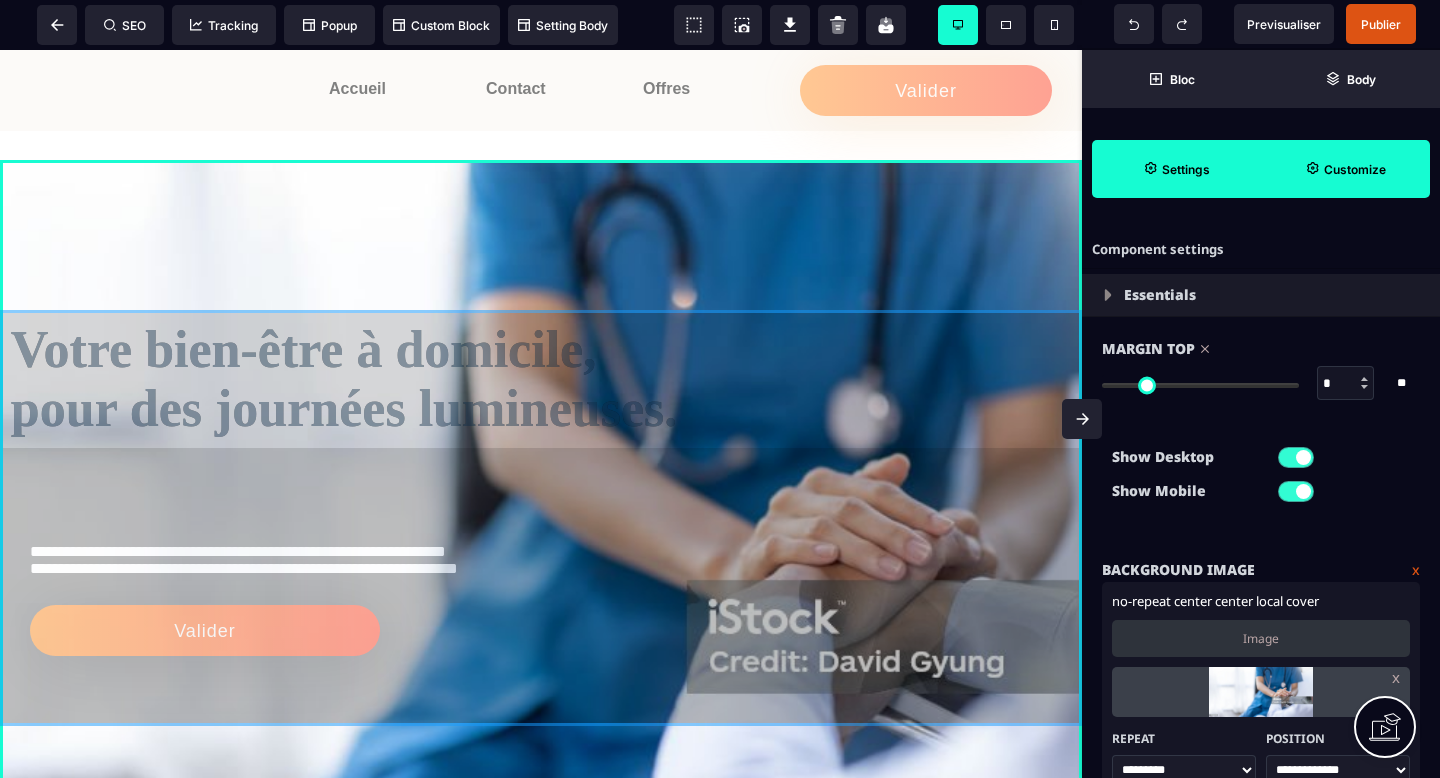 drag, startPoint x: 913, startPoint y: 342, endPoint x: 982, endPoint y: 476, distance: 150.7216 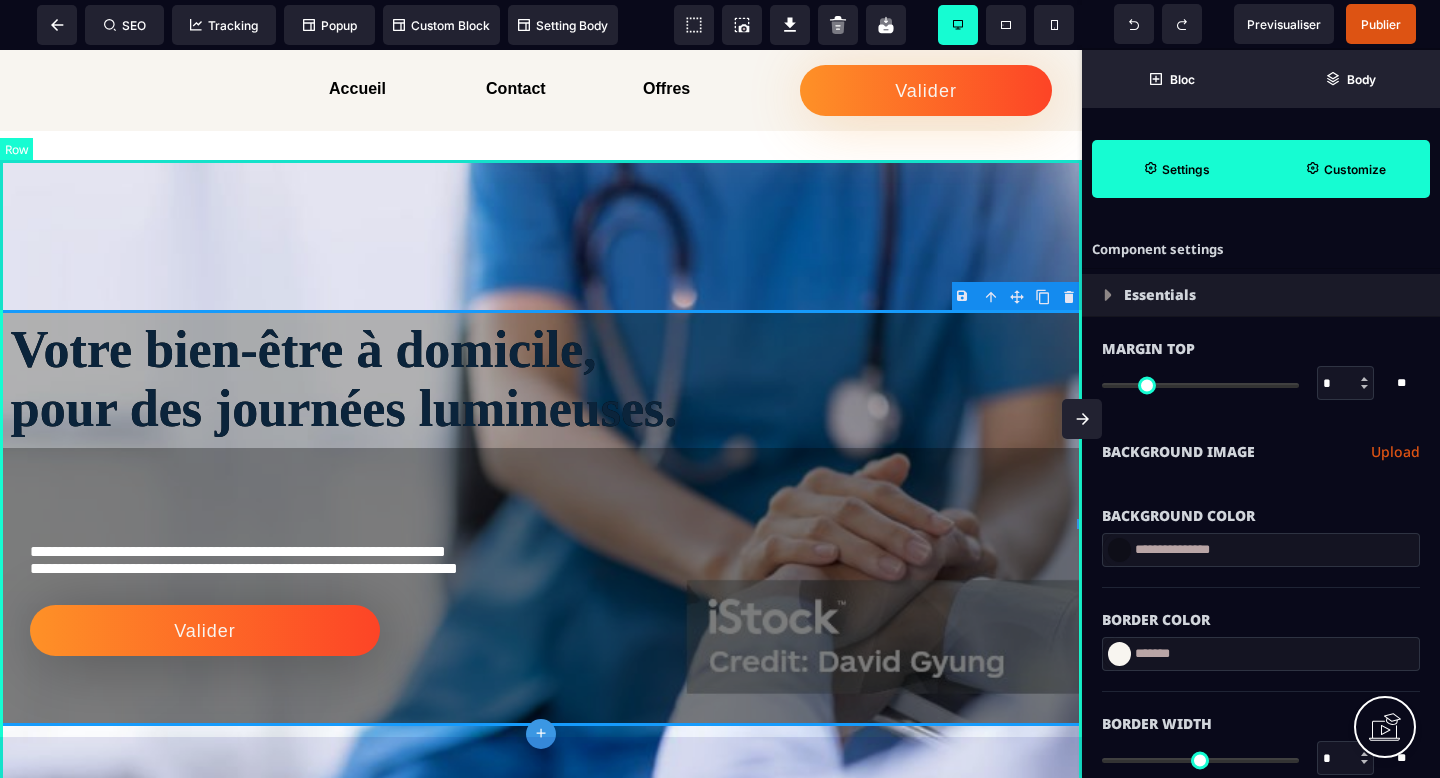 click on "**********" at bounding box center (541, 518) 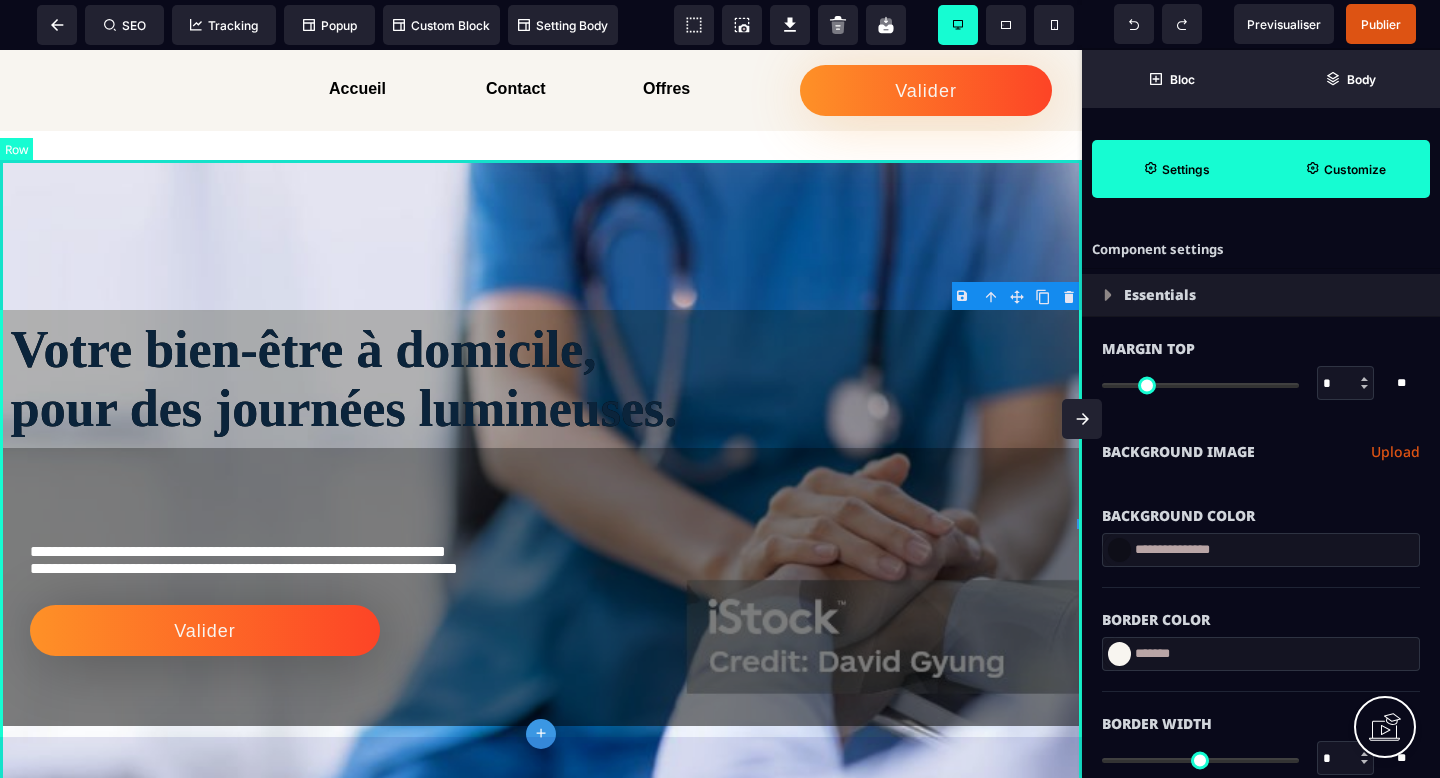 select on "*********" 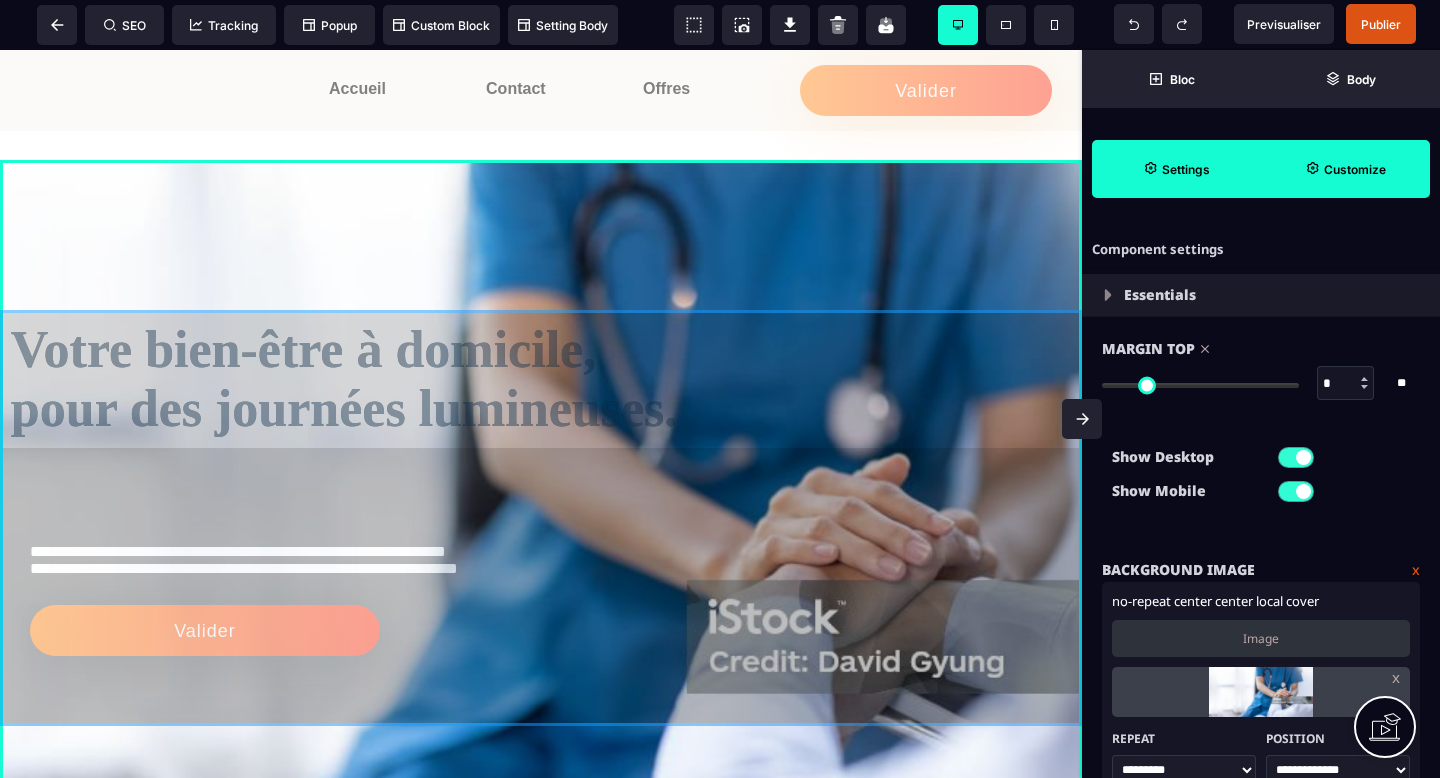 drag, startPoint x: 903, startPoint y: 378, endPoint x: 843, endPoint y: 230, distance: 159.69972 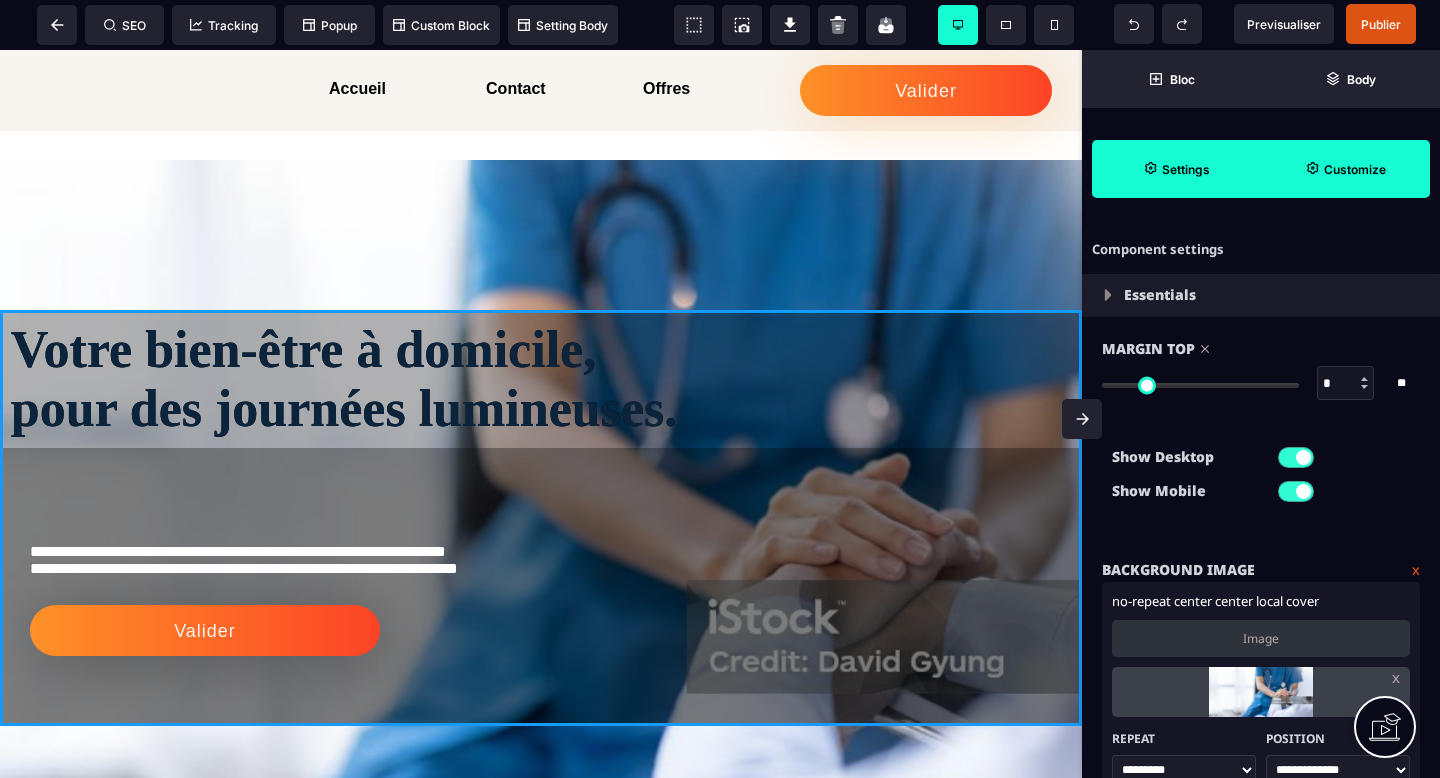 select on "**" 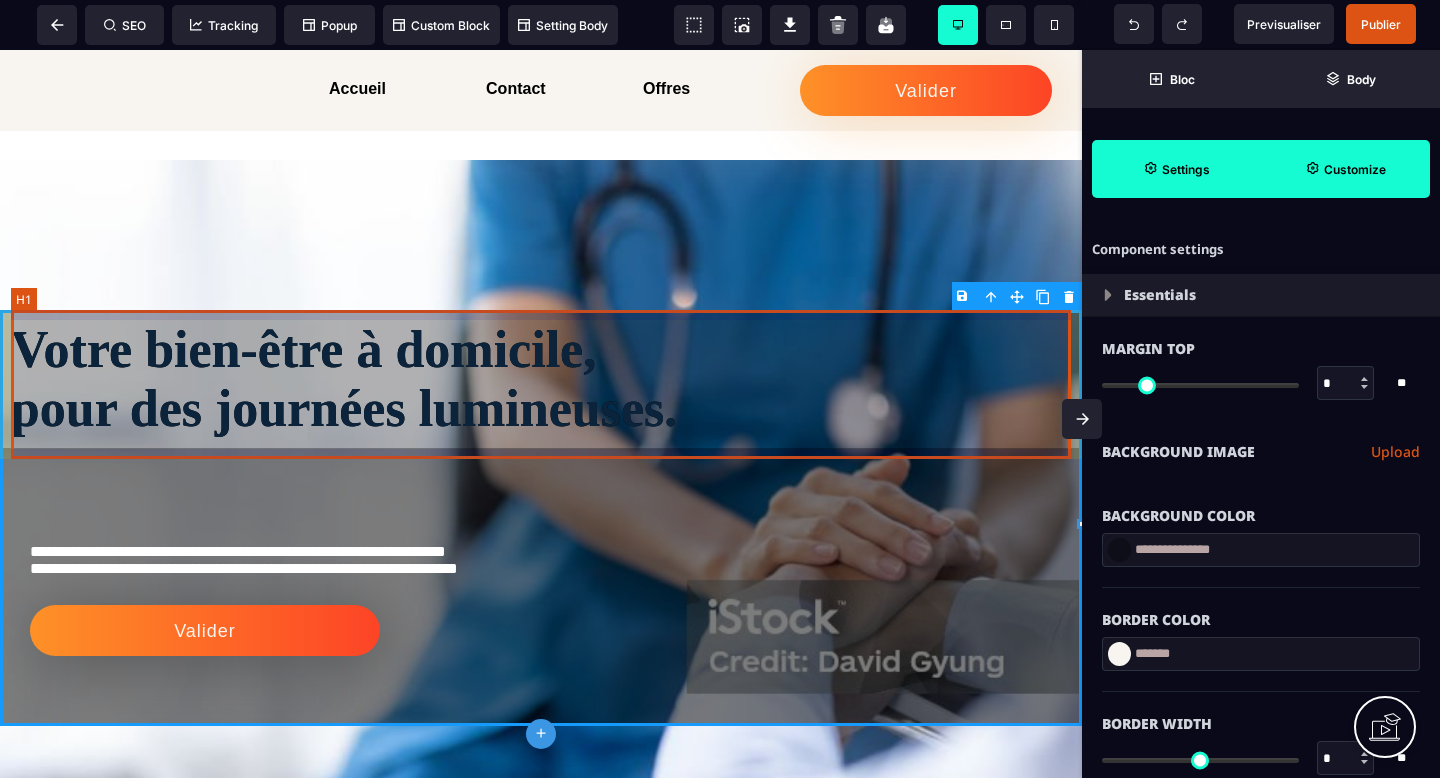 click on "Votre bien-être à domicile,
pour des journées lumineuses." at bounding box center [541, 379] 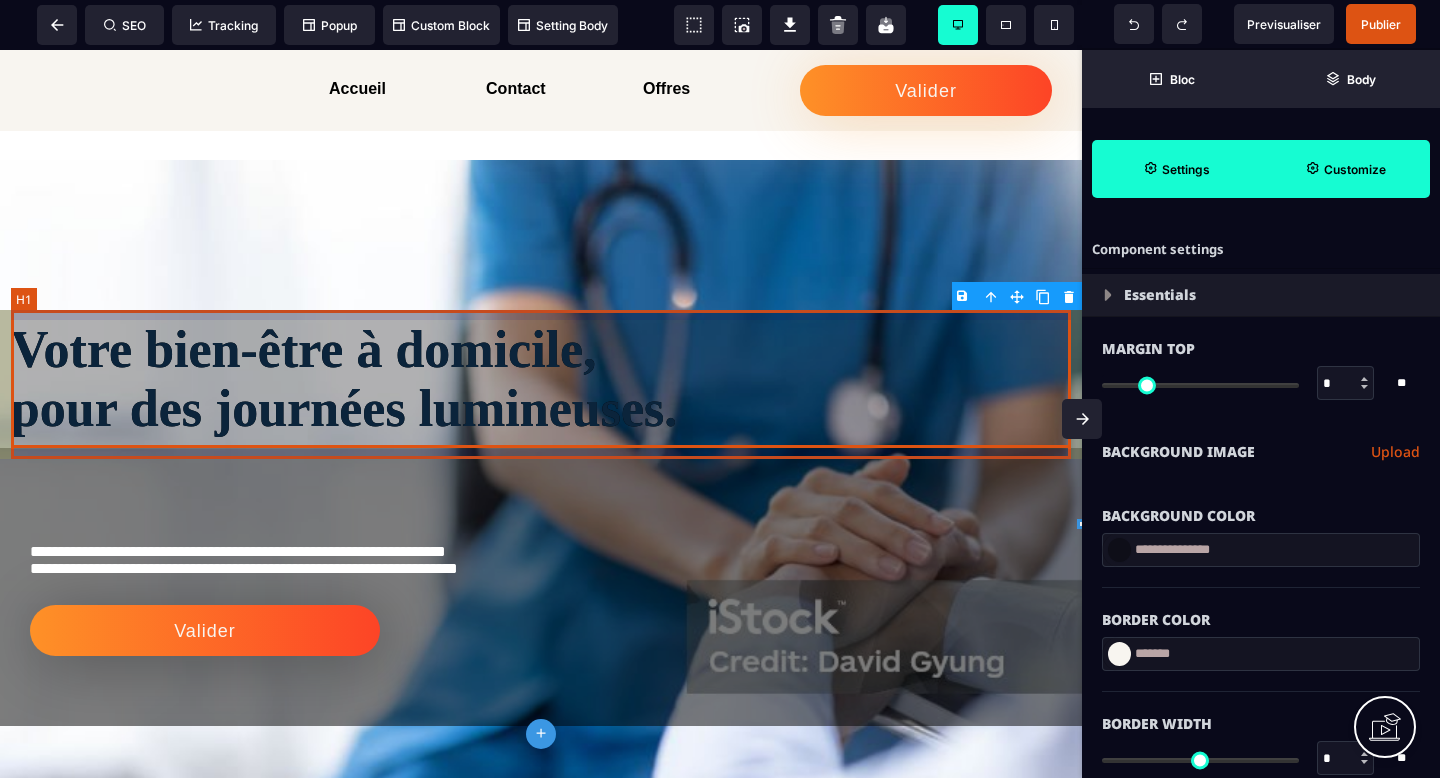select on "***" 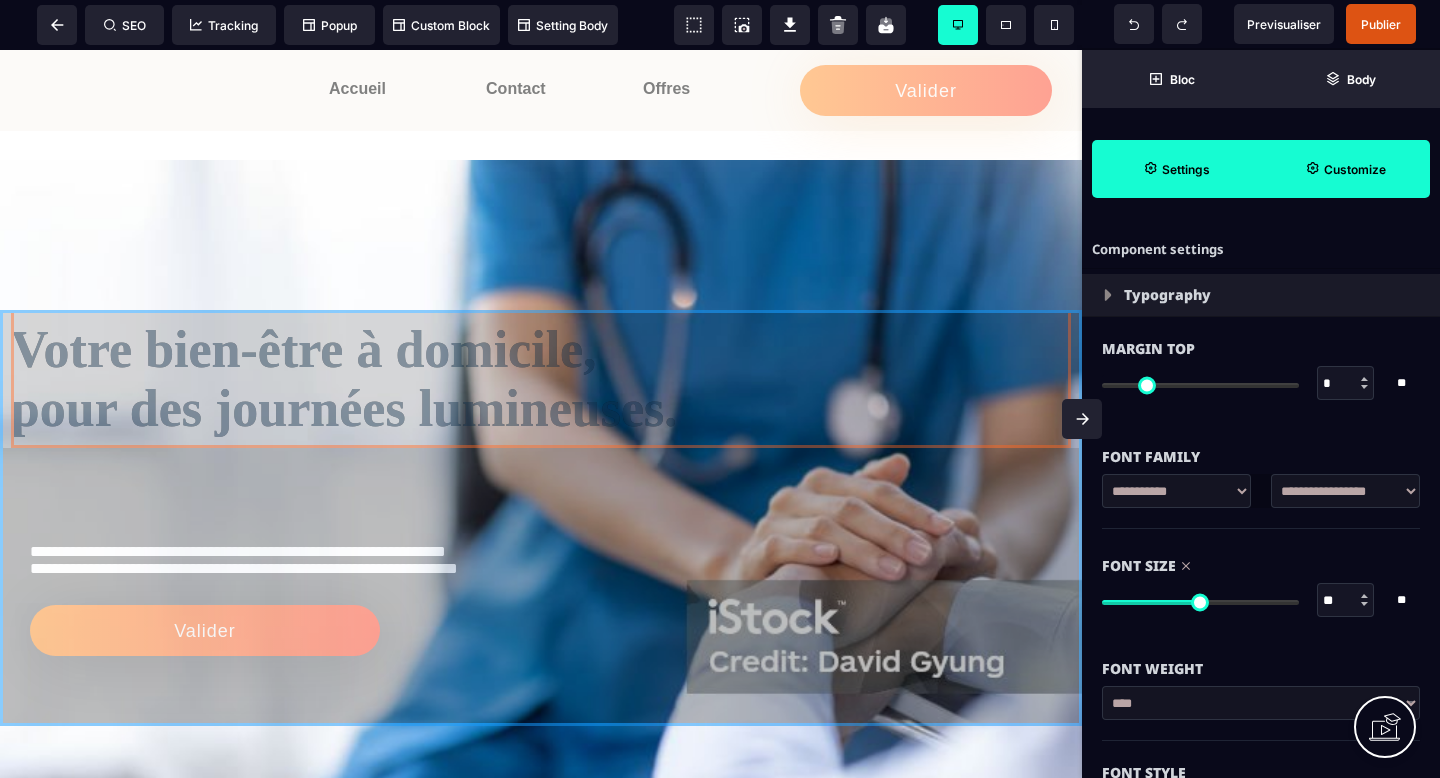 drag, startPoint x: 996, startPoint y: 346, endPoint x: 916, endPoint y: 265, distance: 113.84639 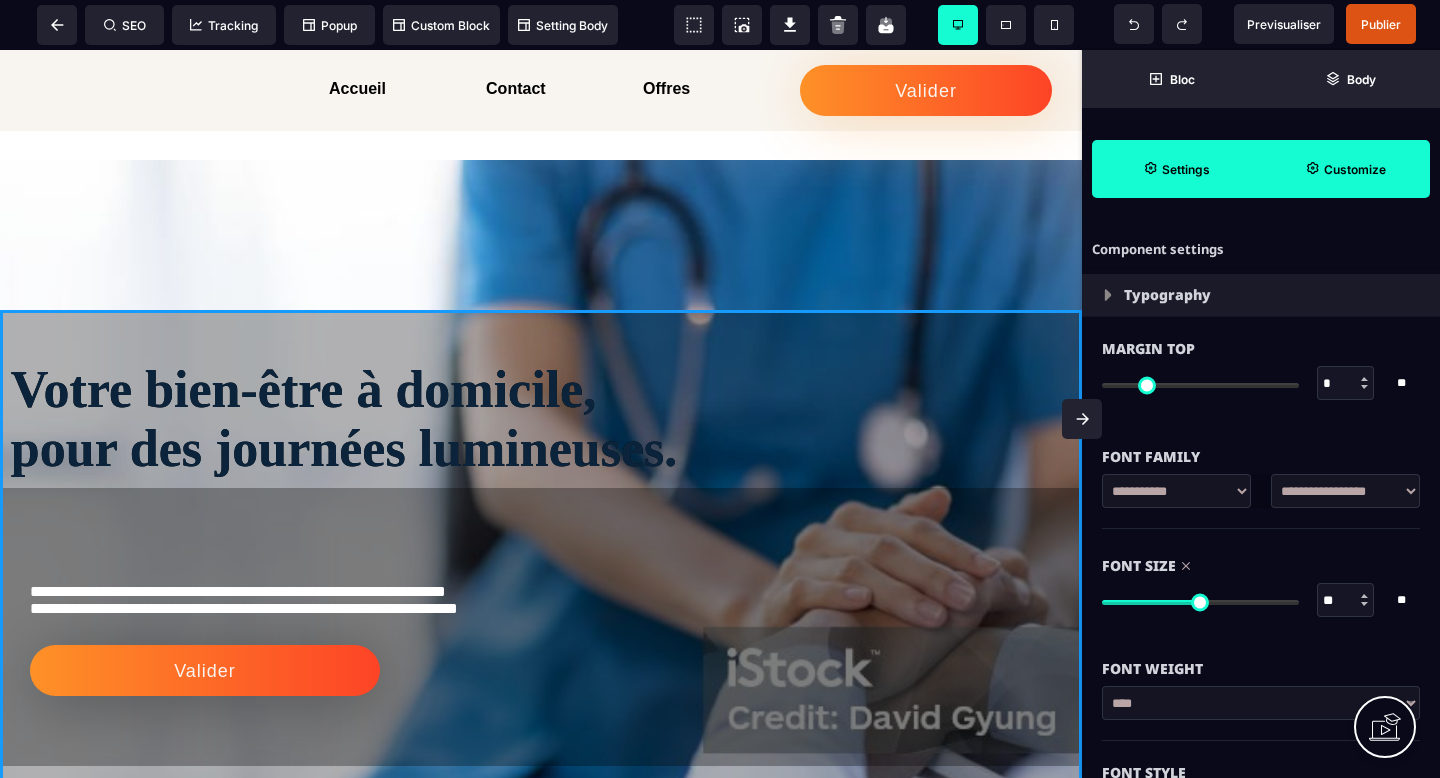 select on "**" 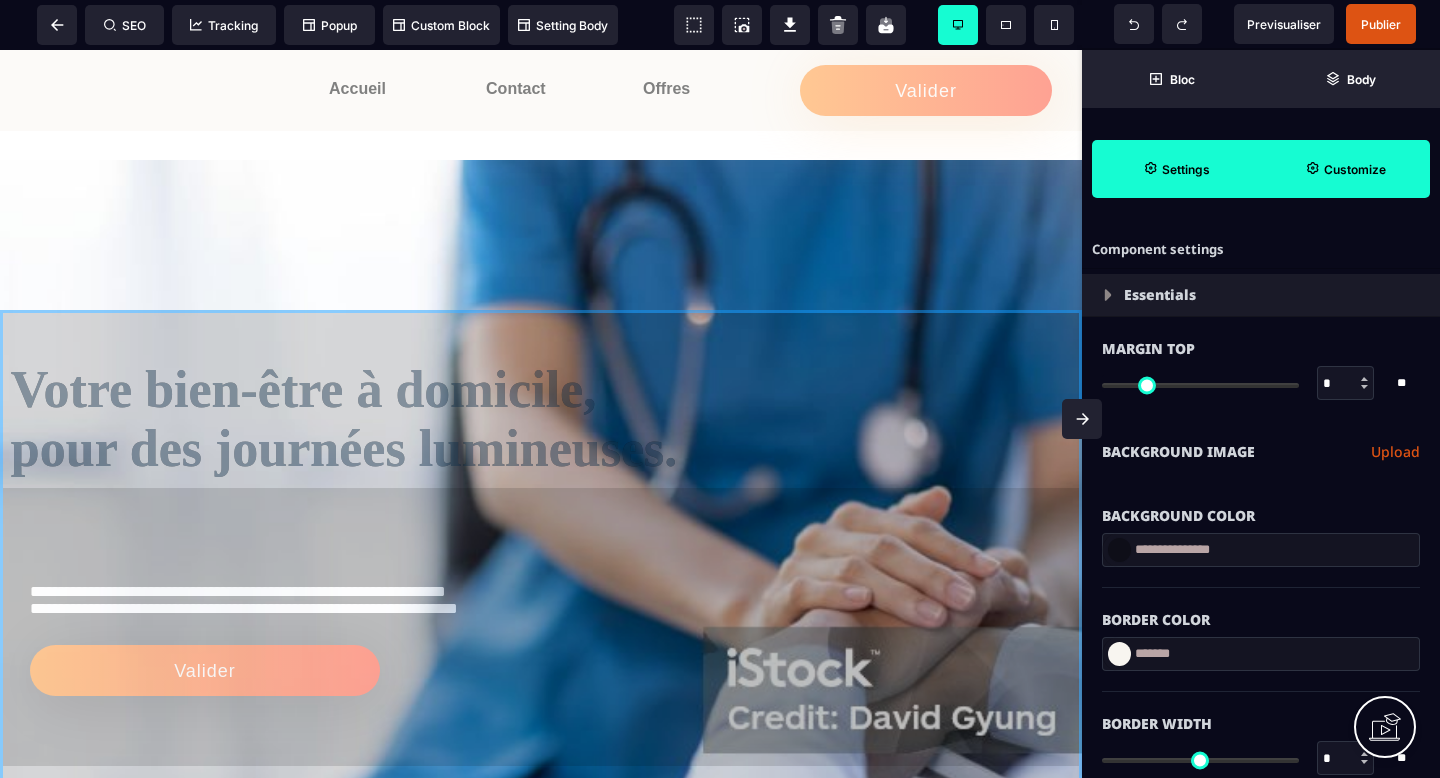 drag, startPoint x: 1015, startPoint y: 349, endPoint x: 983, endPoint y: 207, distance: 145.56099 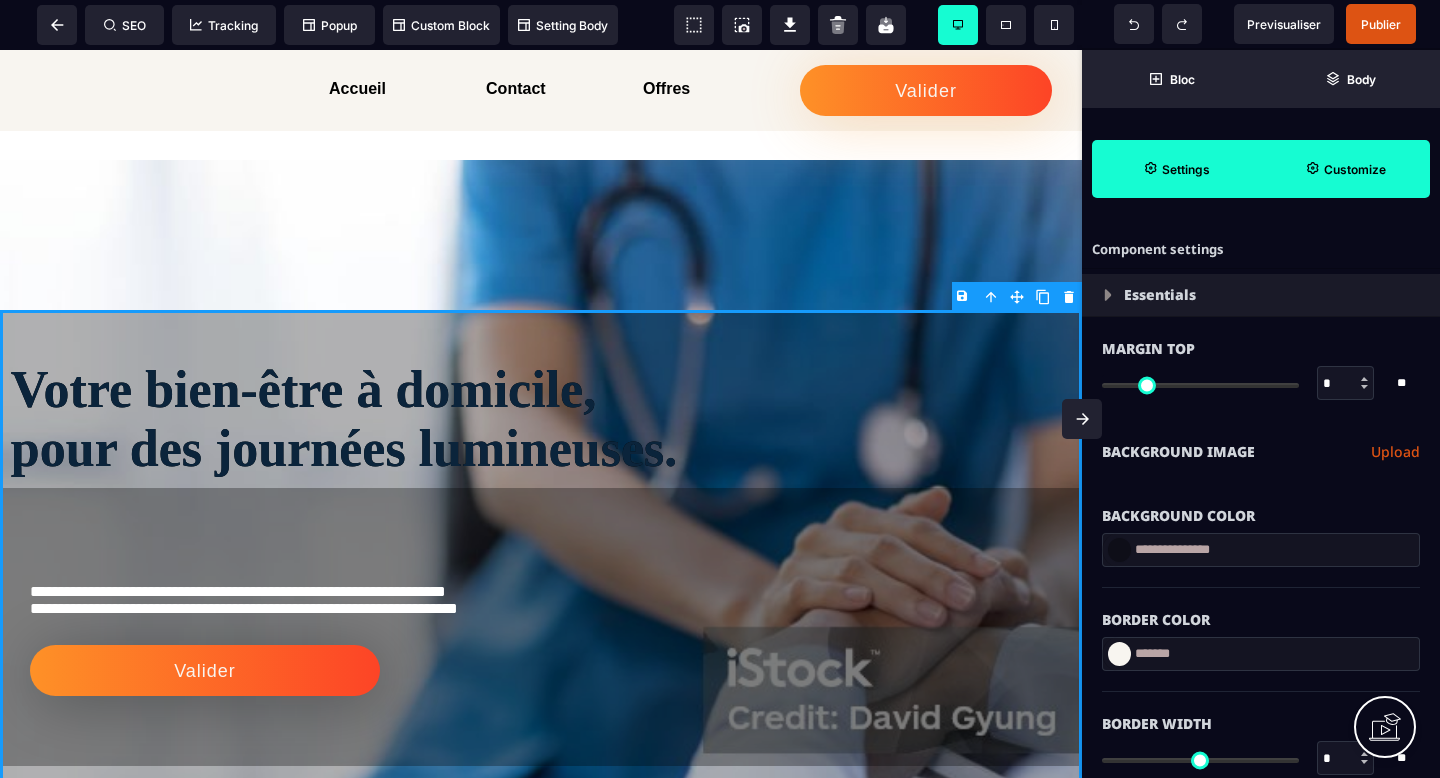 click on "**********" at bounding box center (541, 558) 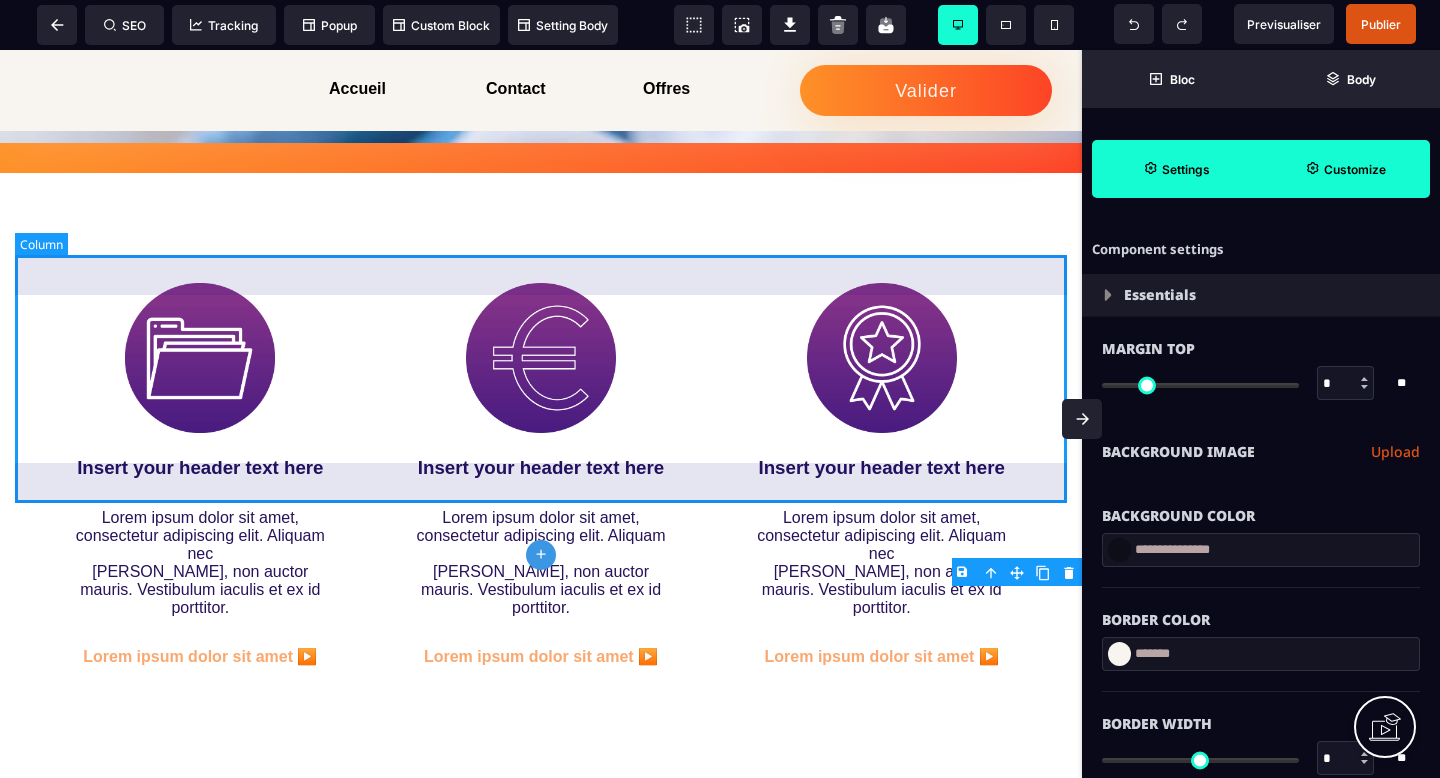 scroll, scrollTop: 0, scrollLeft: 0, axis: both 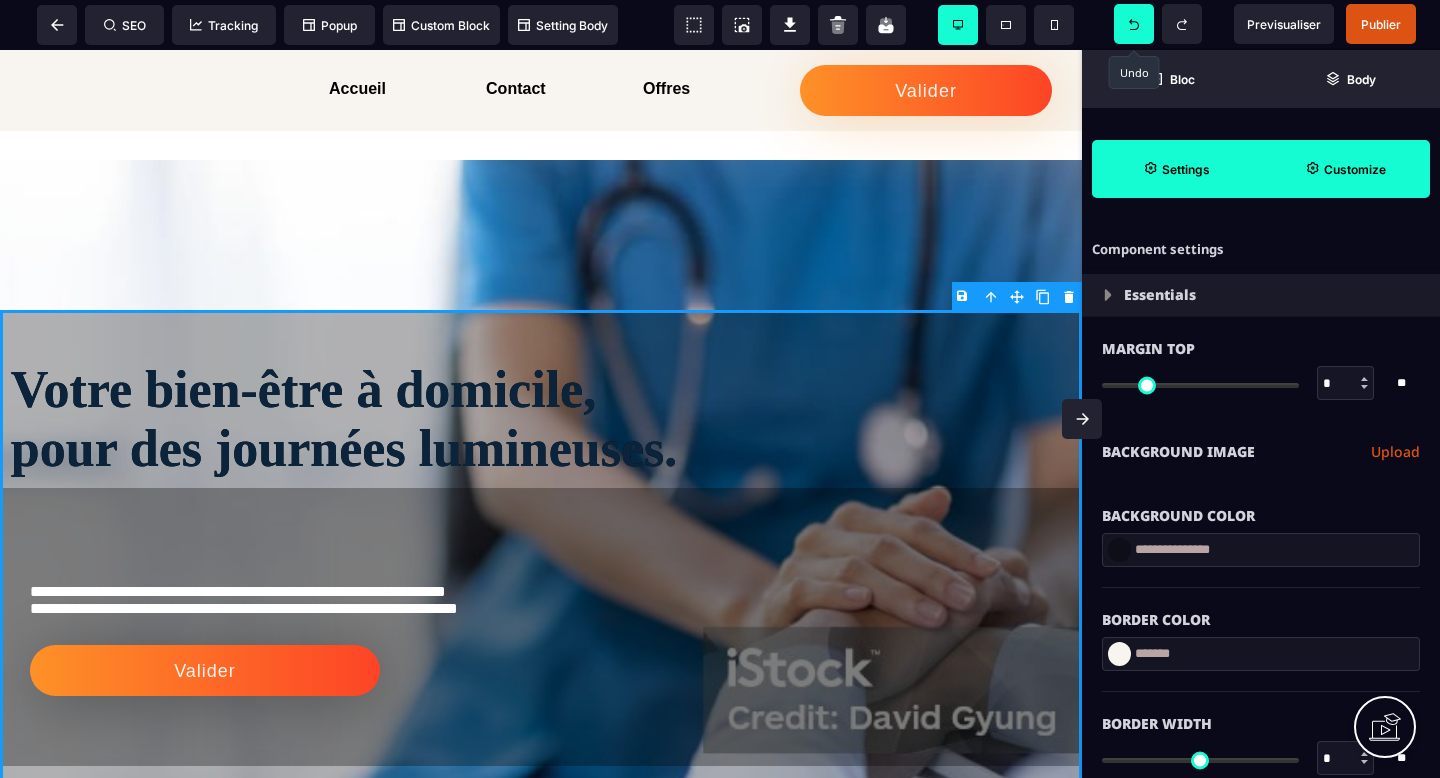 click 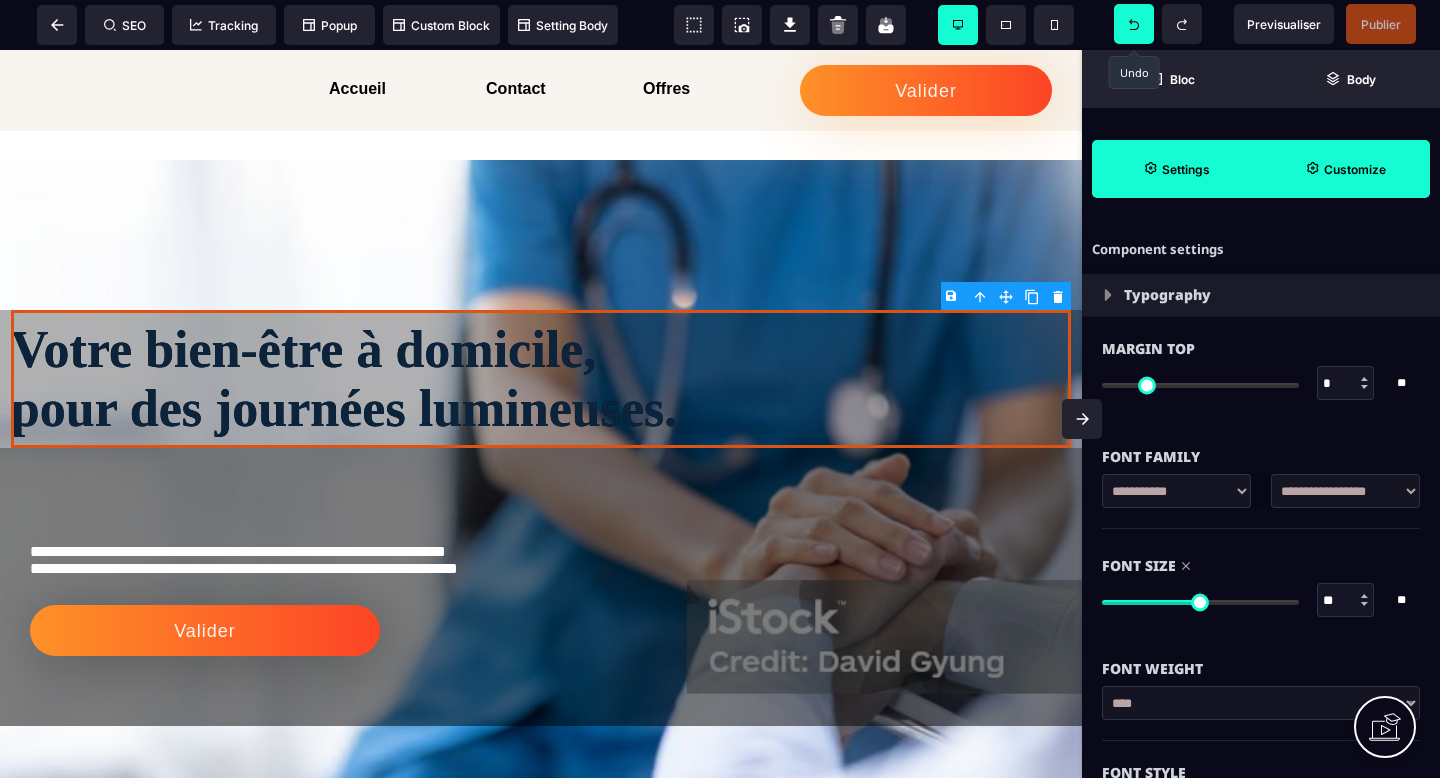click 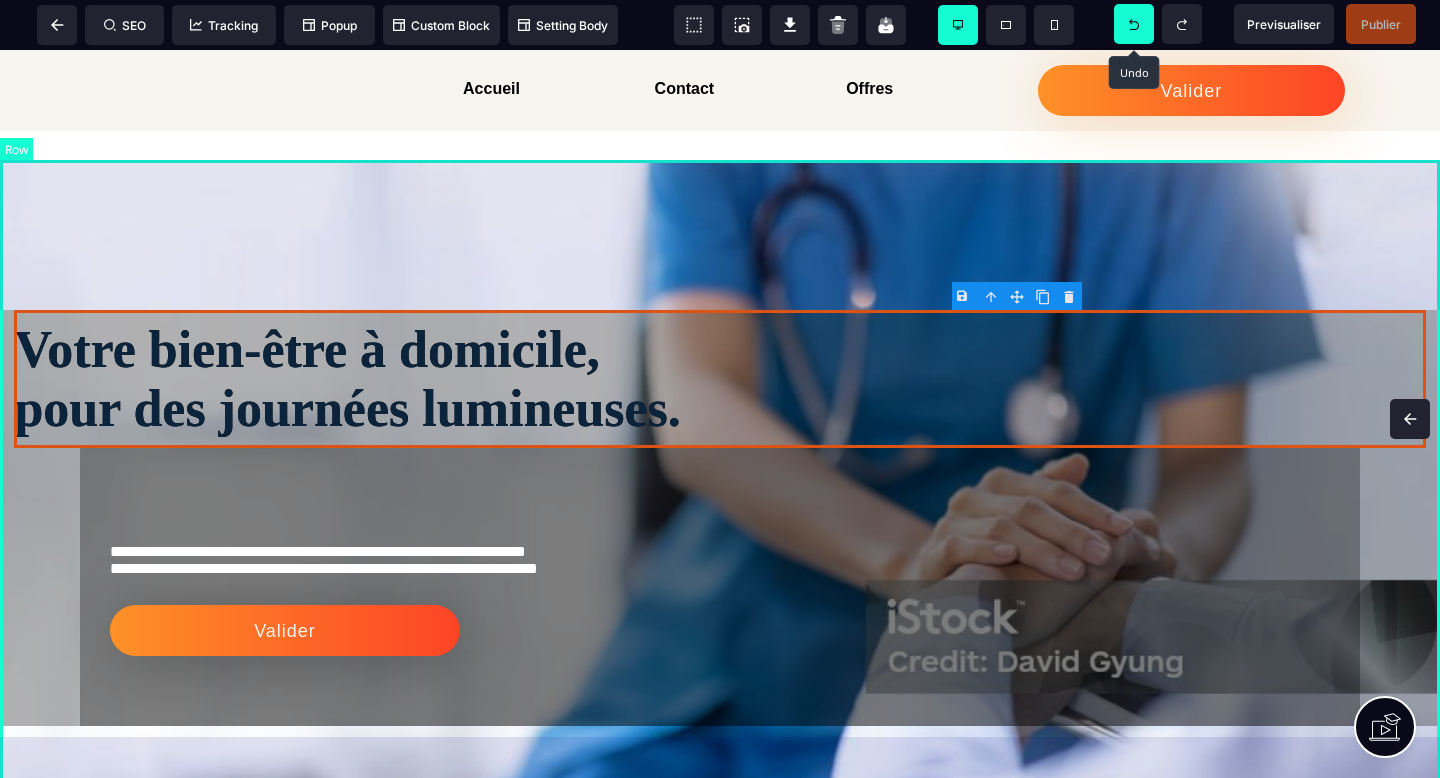 click on "**********" at bounding box center (720, 518) 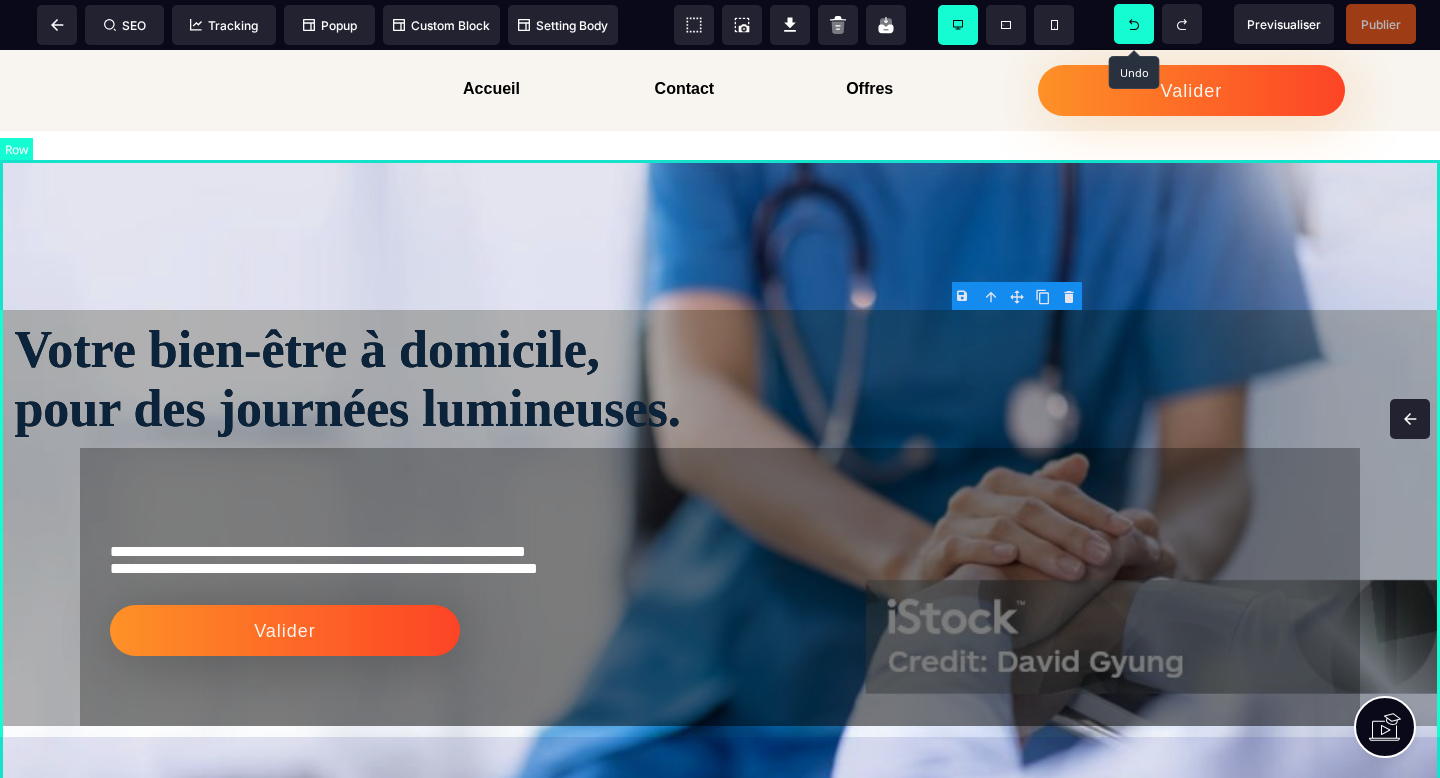 select on "*********" 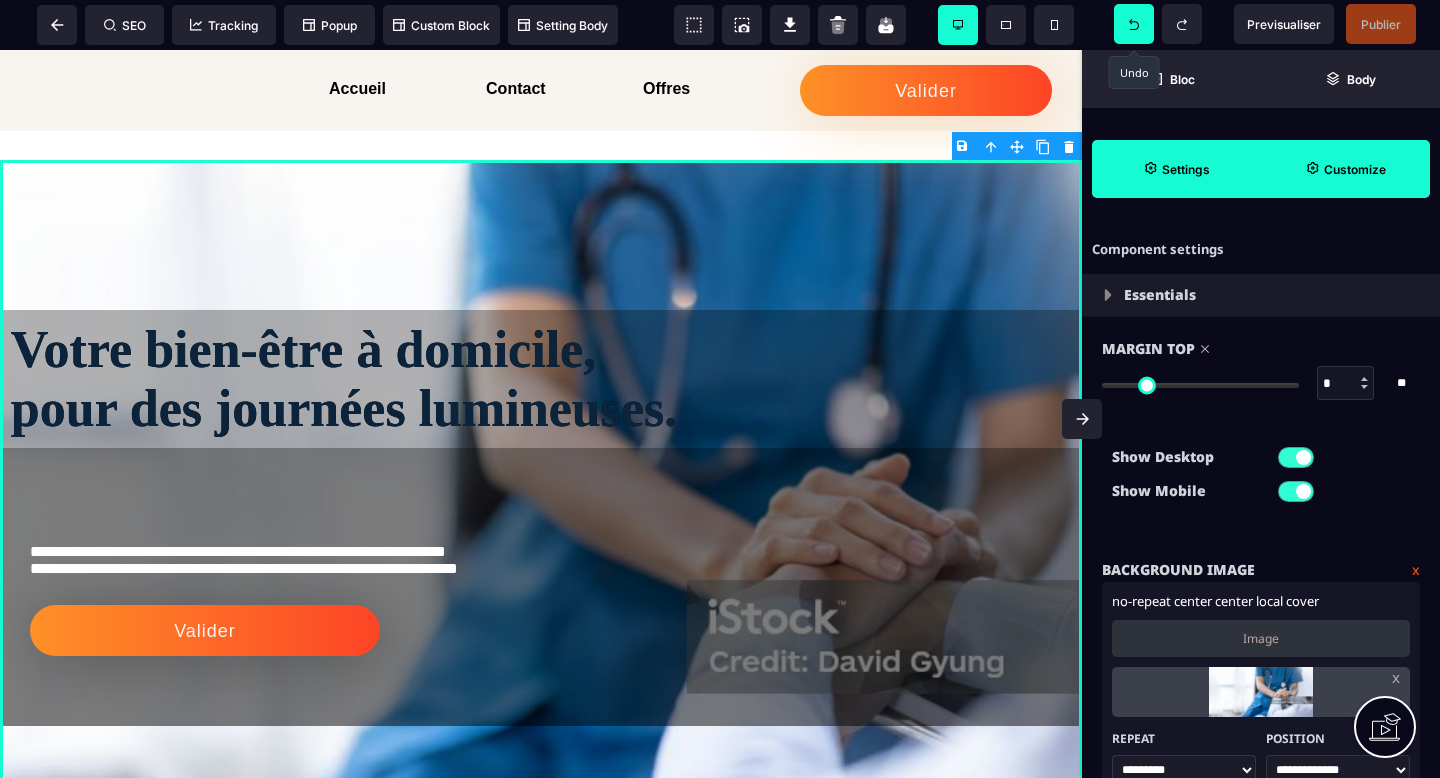click on "Show Desktop
Show Mobile" at bounding box center [1261, 479] 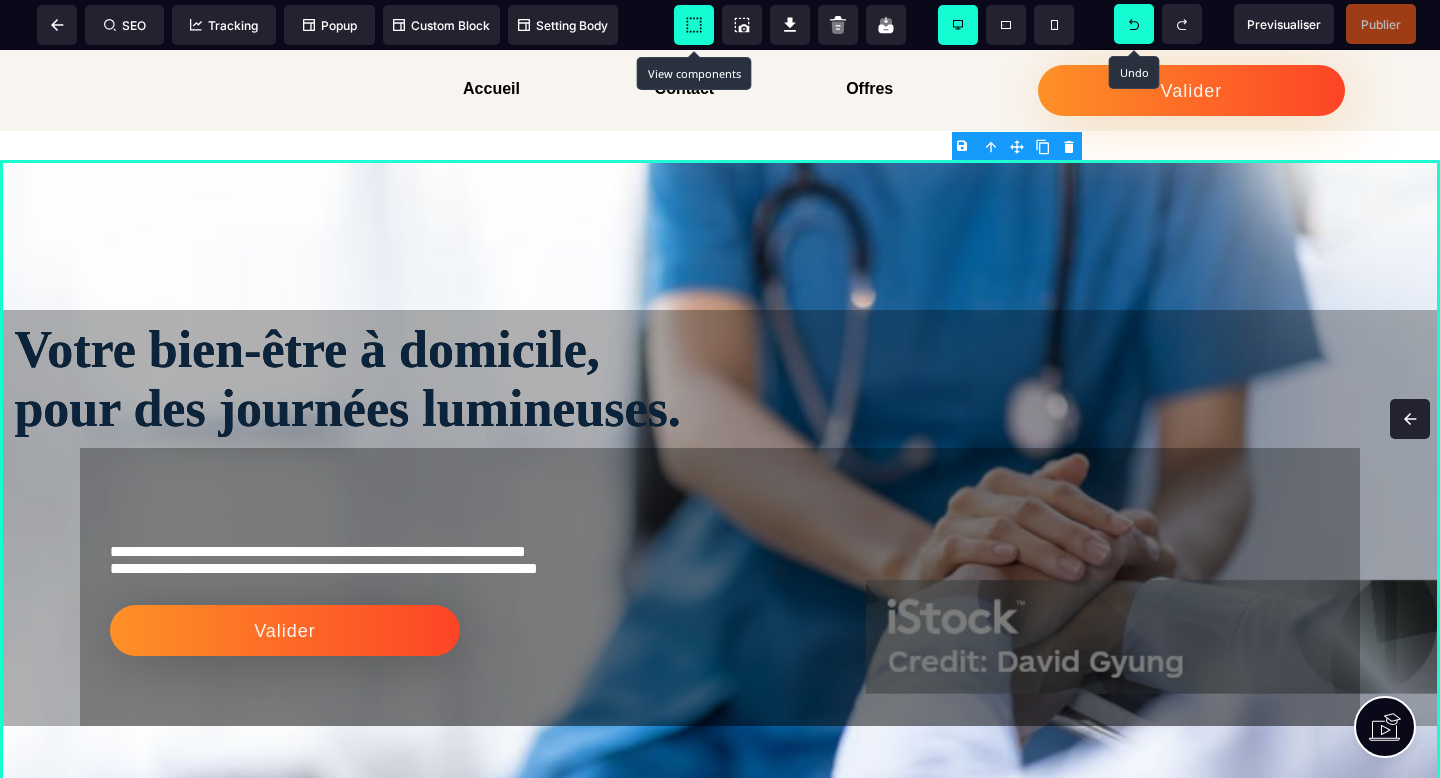 click 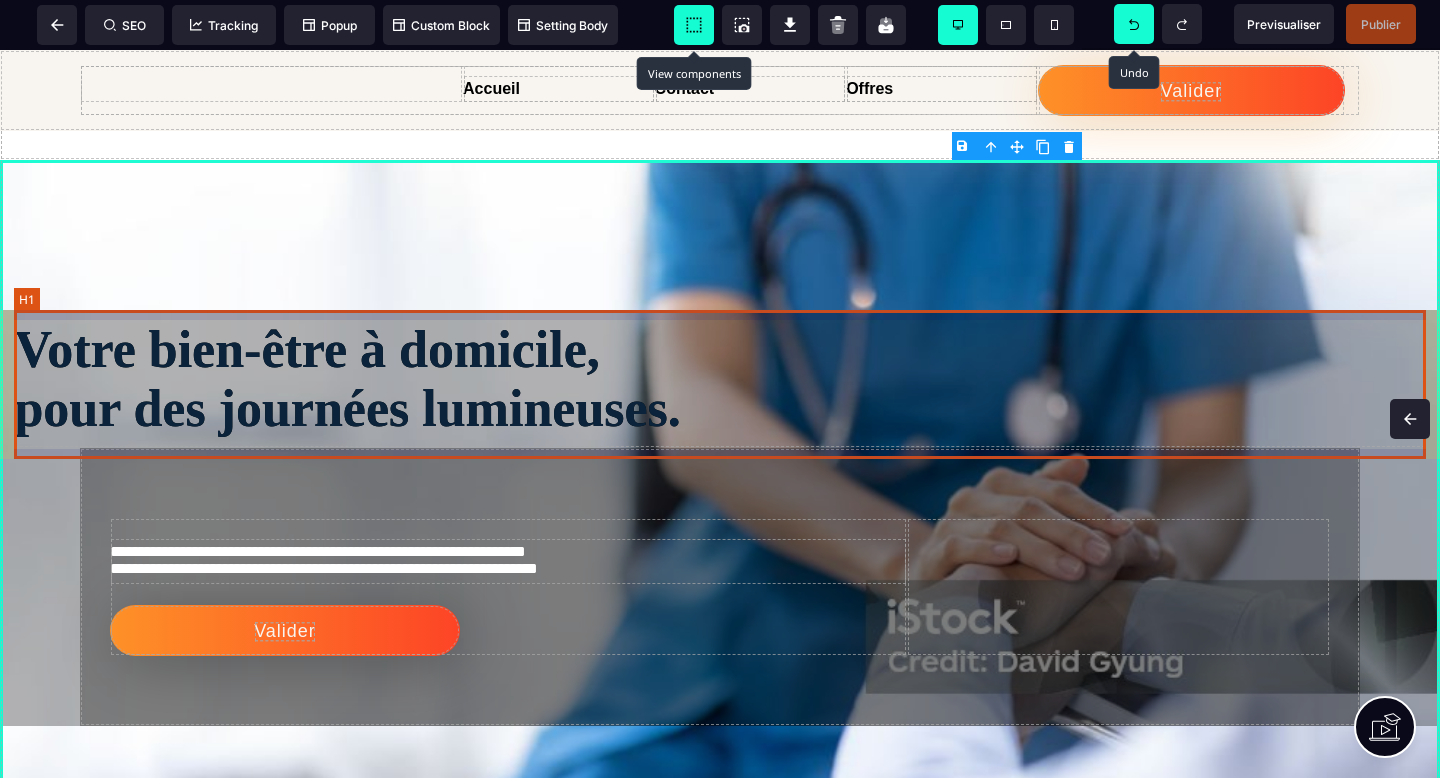 click on "Votre bien-être à domicile,
pour des journées lumineuses." at bounding box center (719, 379) 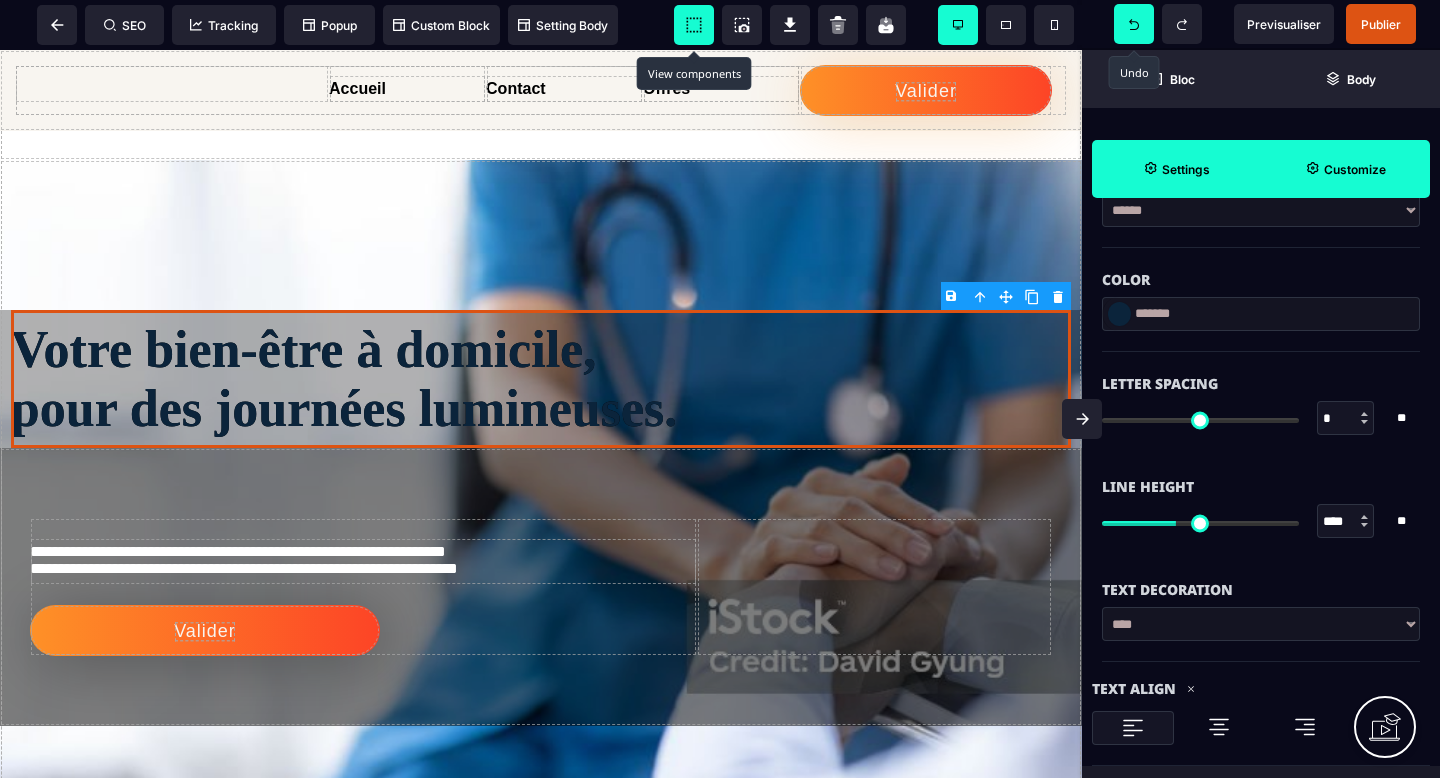 scroll, scrollTop: 609, scrollLeft: 0, axis: vertical 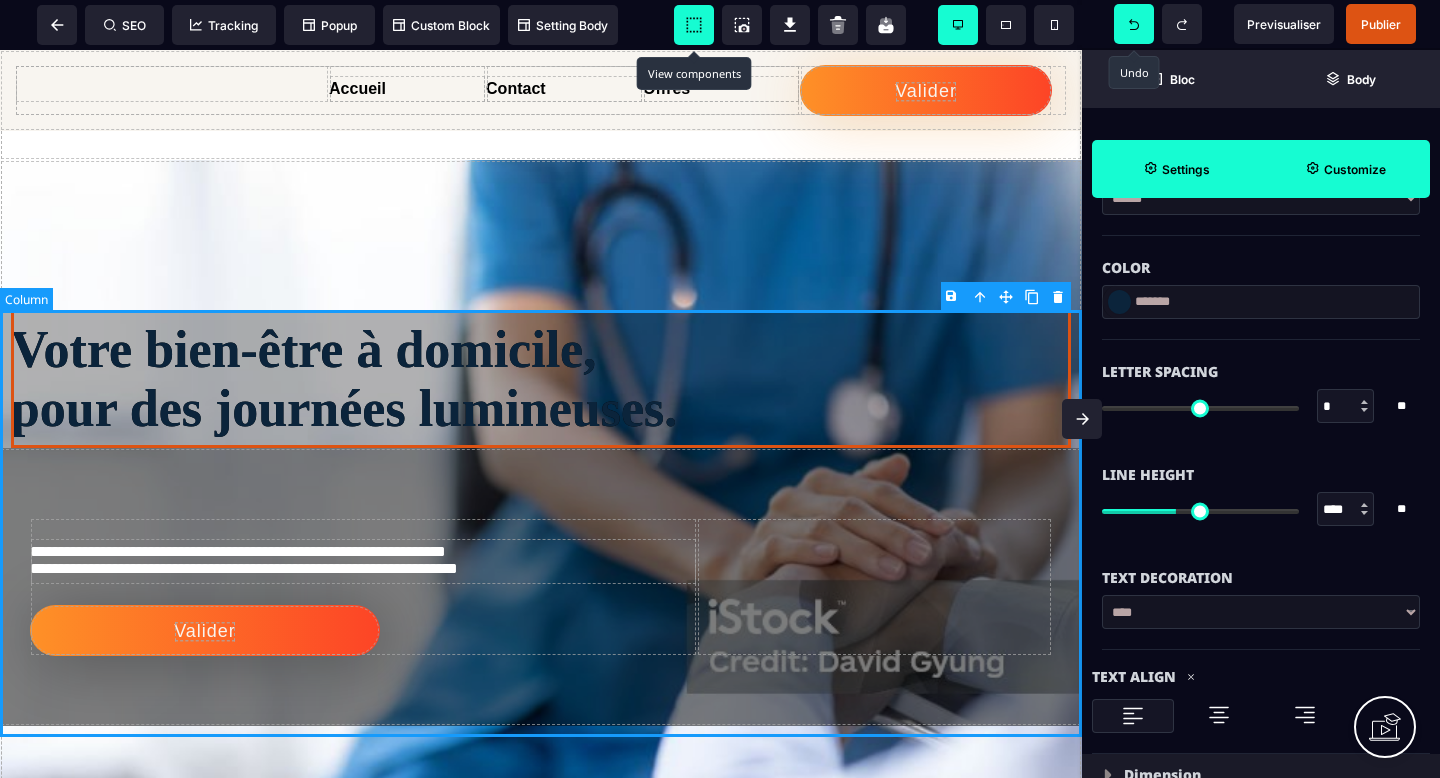 click on "**********" at bounding box center (541, 518) 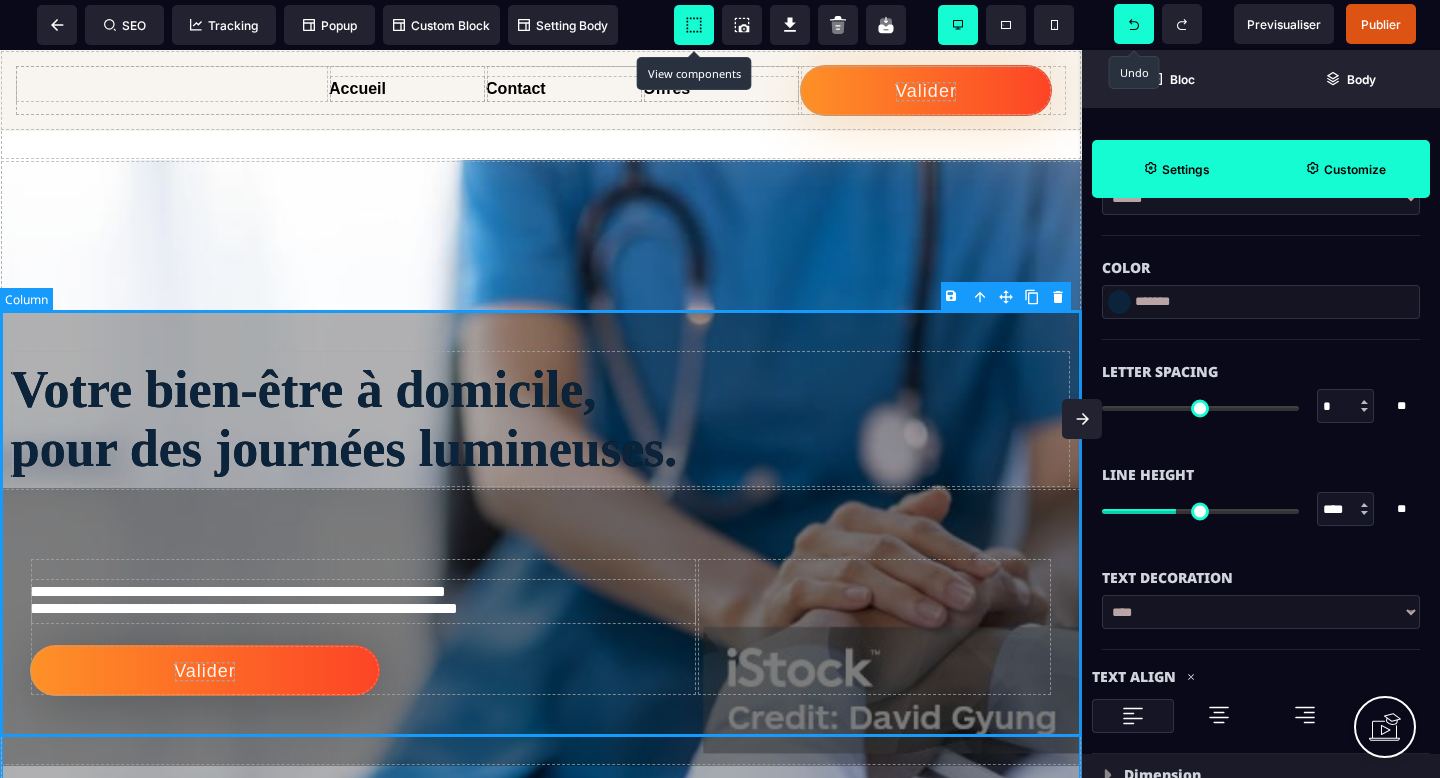 select on "**" 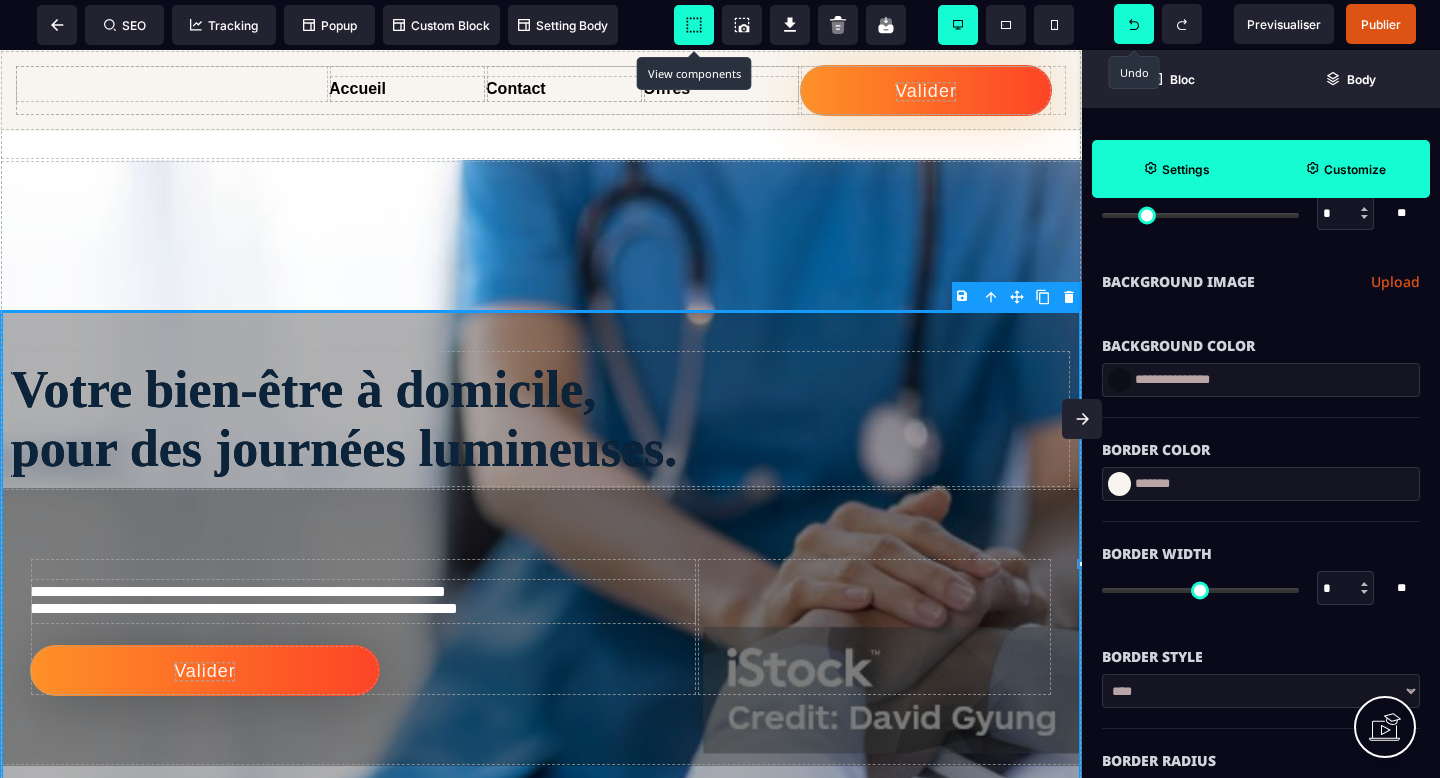 scroll, scrollTop: 175, scrollLeft: 0, axis: vertical 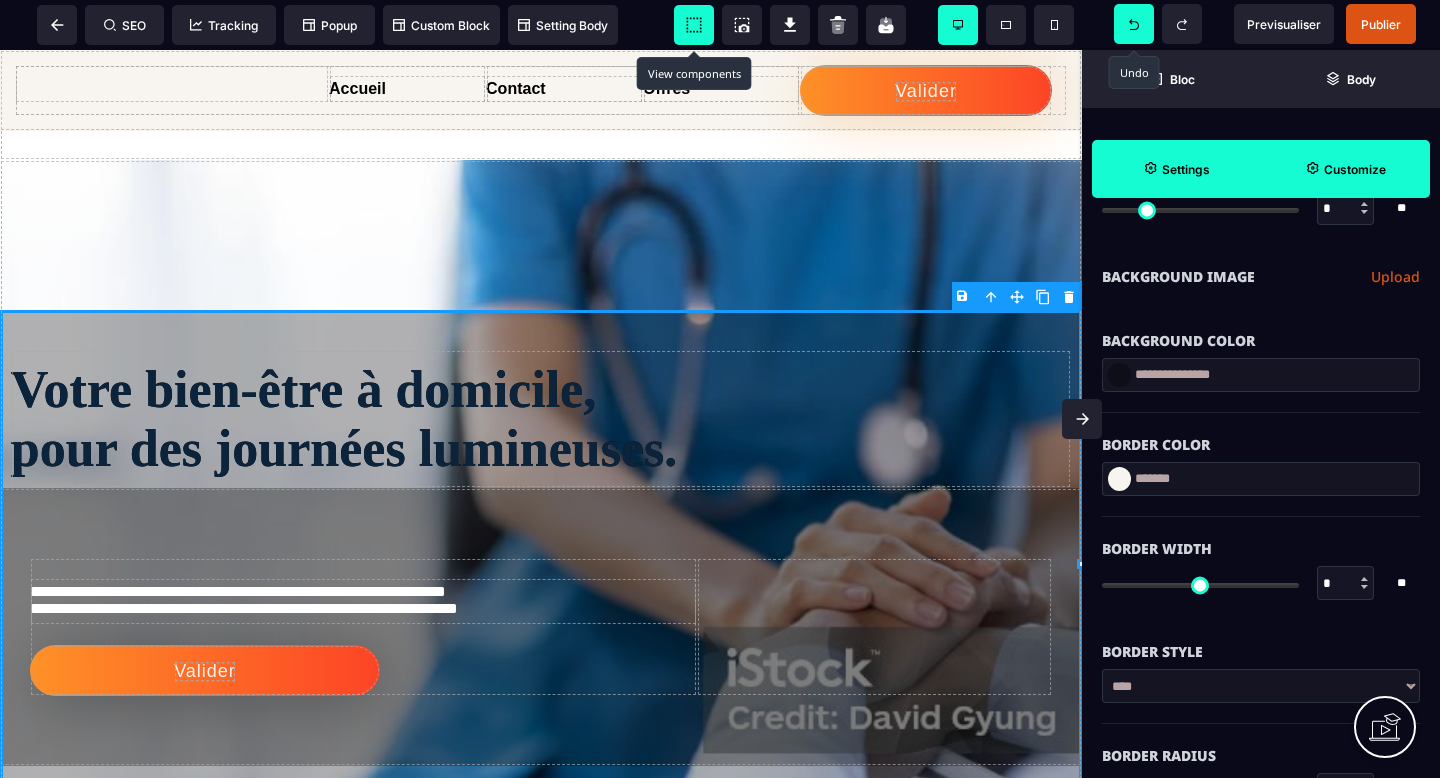 click at bounding box center [1119, 479] 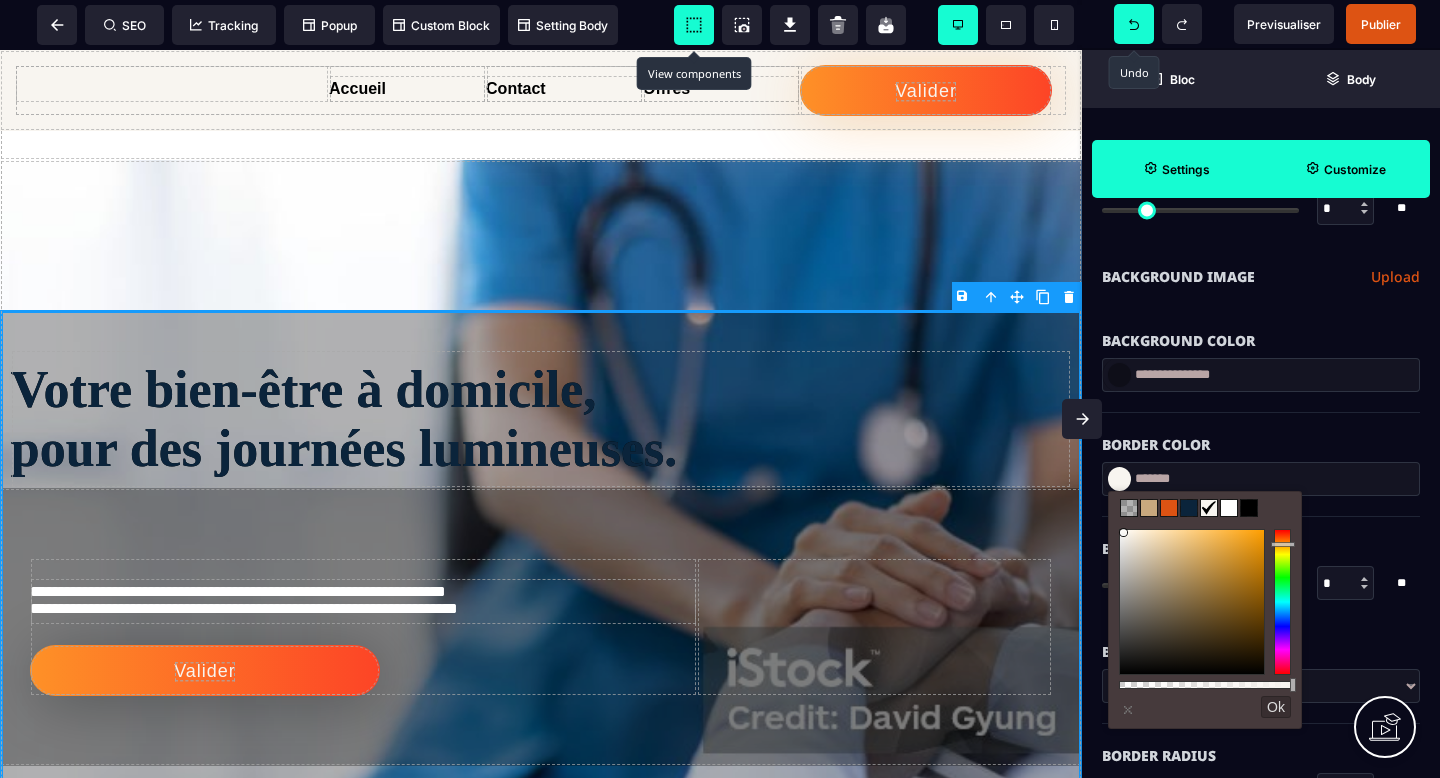 click on "Border Color" at bounding box center [1261, 445] 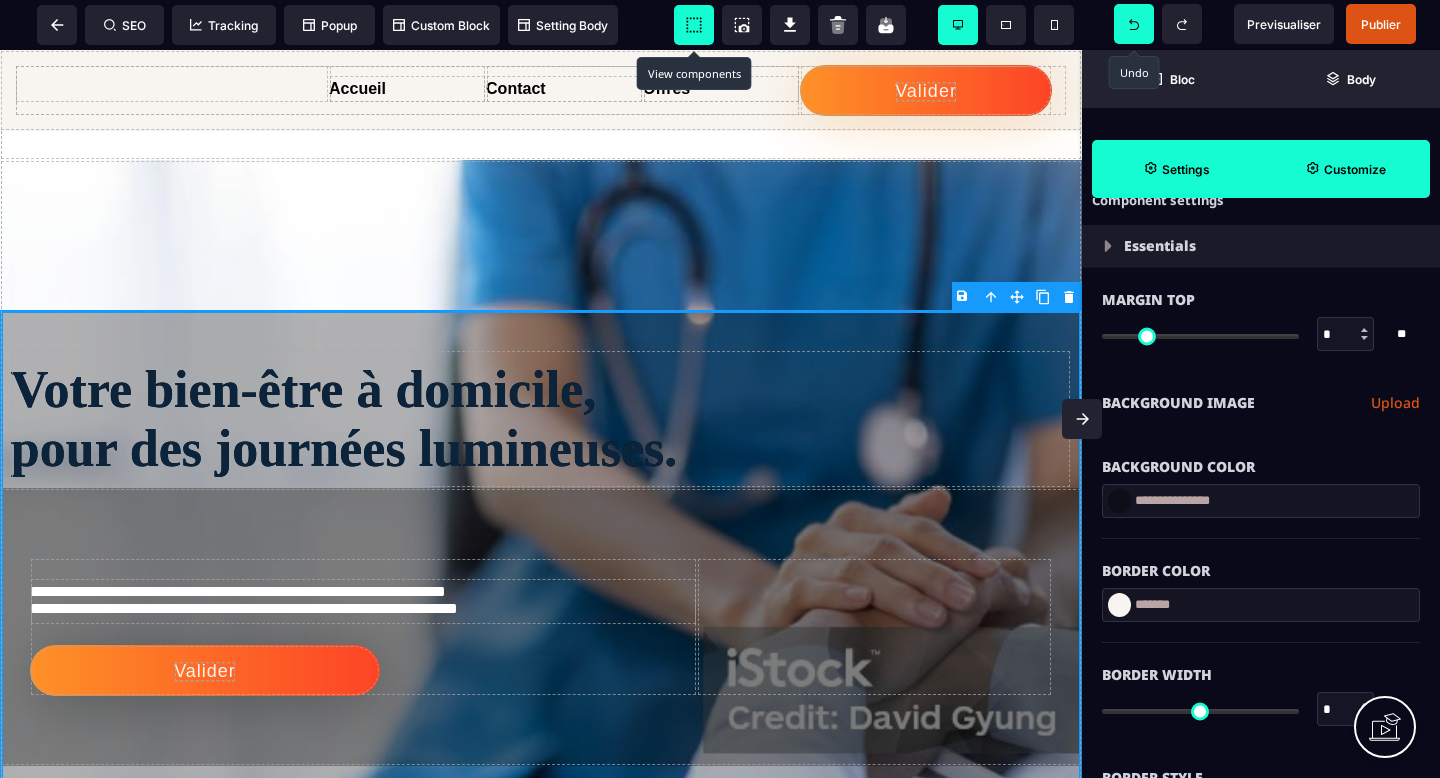 scroll, scrollTop: 25, scrollLeft: 0, axis: vertical 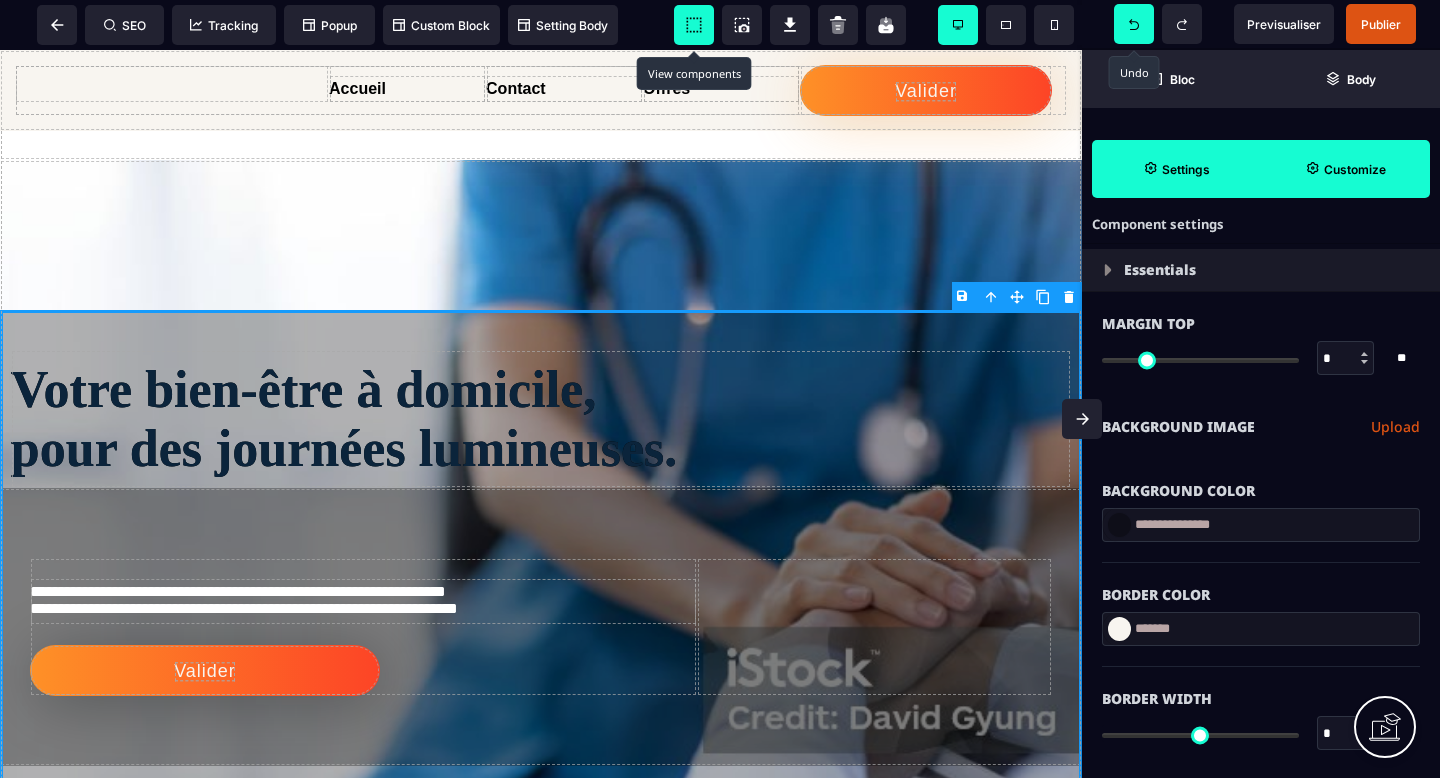 click on "**********" at bounding box center [1261, 525] 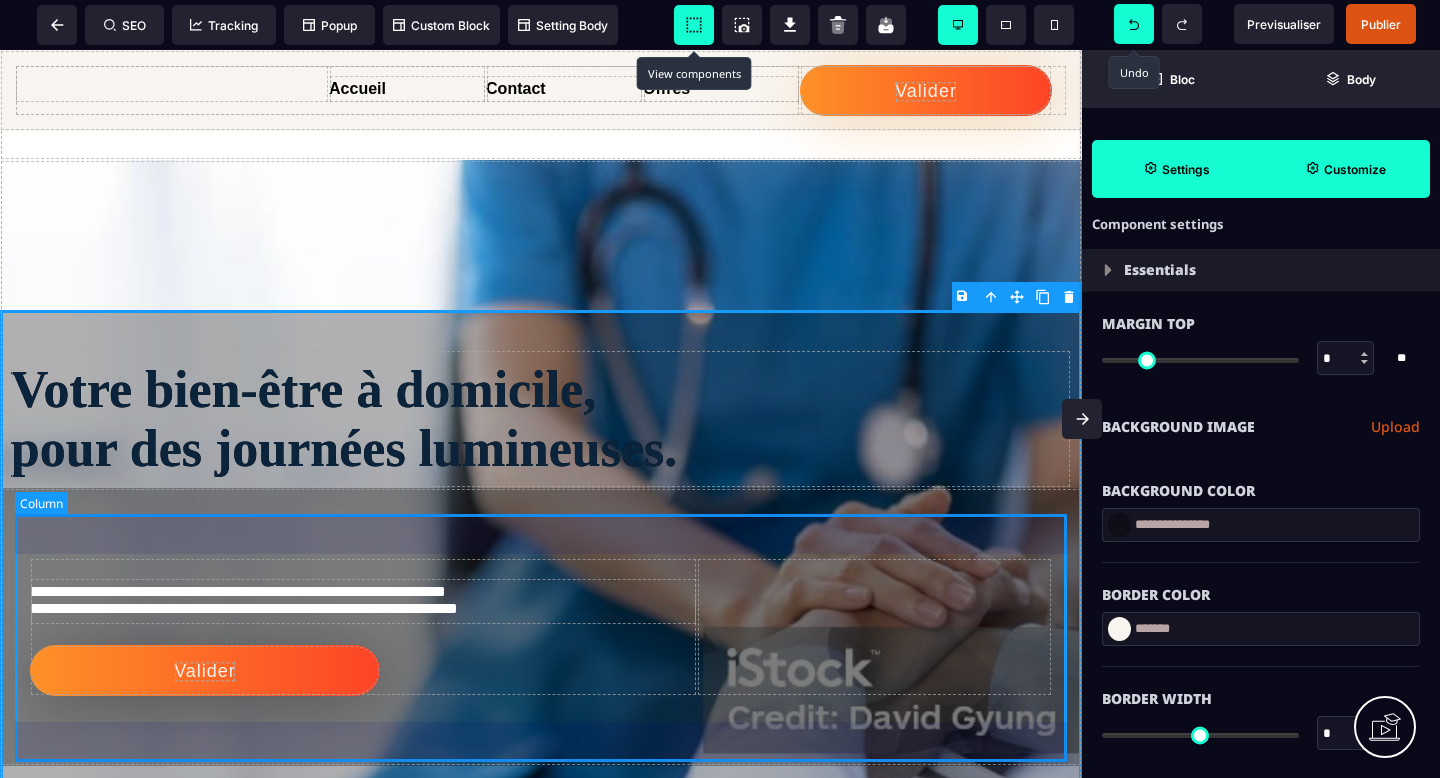 drag, startPoint x: 1260, startPoint y: 574, endPoint x: 1054, endPoint y: 525, distance: 211.7475 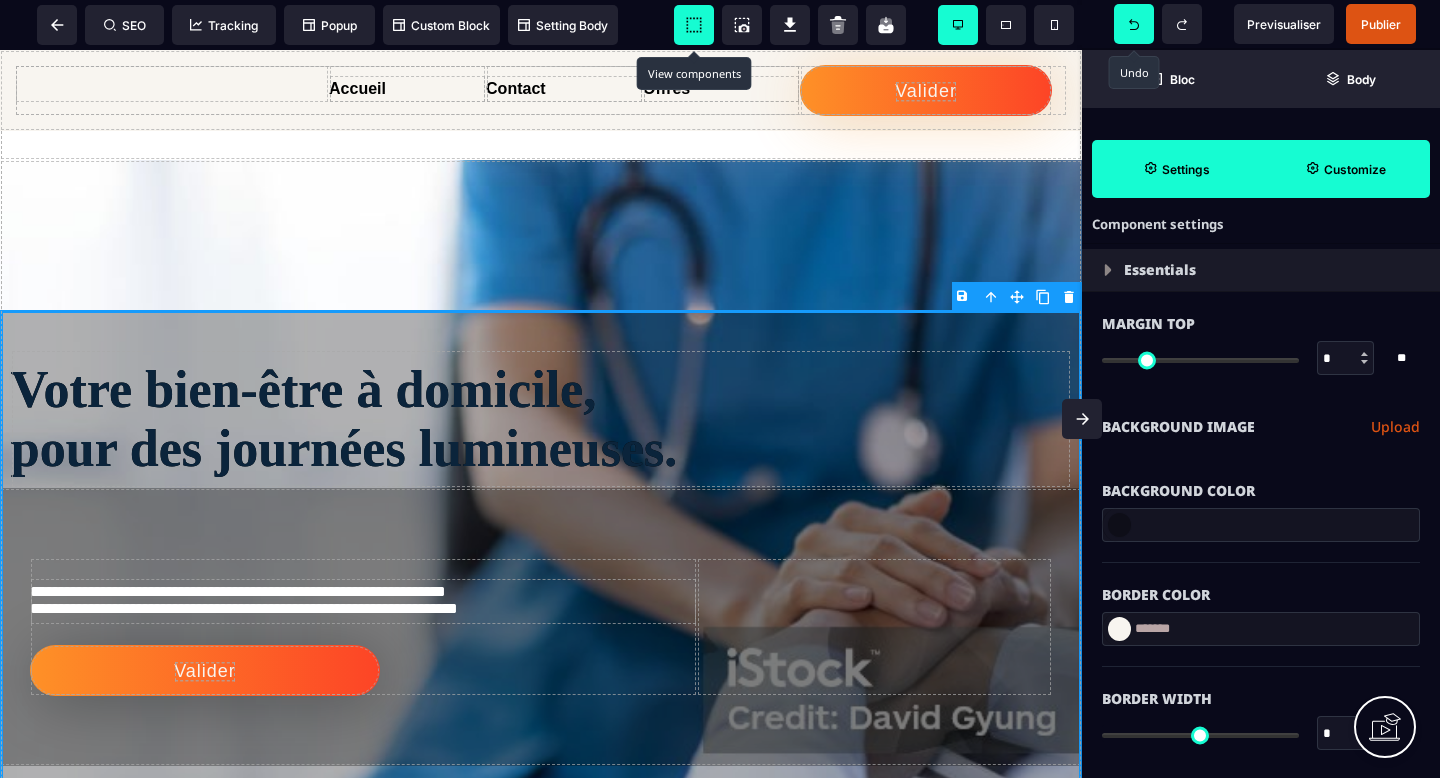 type 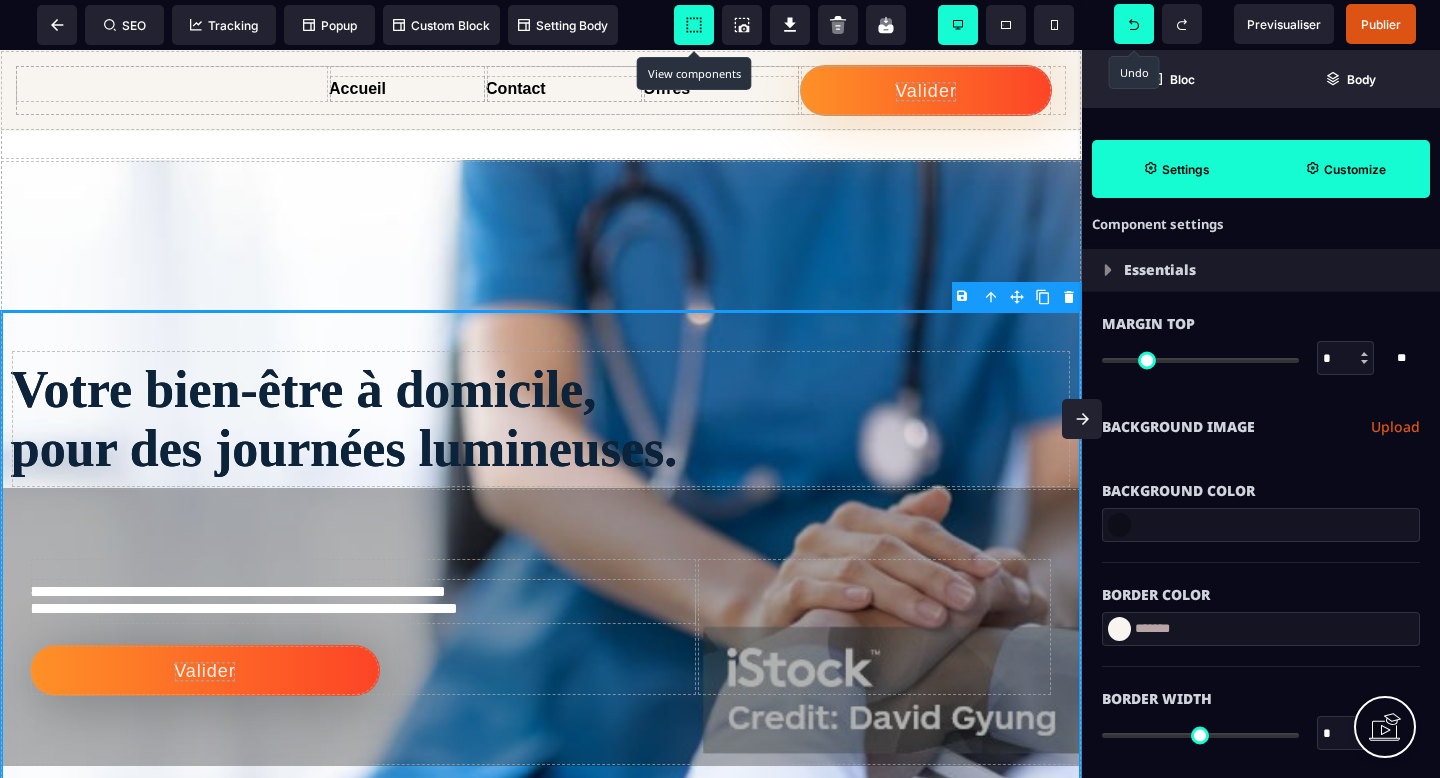 click on "Background Color" at bounding box center [1261, 481] 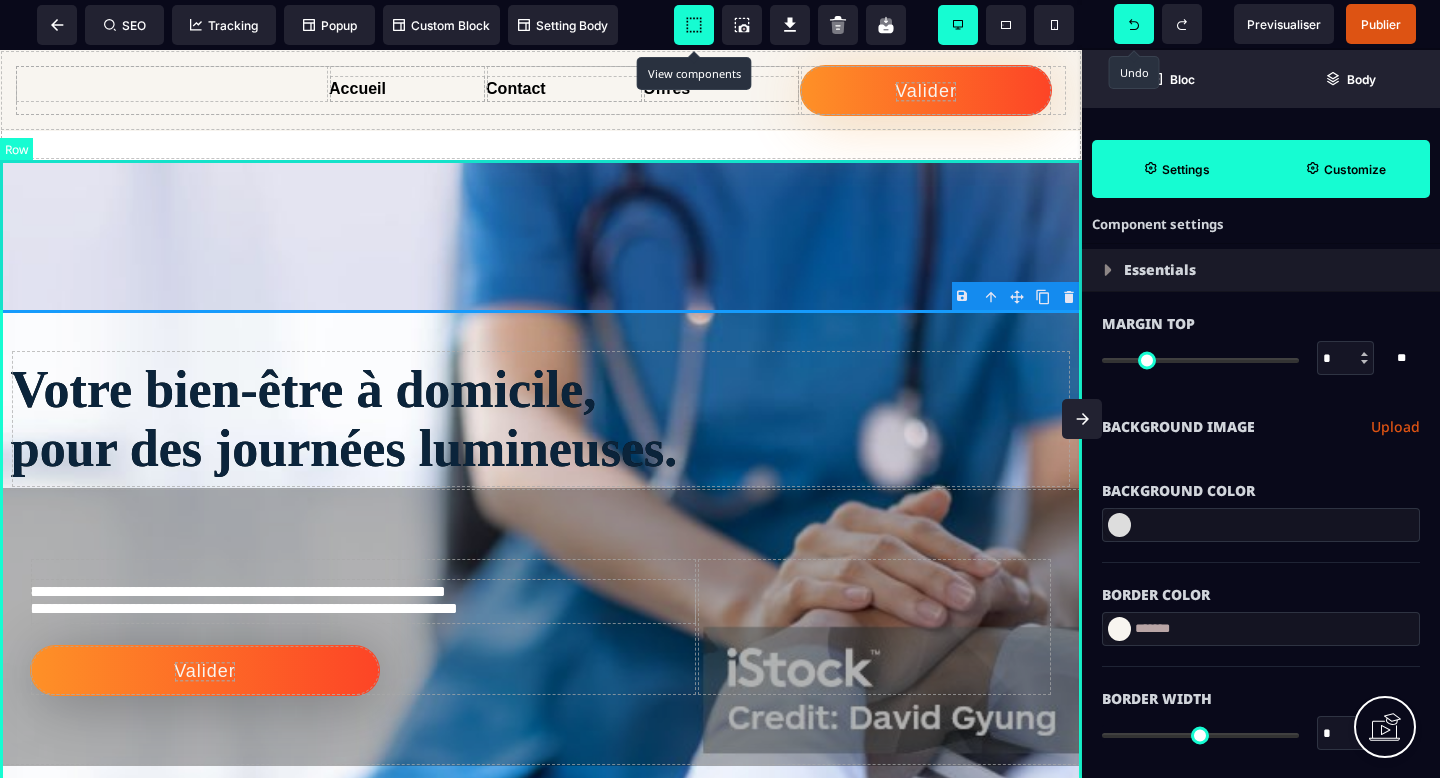 click on "**********" at bounding box center (541, 558) 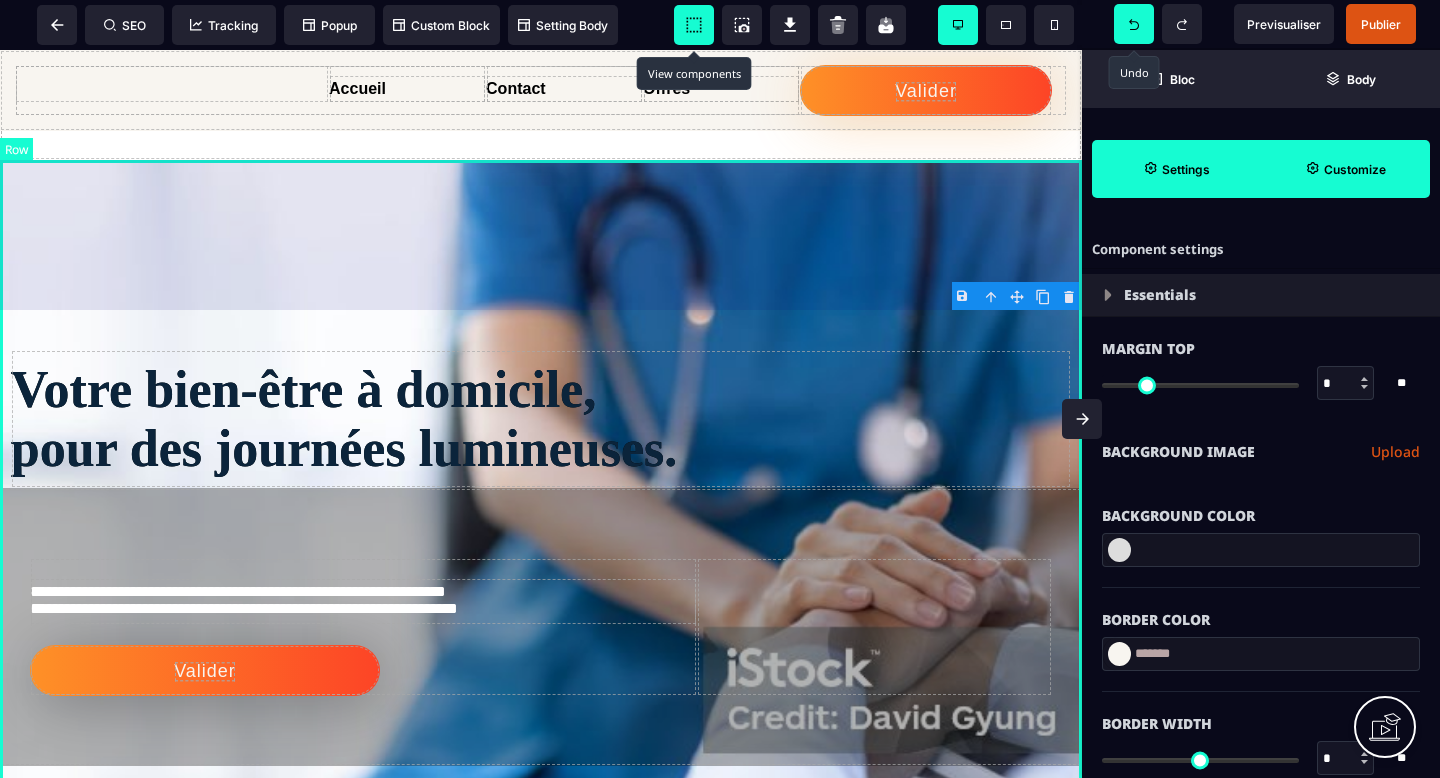 select on "*********" 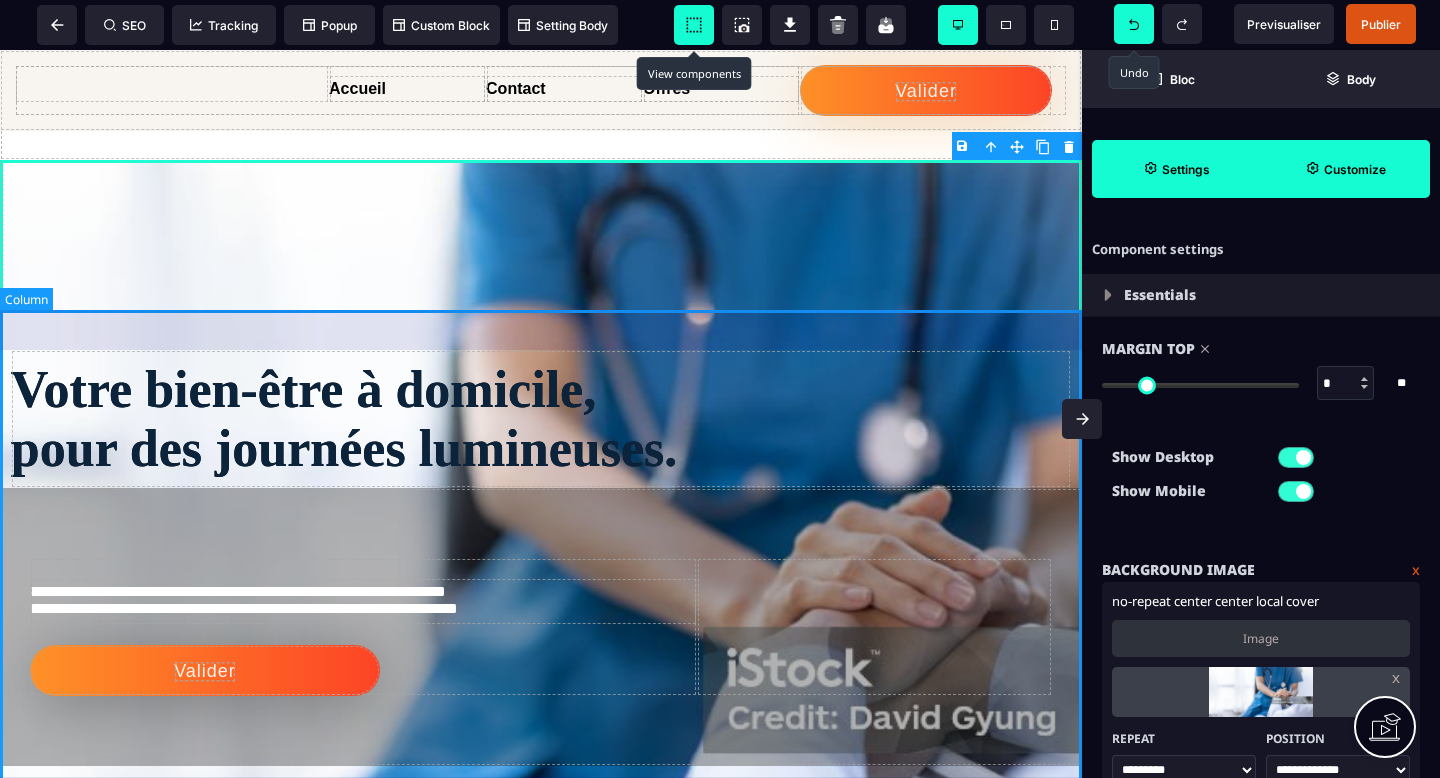 click on "**********" at bounding box center (541, 558) 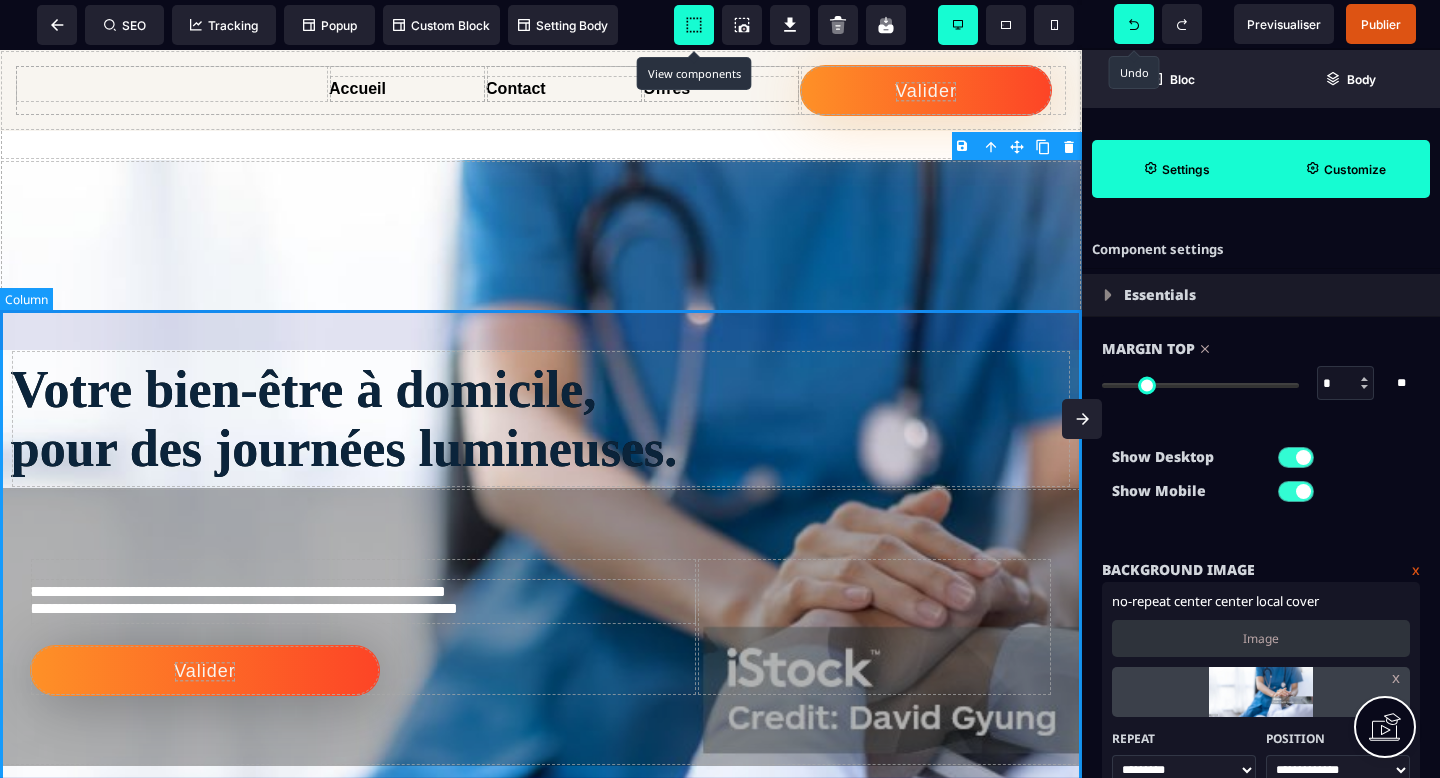 select on "**" 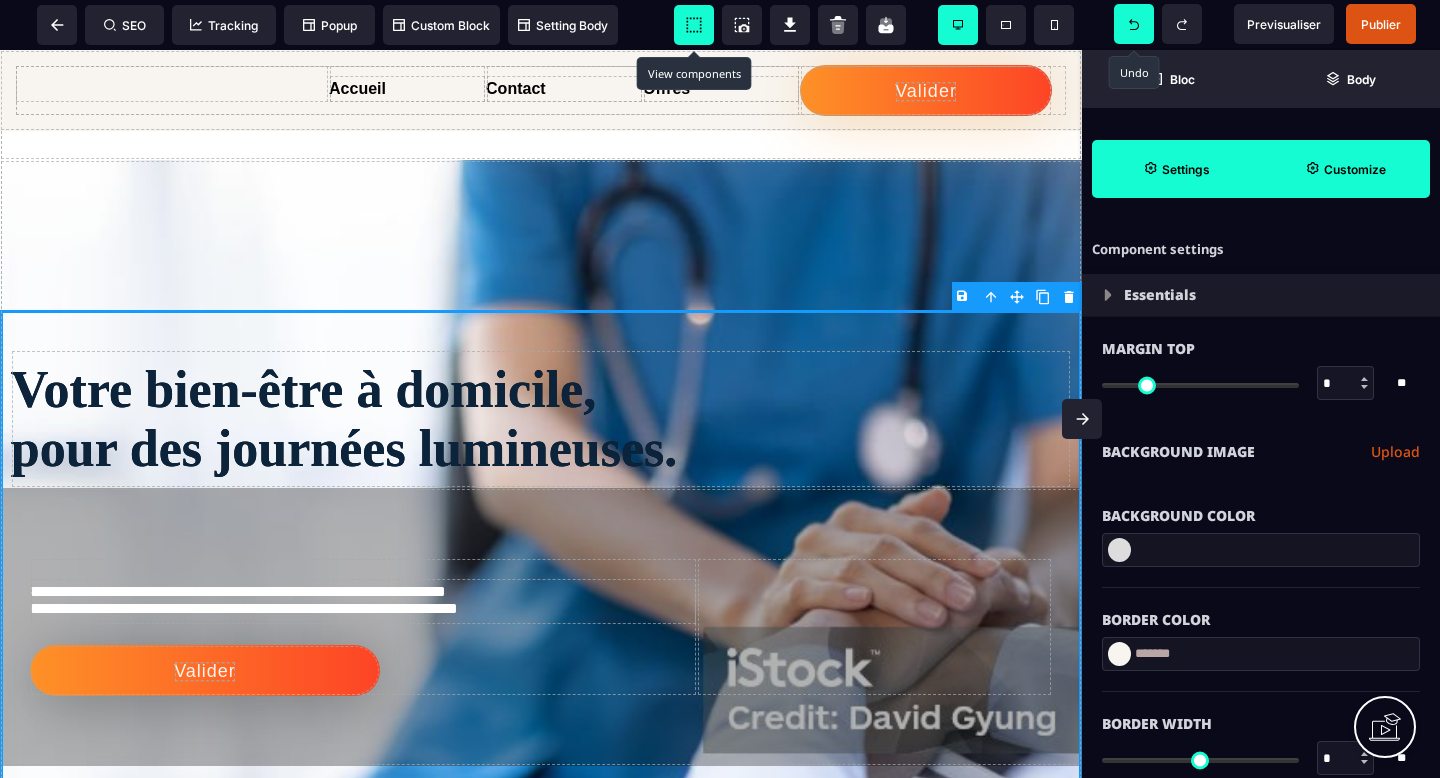 click on "*******" at bounding box center [1261, 654] 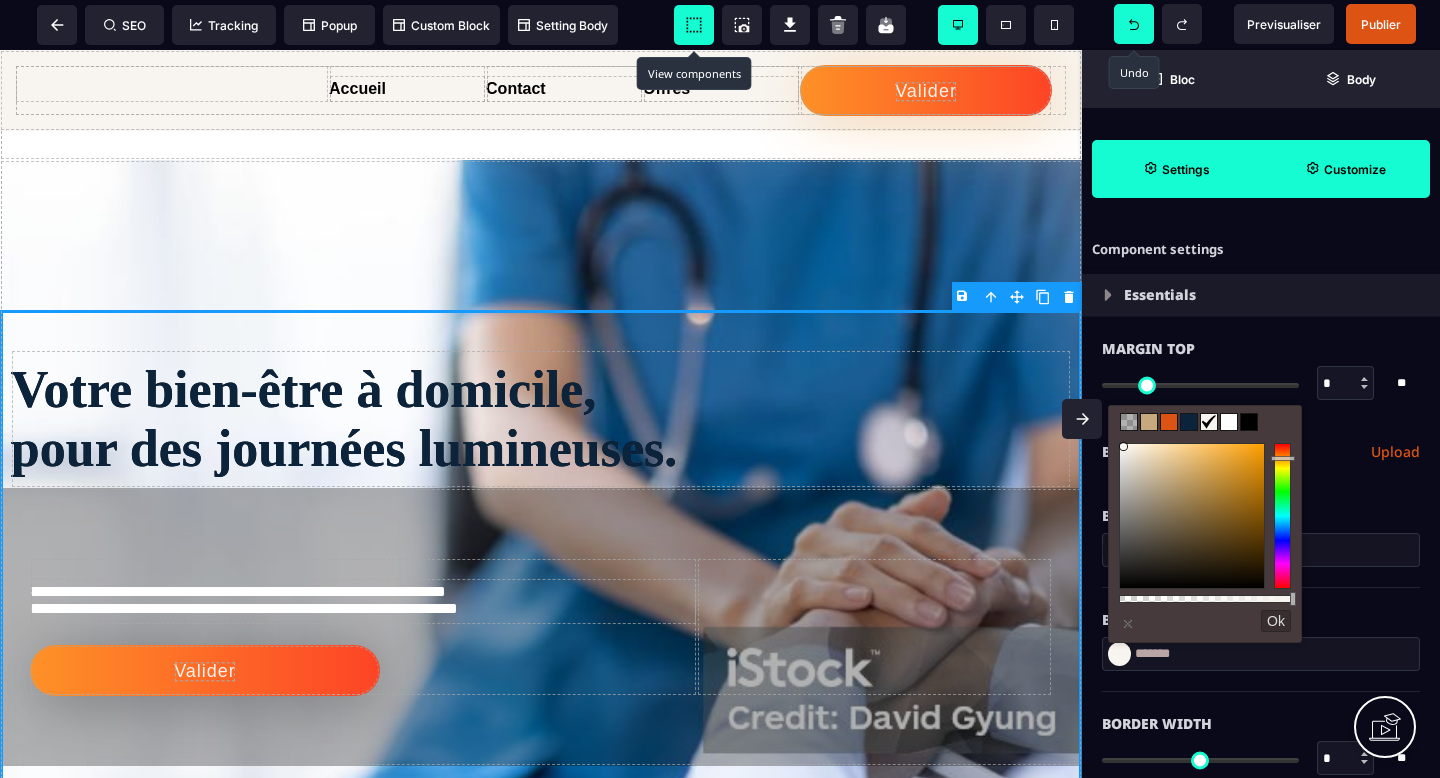 click on "Essentials" at bounding box center [1261, 295] 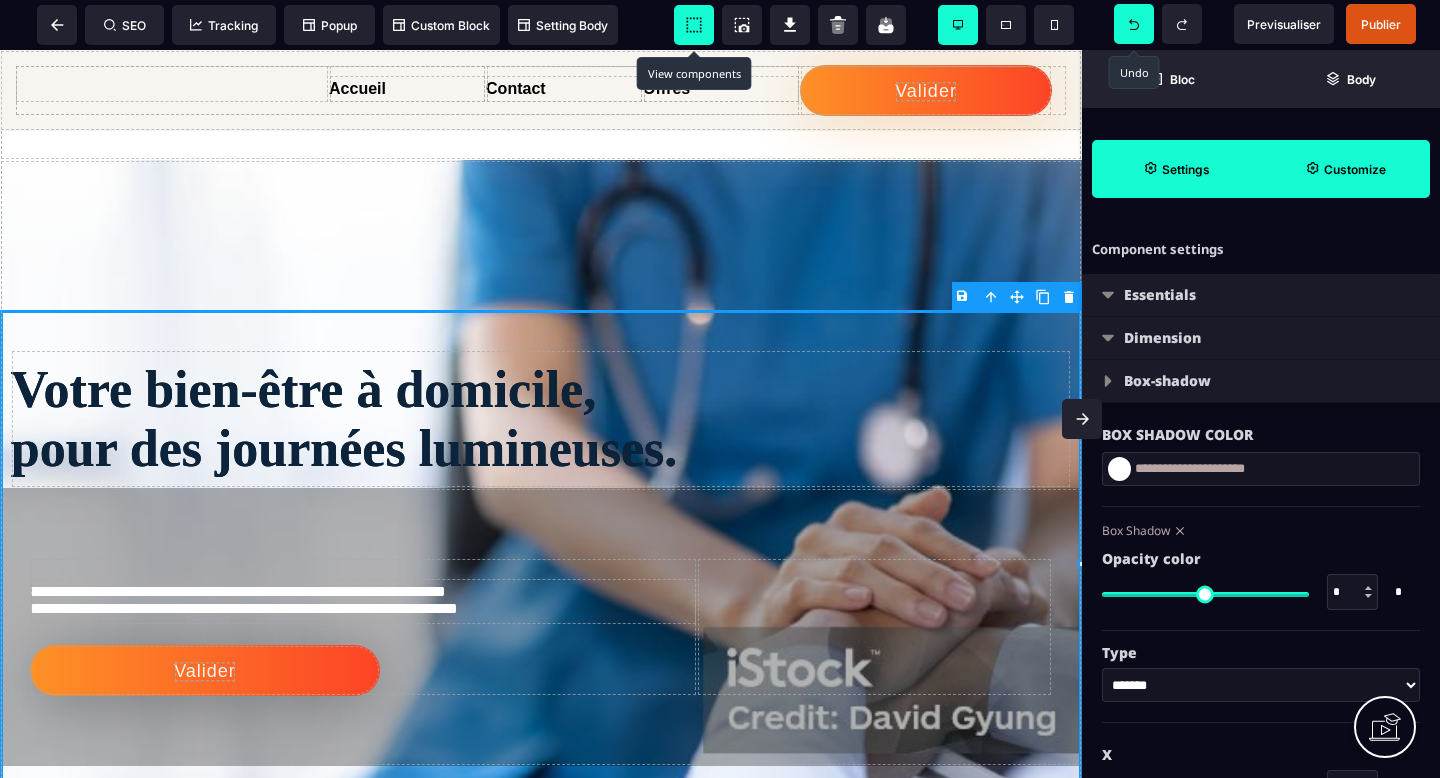 type on "*" 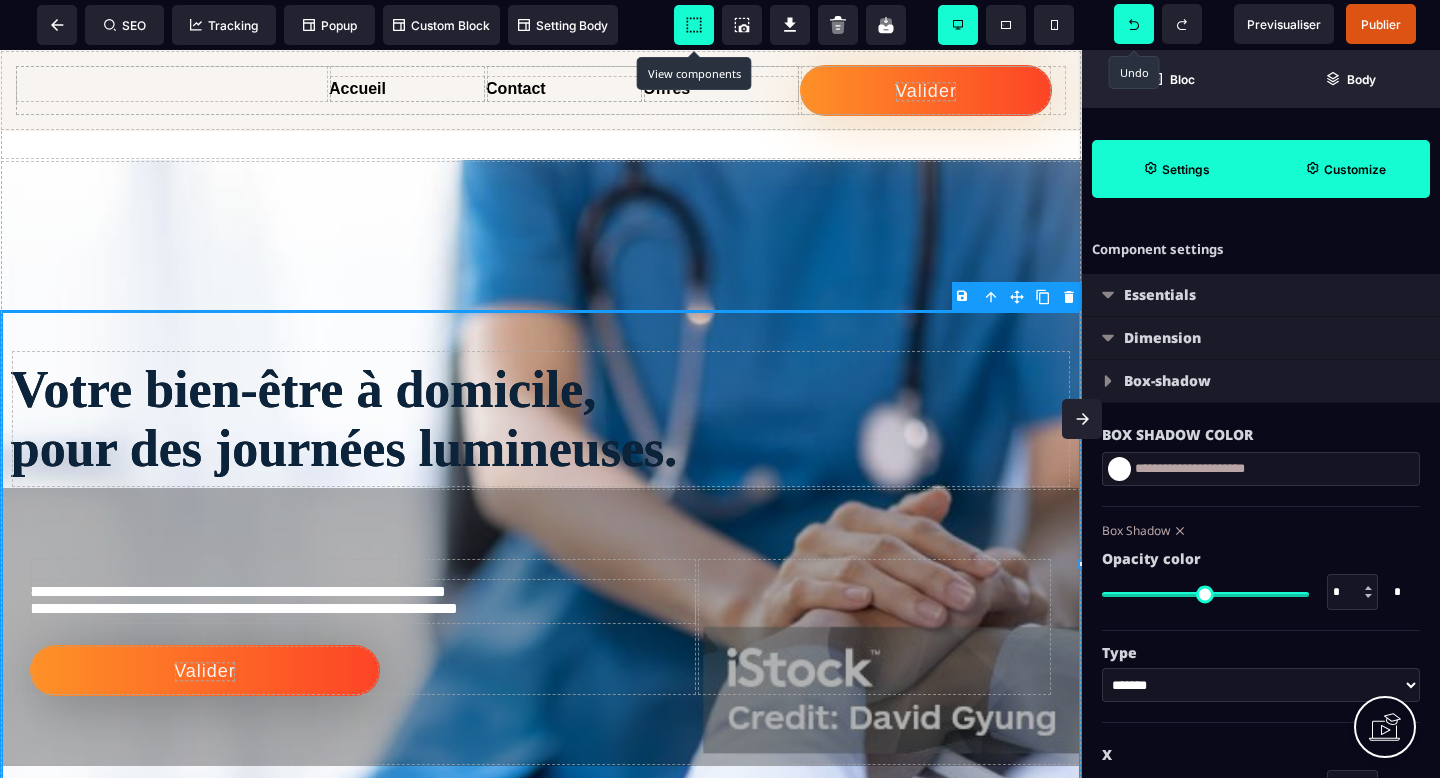select 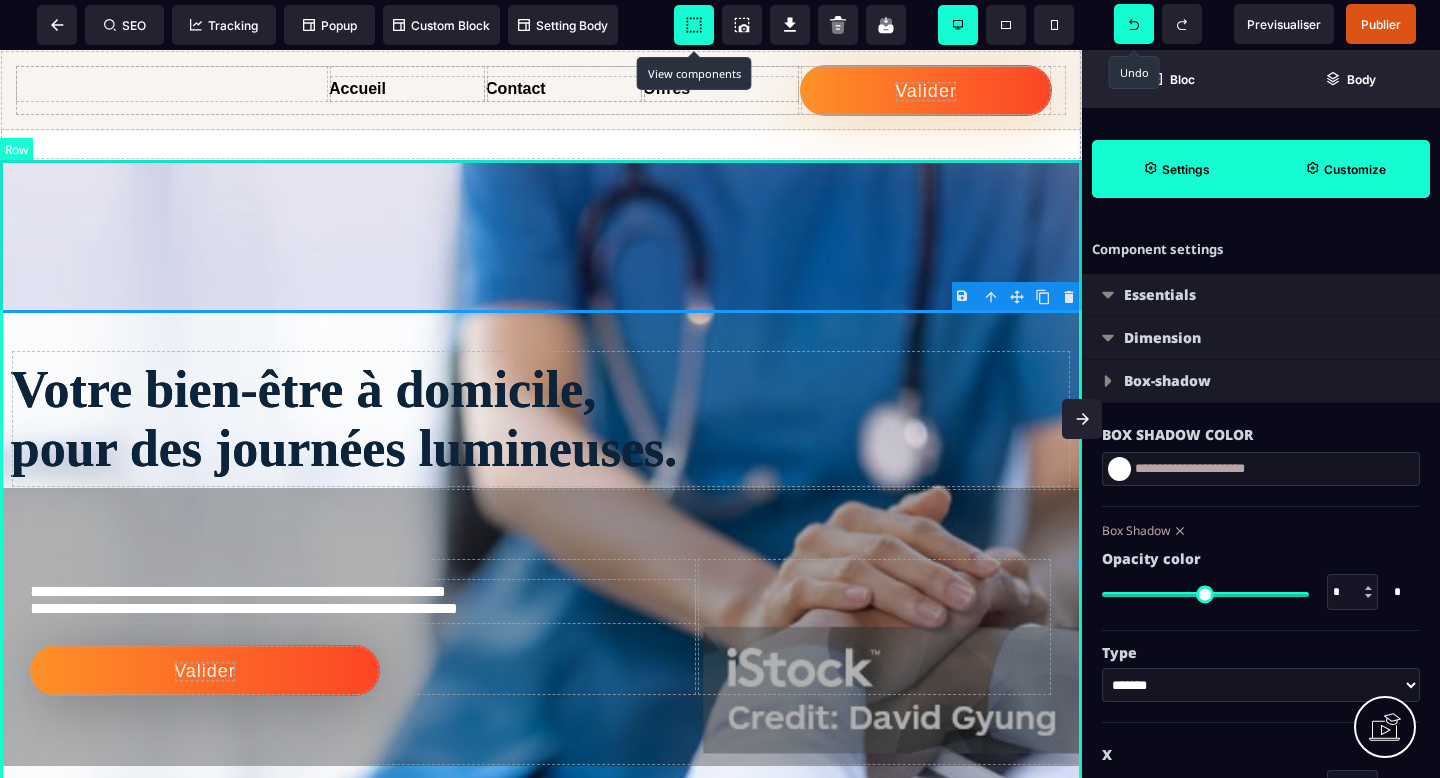 click on "**********" at bounding box center [541, 558] 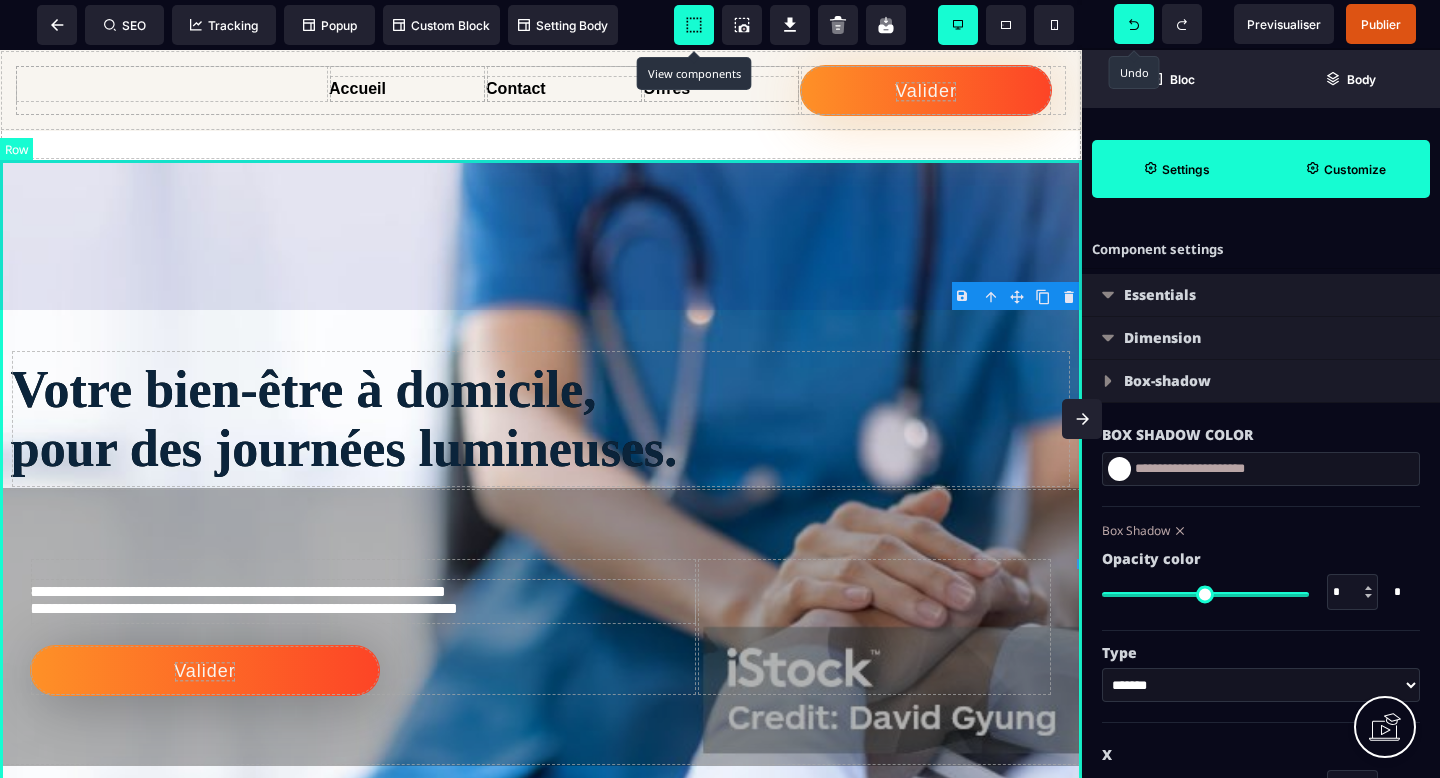select on "*********" 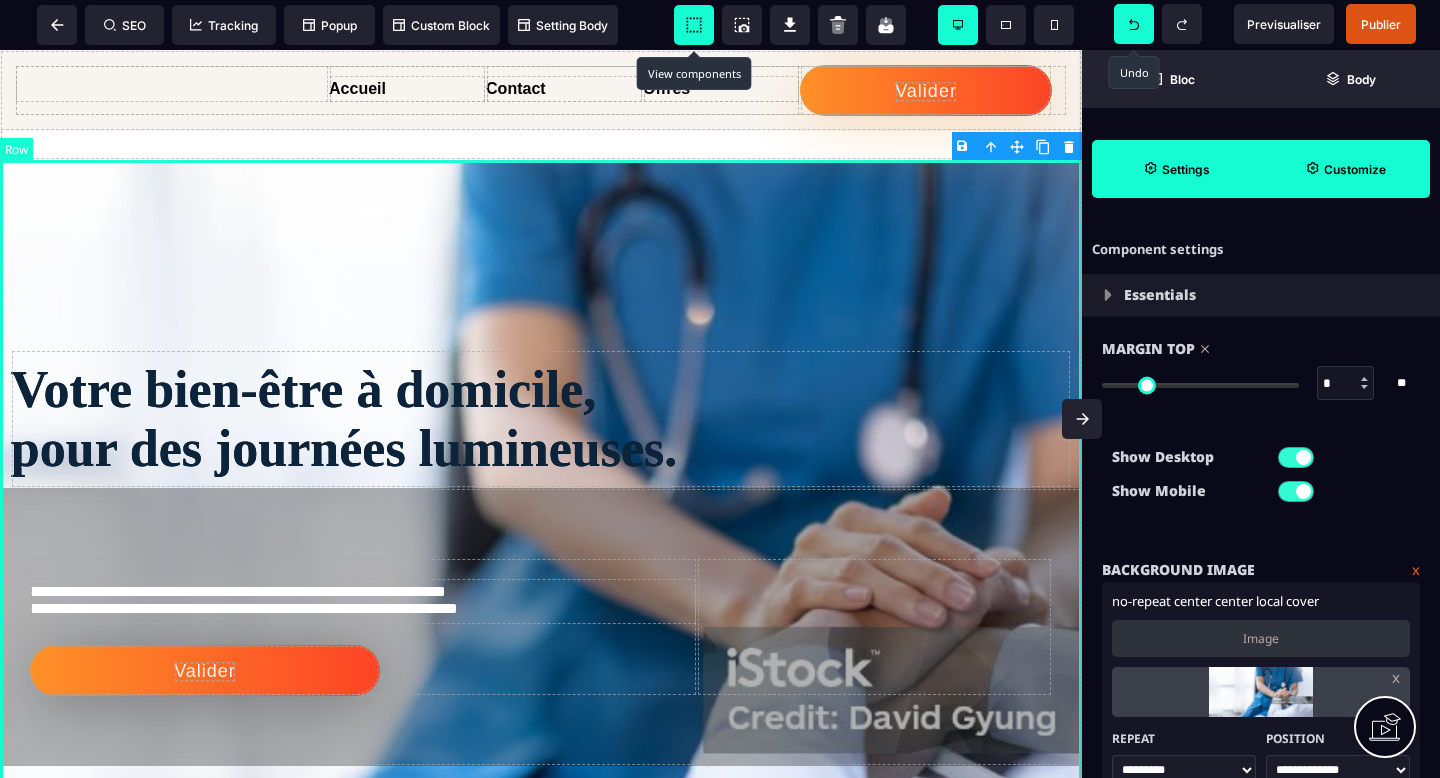 click on "**********" at bounding box center [541, 558] 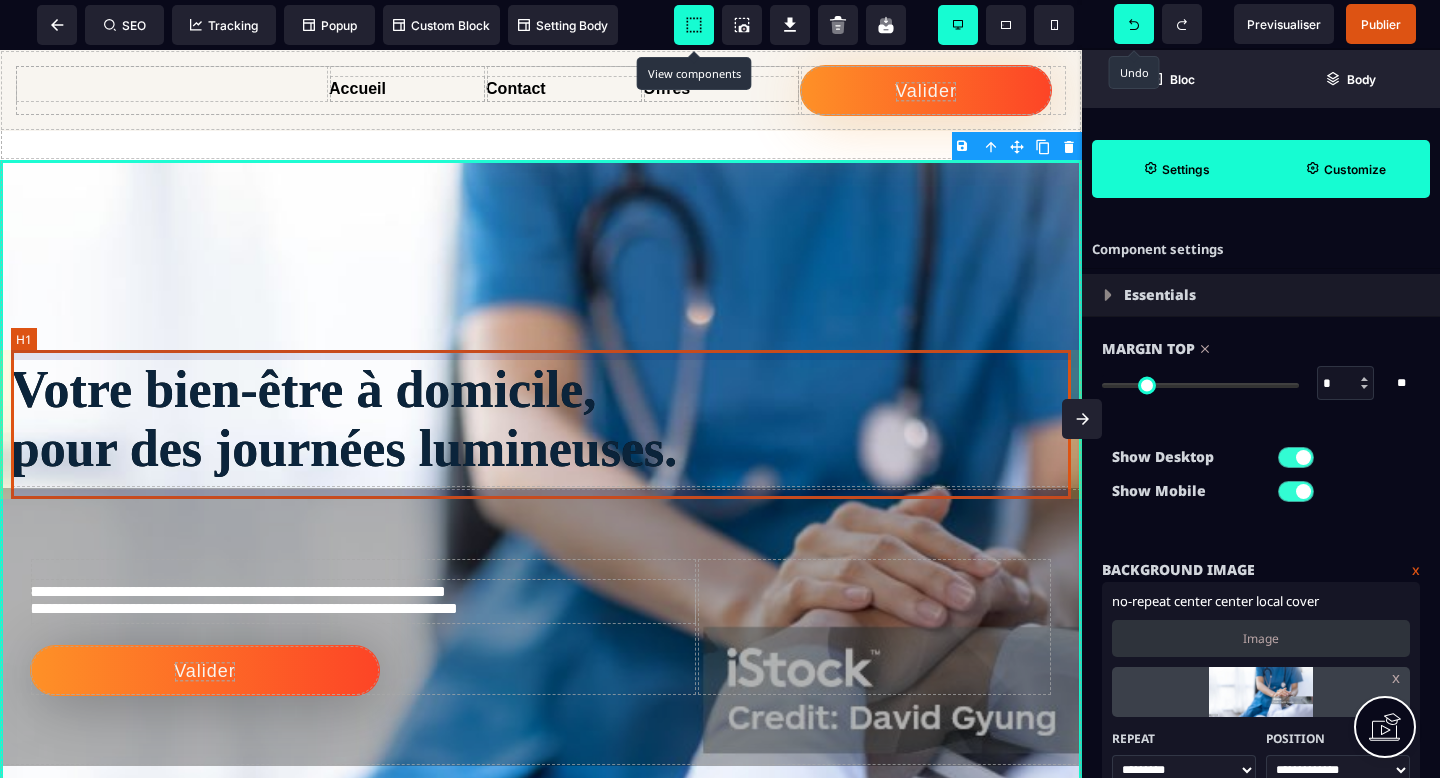 click on "Votre bien-être à domicile,
pour des journées lumineuses." at bounding box center [541, 419] 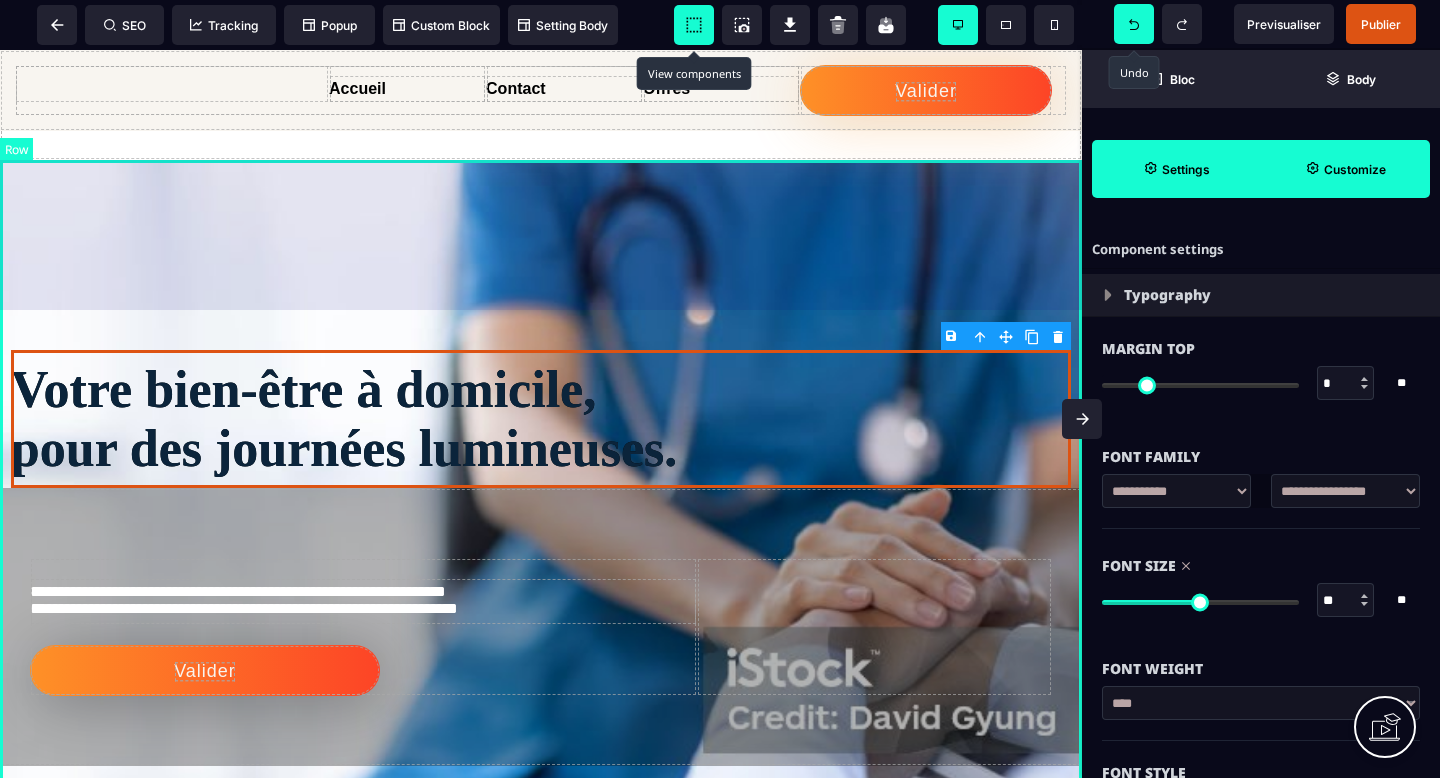 click on "**********" at bounding box center (541, 558) 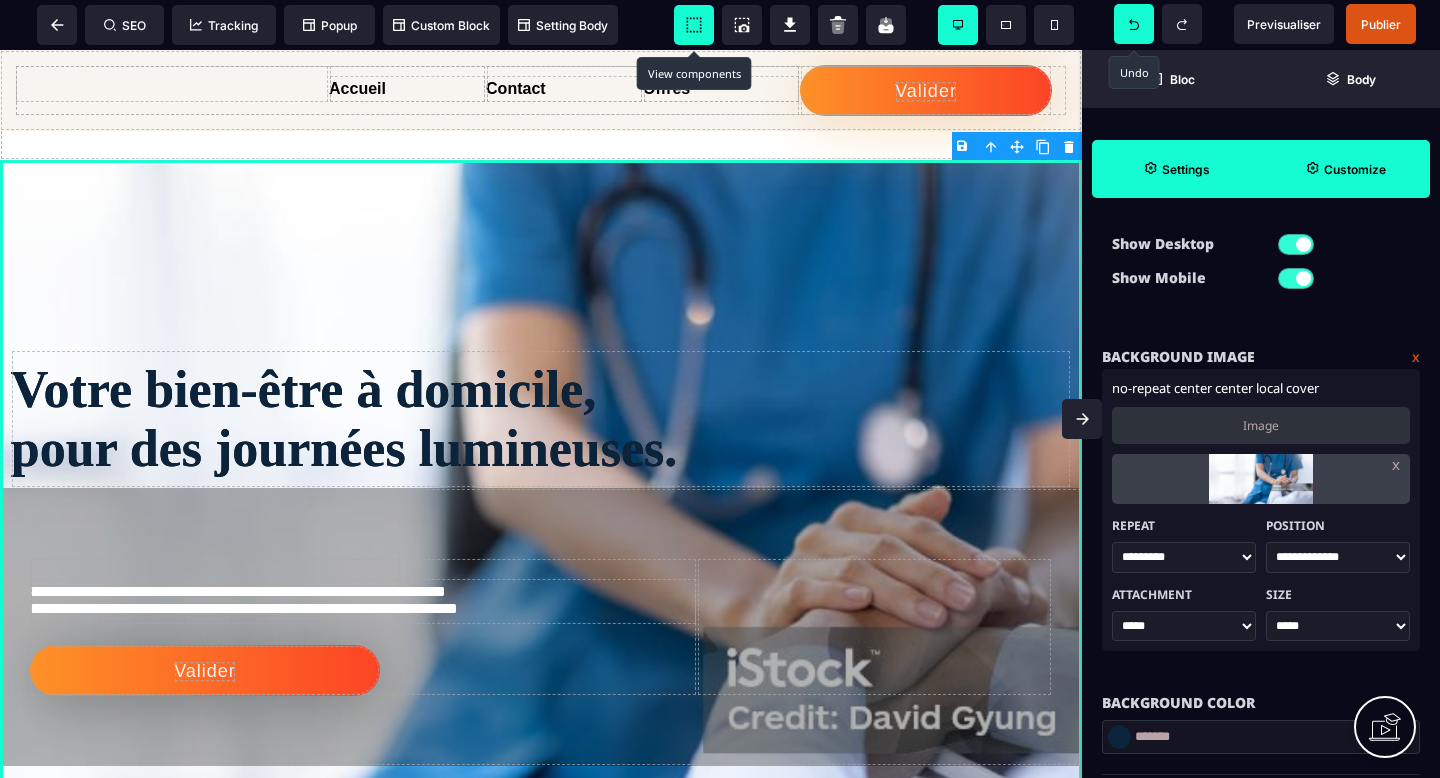 scroll, scrollTop: 206, scrollLeft: 0, axis: vertical 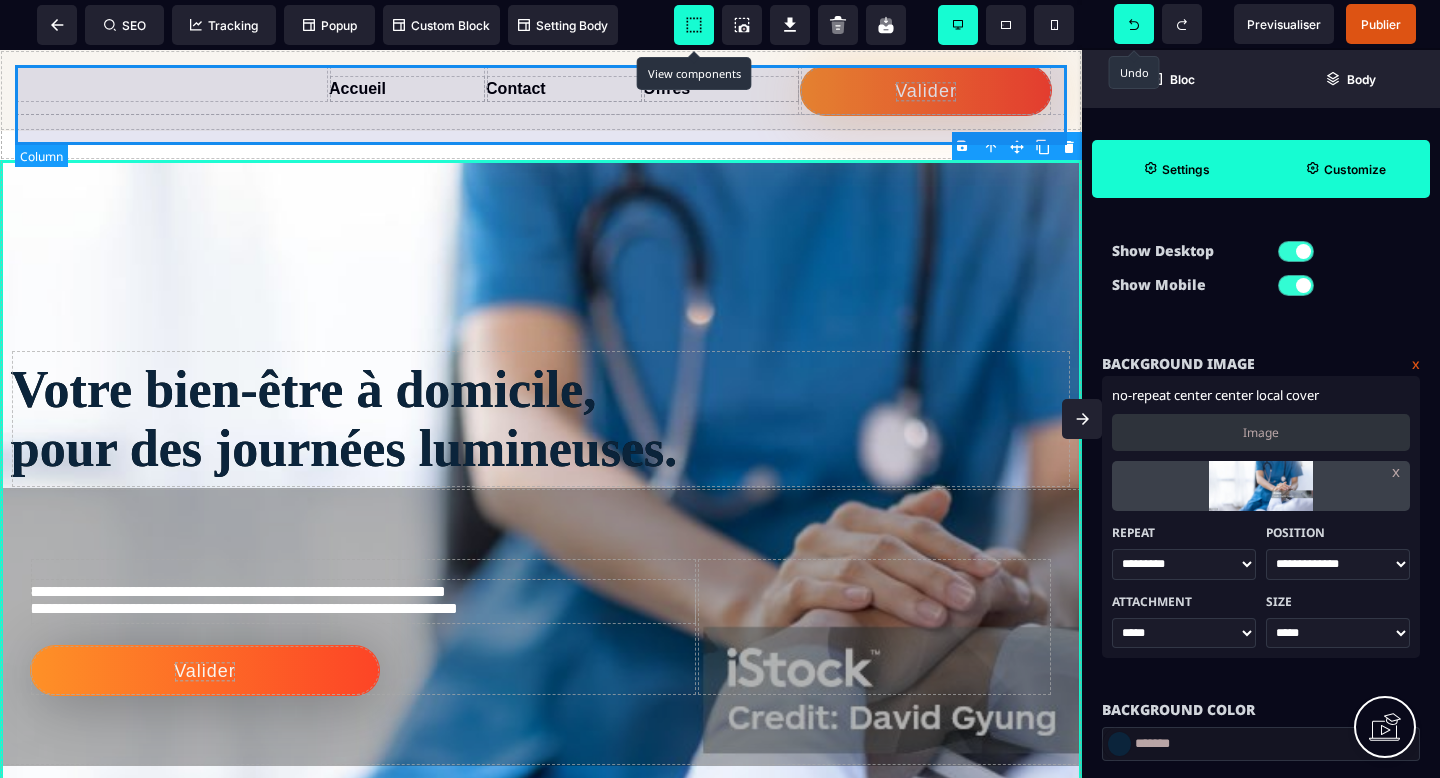click at bounding box center [541, 105] 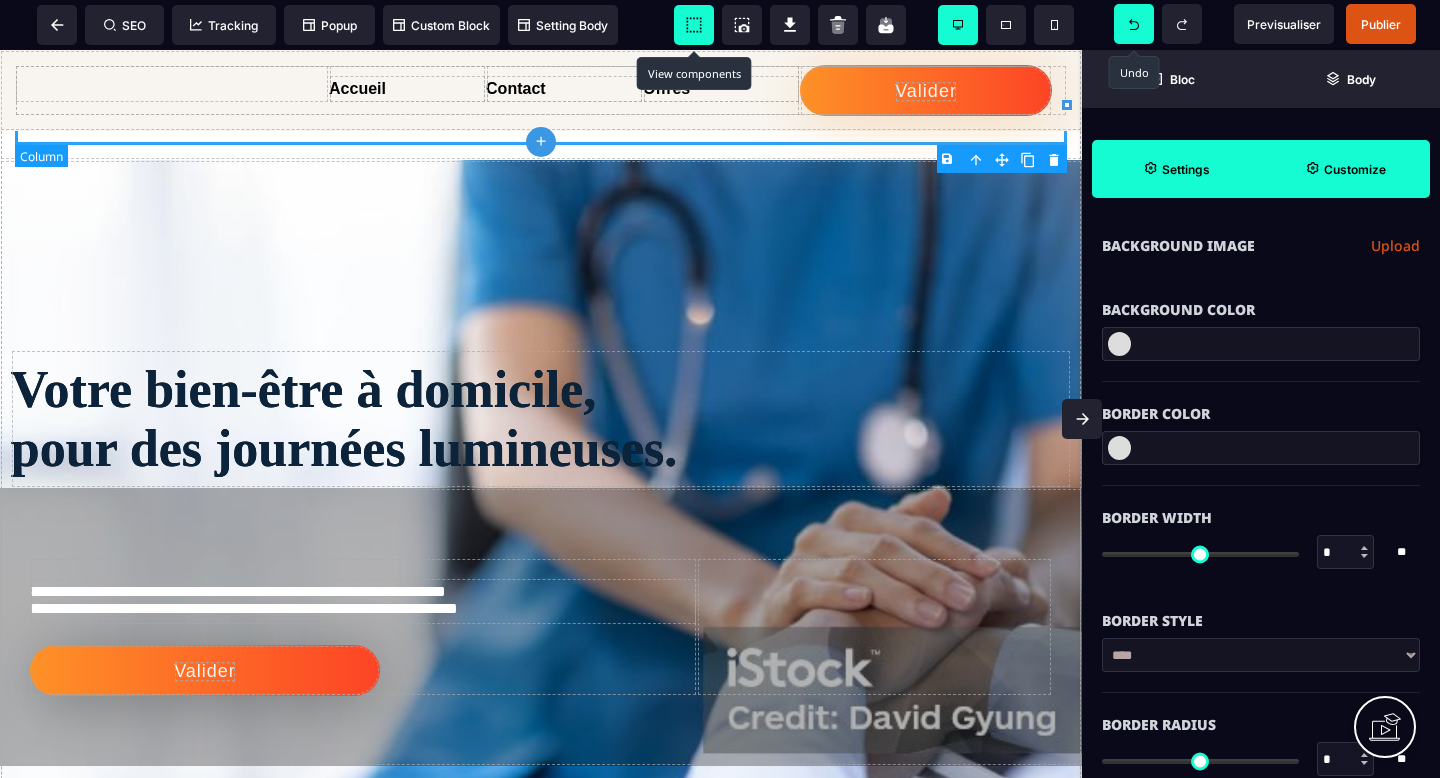 scroll, scrollTop: 0, scrollLeft: 0, axis: both 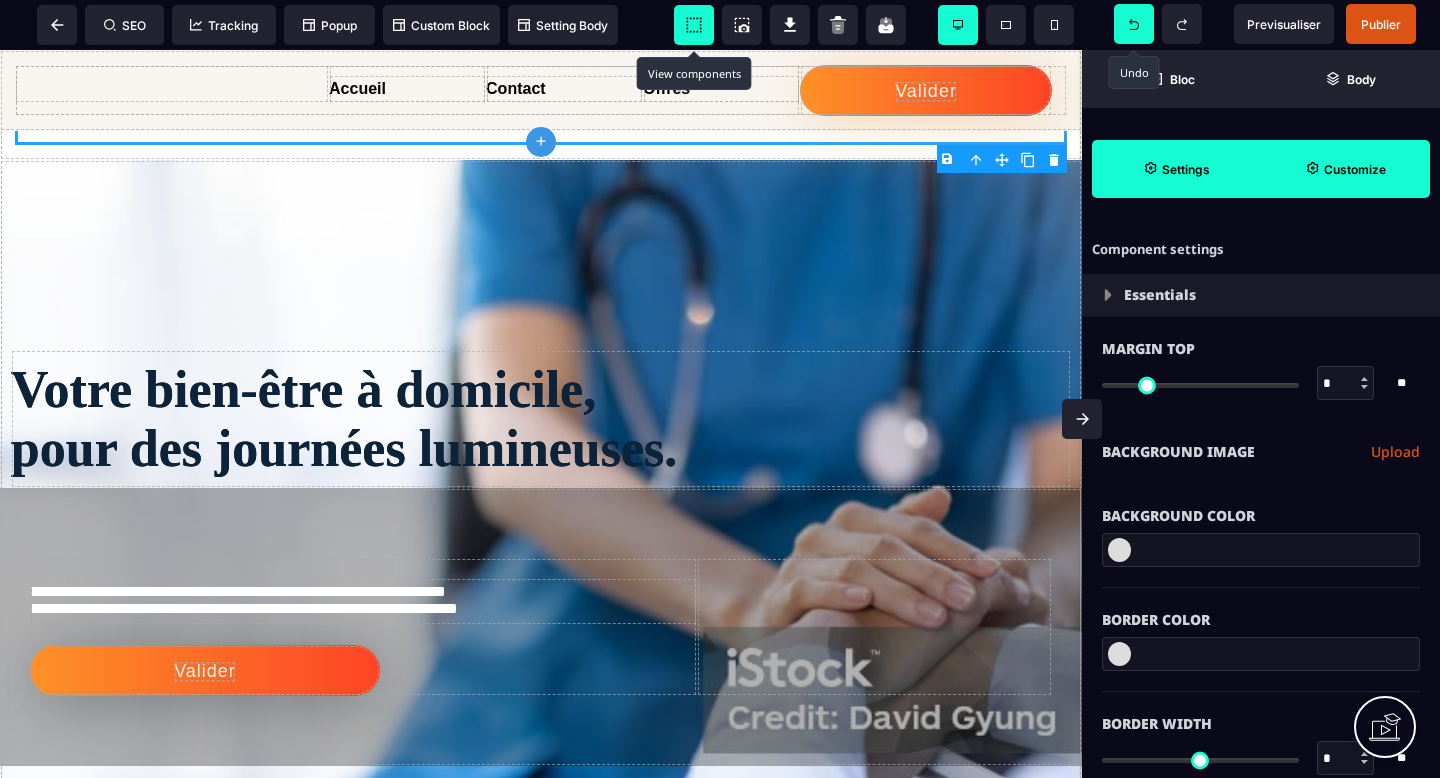 click on "Layout
Full width
Big
Medium
Small
Columns
1 Column
2 Columns
3 Columns
4 Columns
5 Columns
6 Columns
2 Columns 3/7
2 Columns 7/3
2 Columns 4/5
Text" at bounding box center (1261, 389) 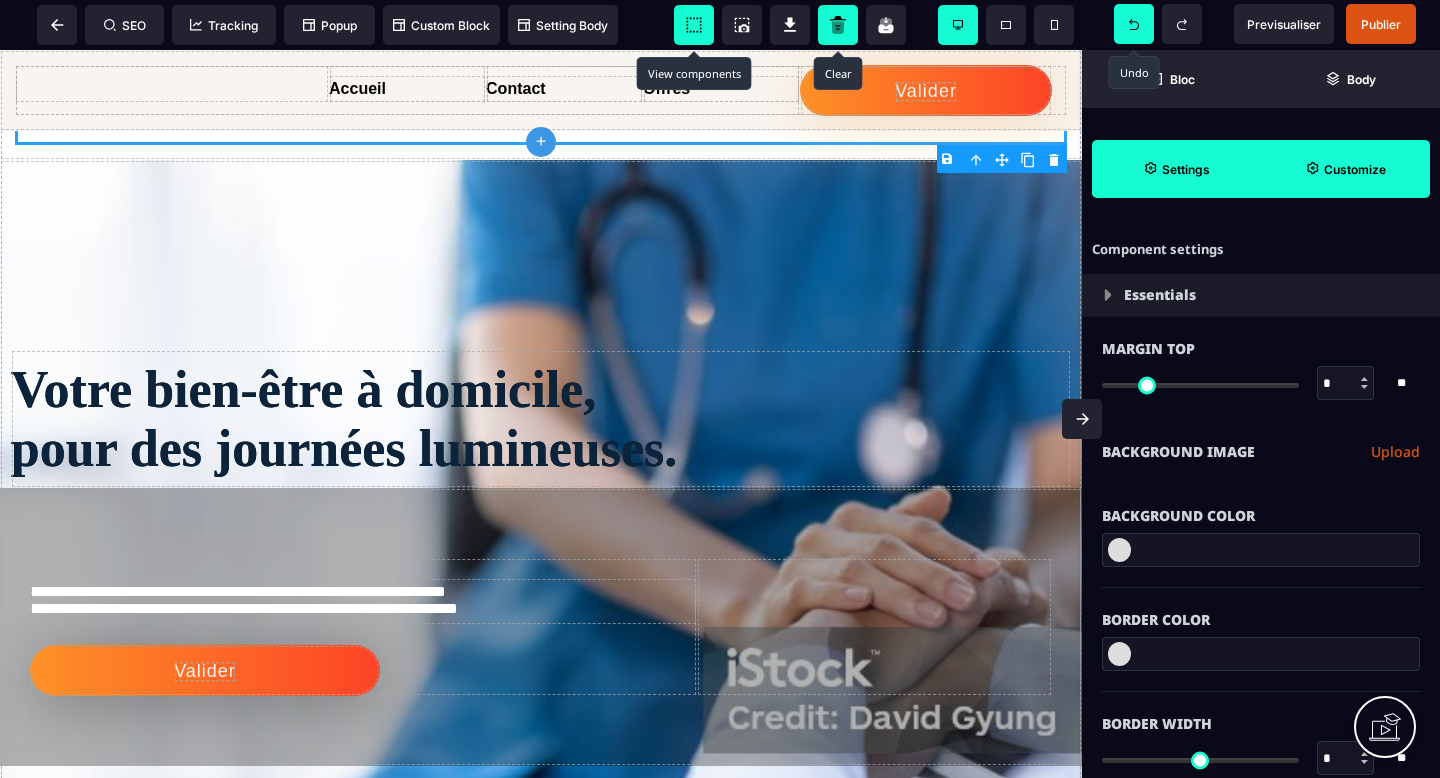 click 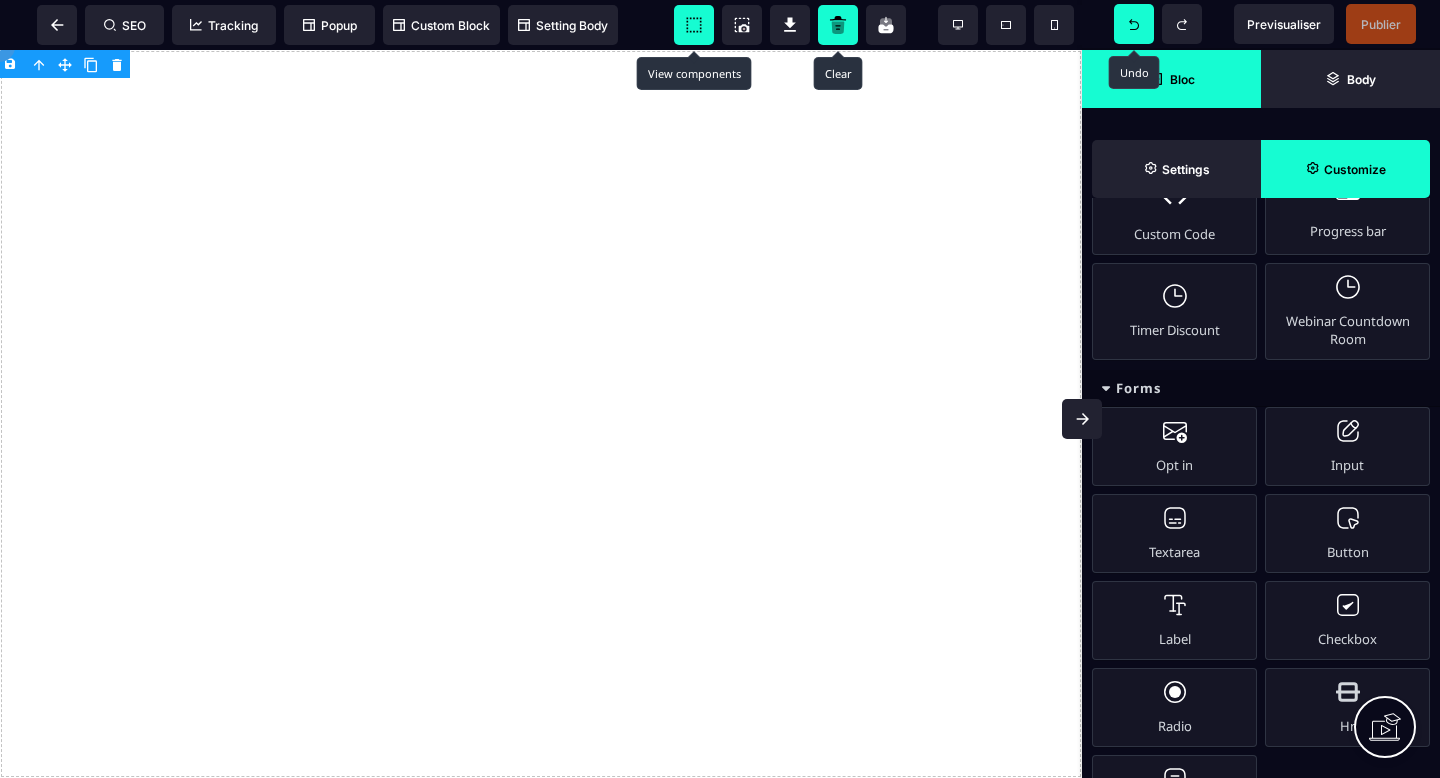 scroll, scrollTop: 1501, scrollLeft: 0, axis: vertical 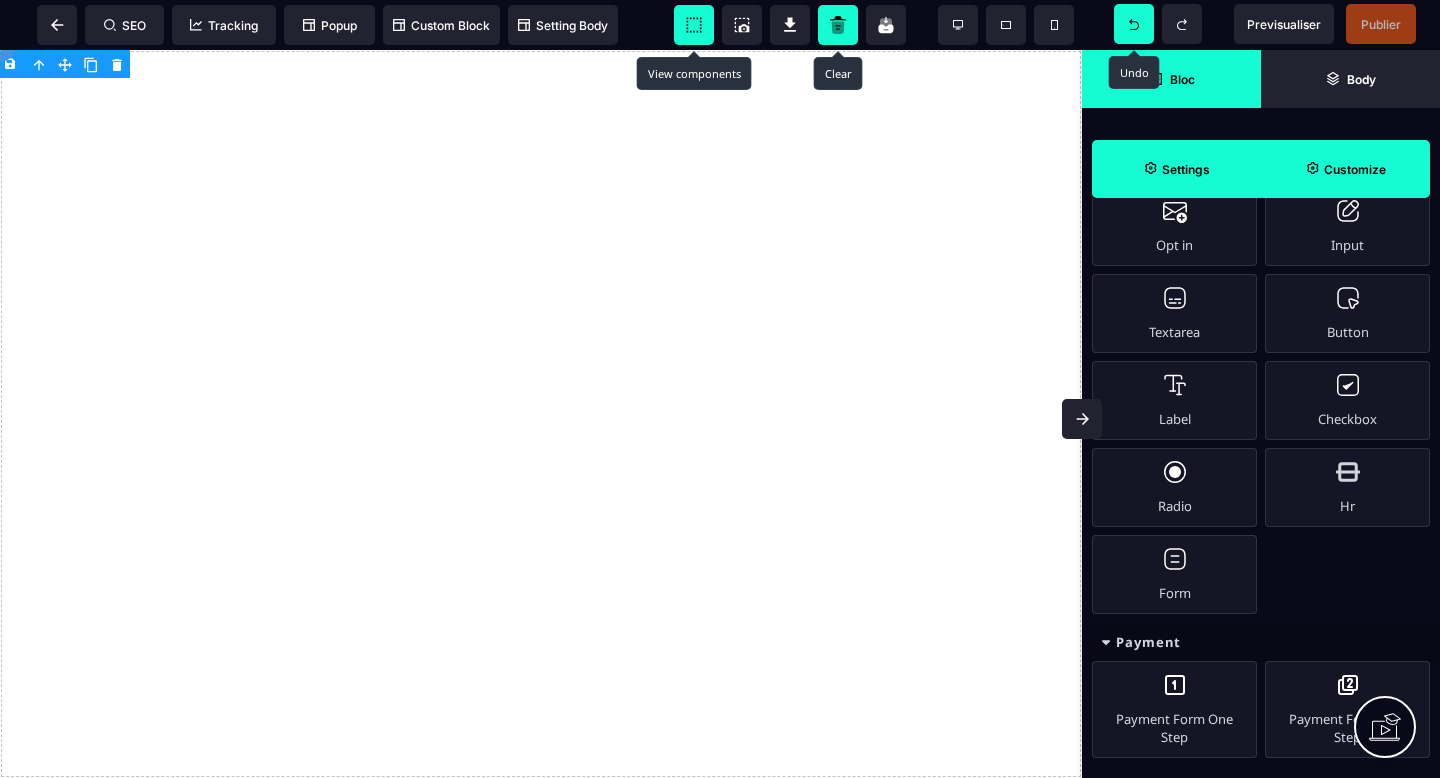 click on "Settings" at bounding box center (1186, 169) 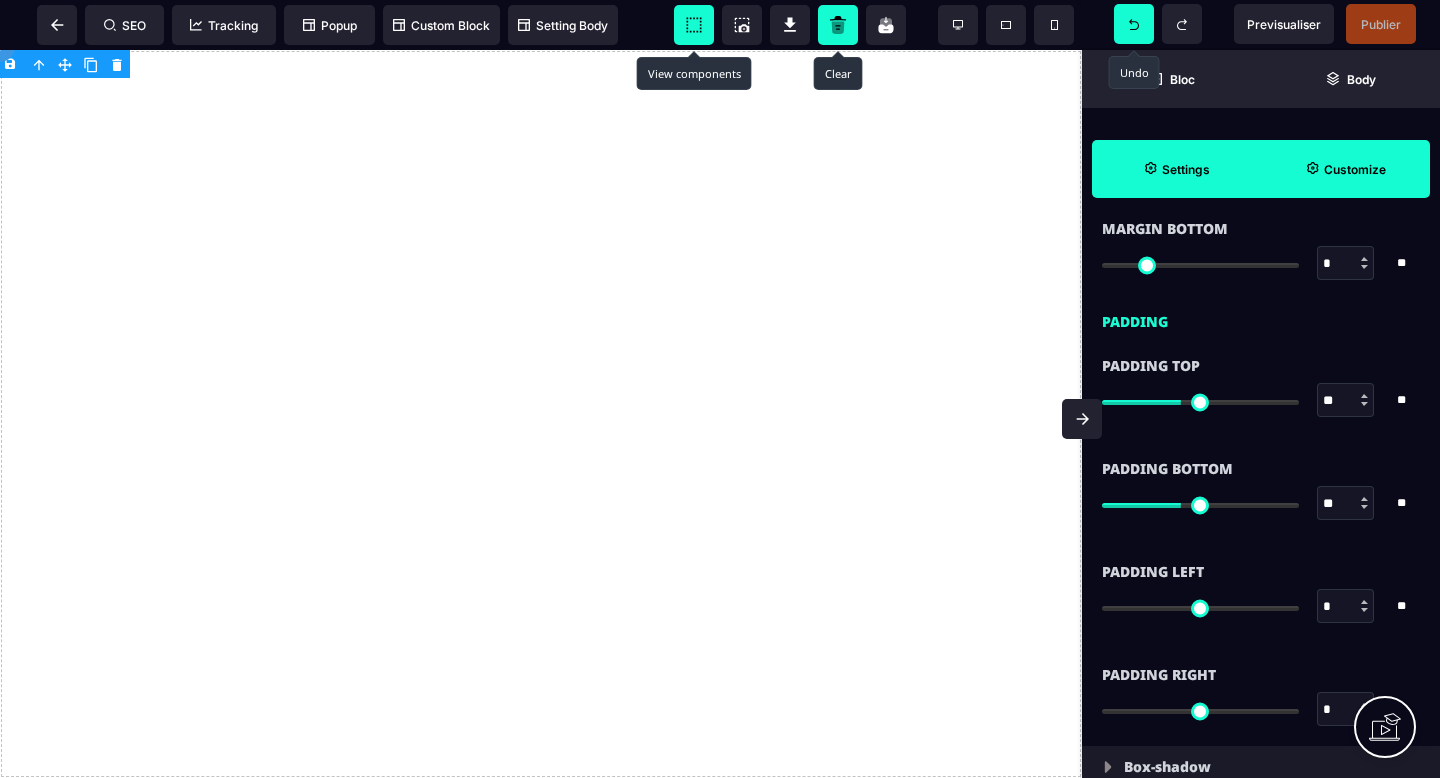 click on "Settings" at bounding box center [1186, 169] 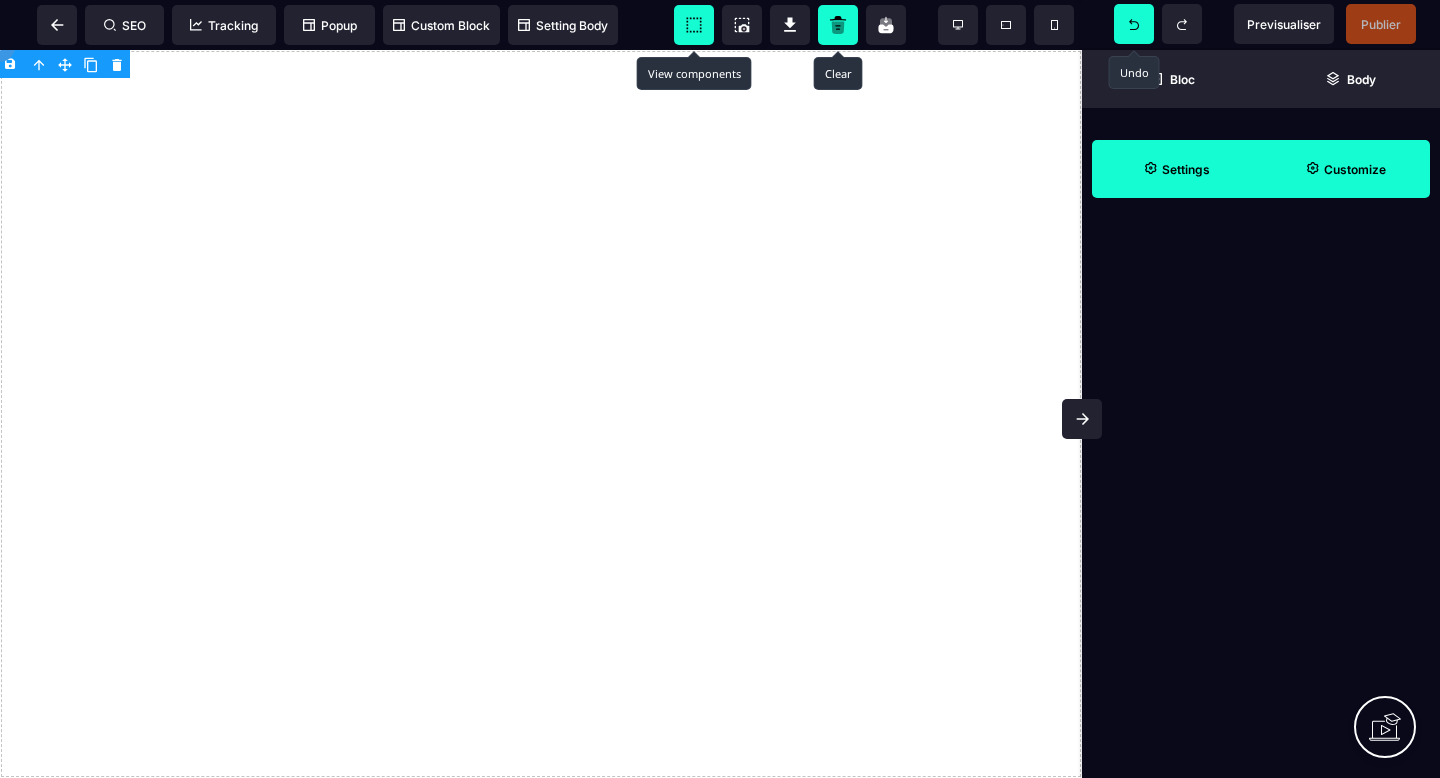 scroll, scrollTop: 0, scrollLeft: 0, axis: both 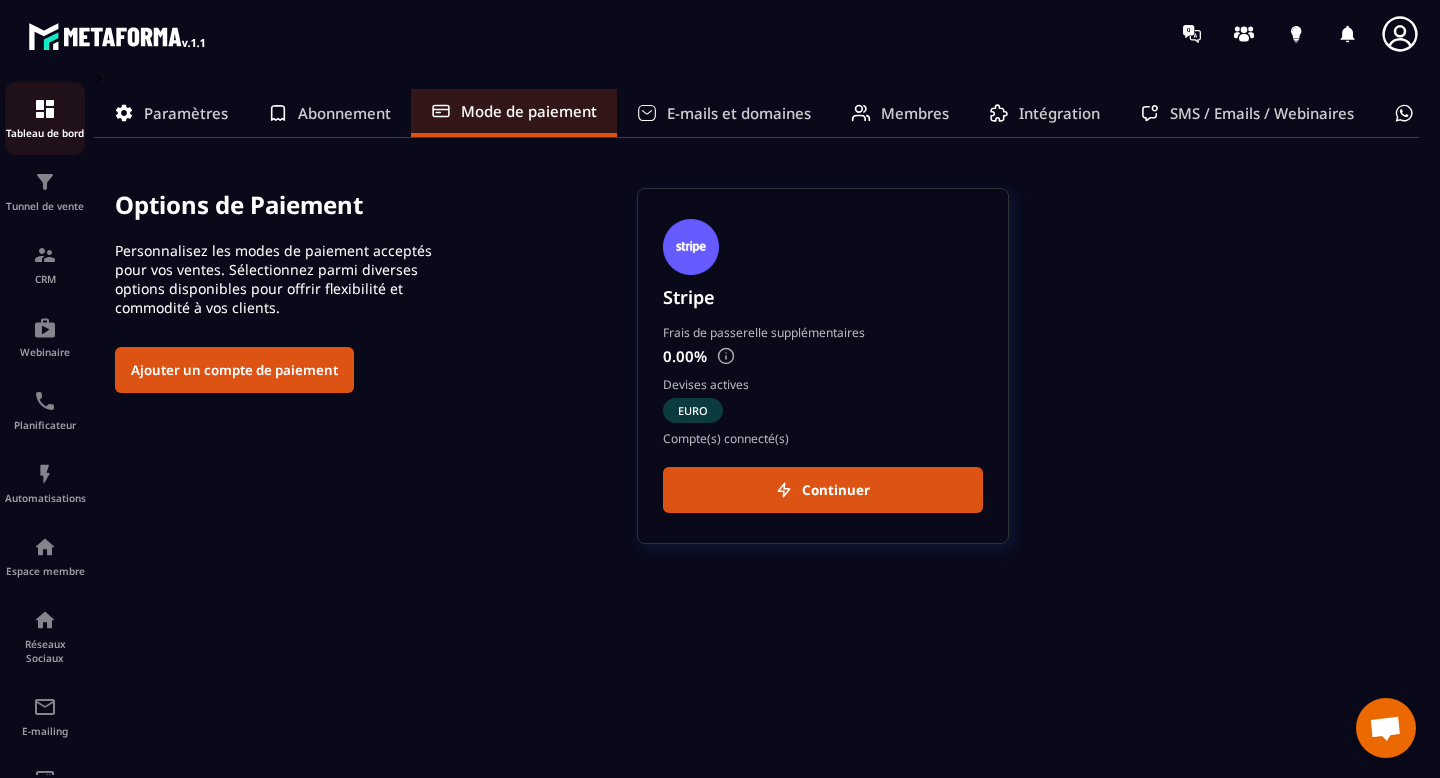 click on "Tableau de bord" at bounding box center (45, 118) 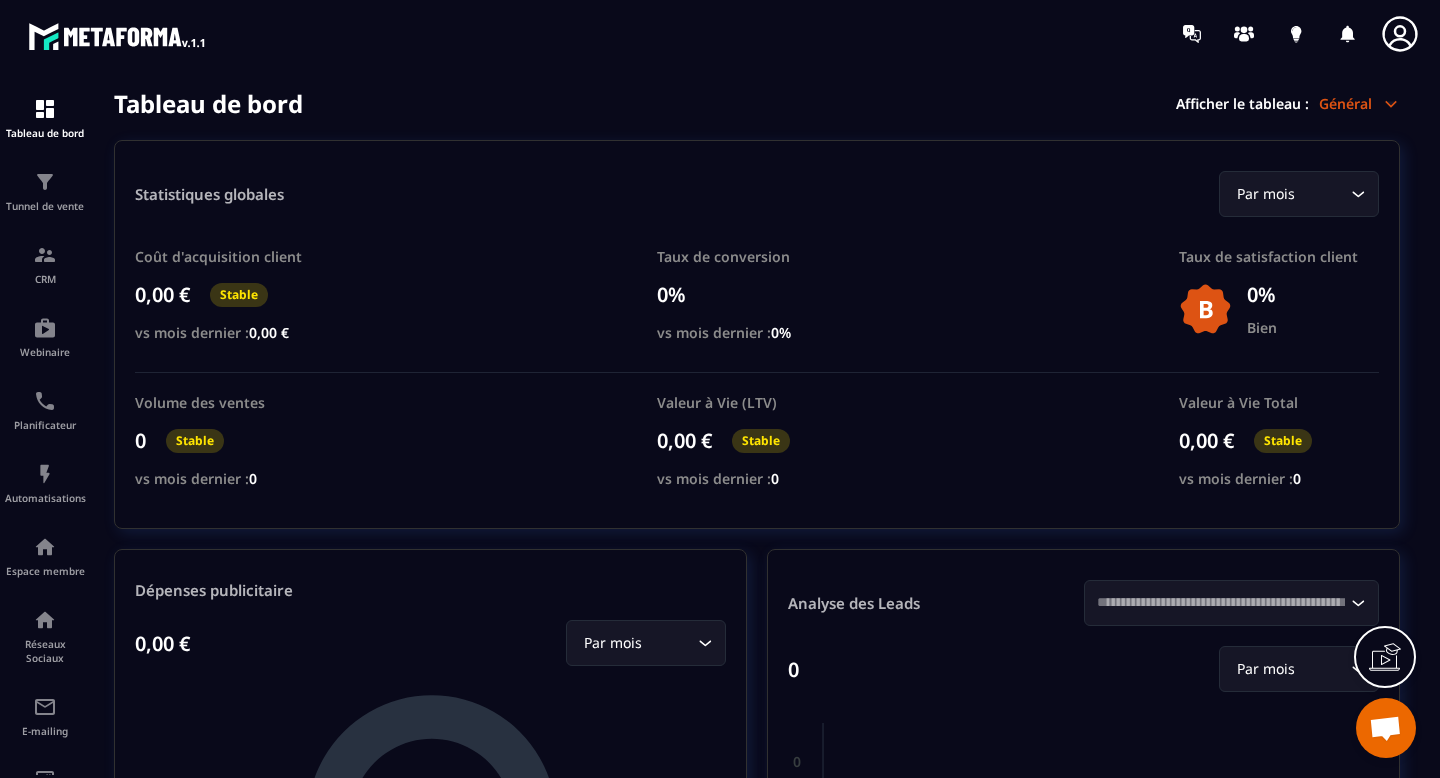 click on "Général" at bounding box center [1359, 103] 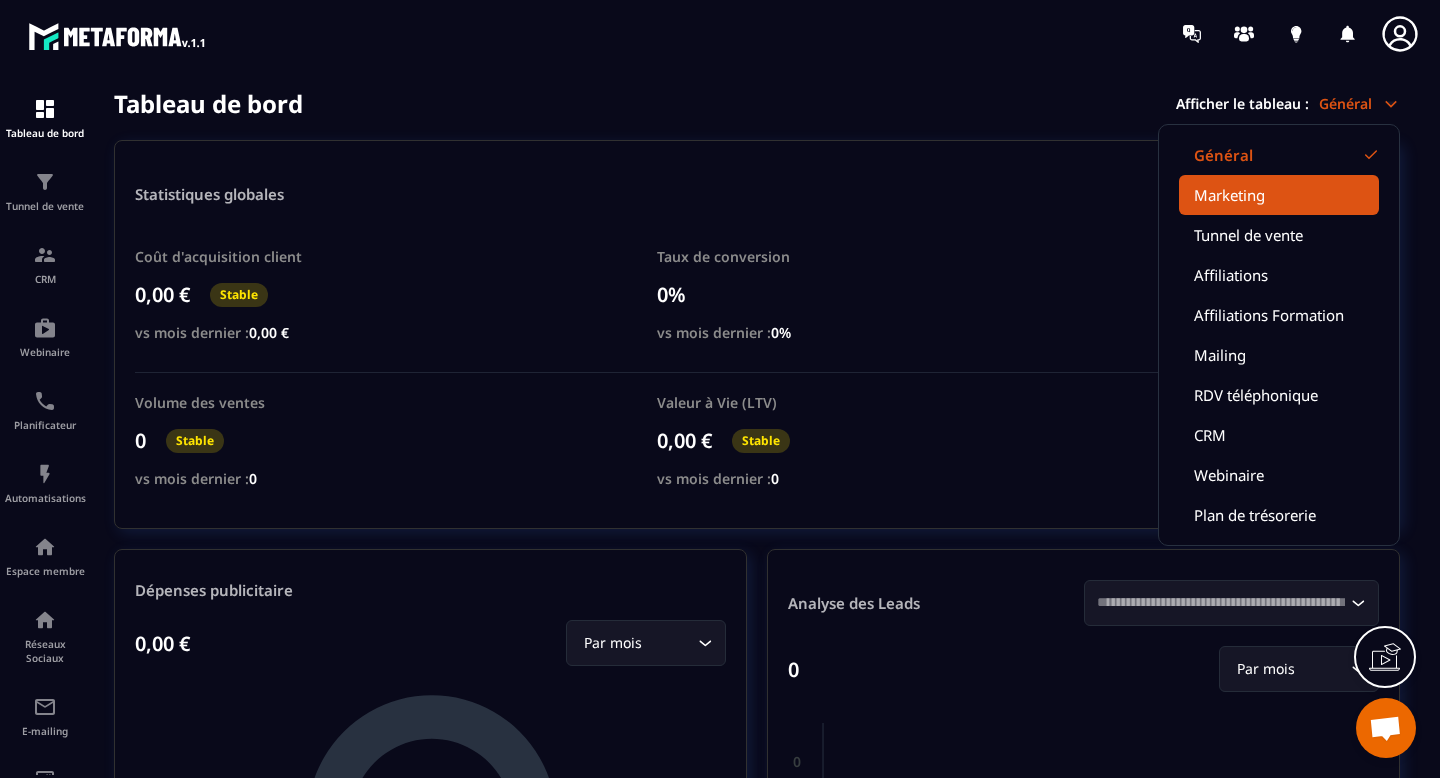 click on "Marketing" at bounding box center (1279, 195) 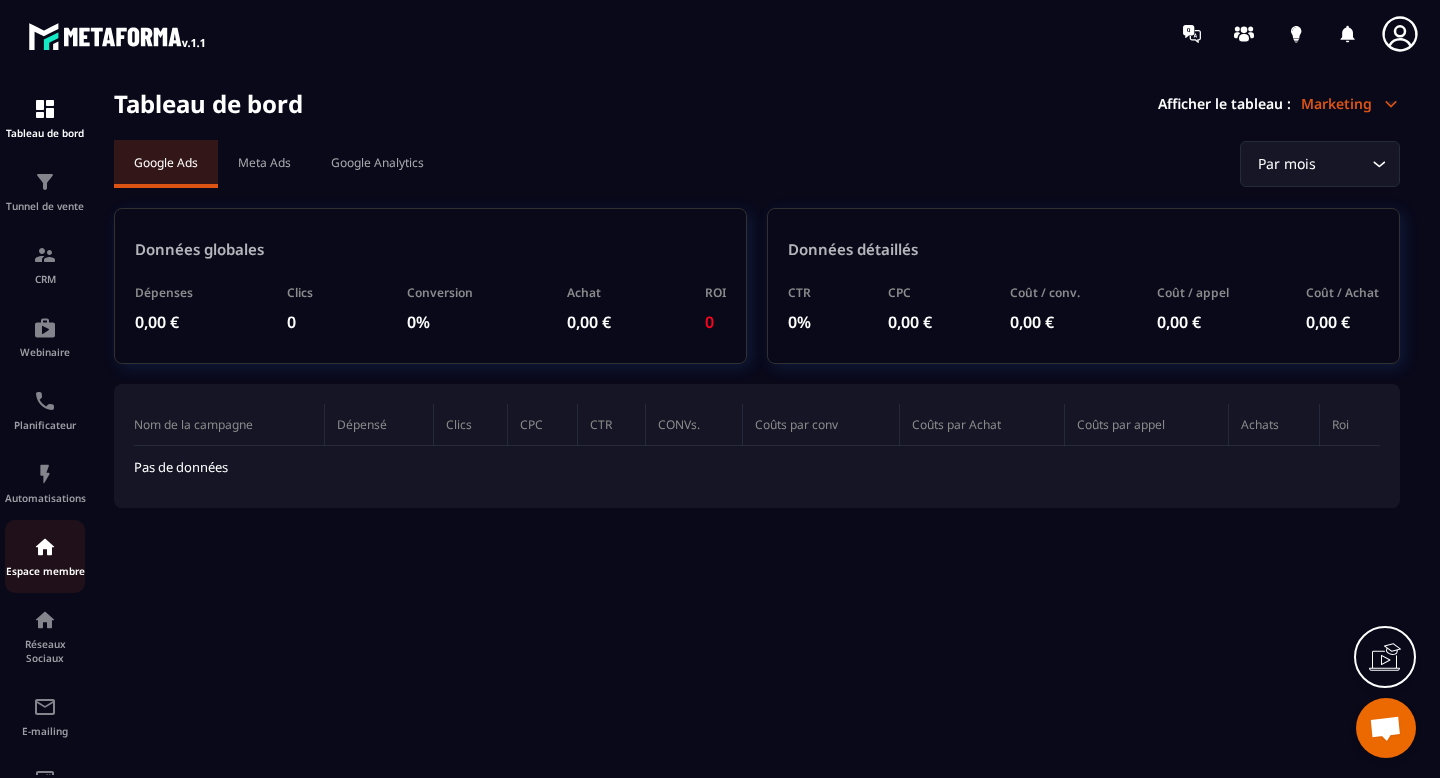 click on "Espace membre" at bounding box center (45, 556) 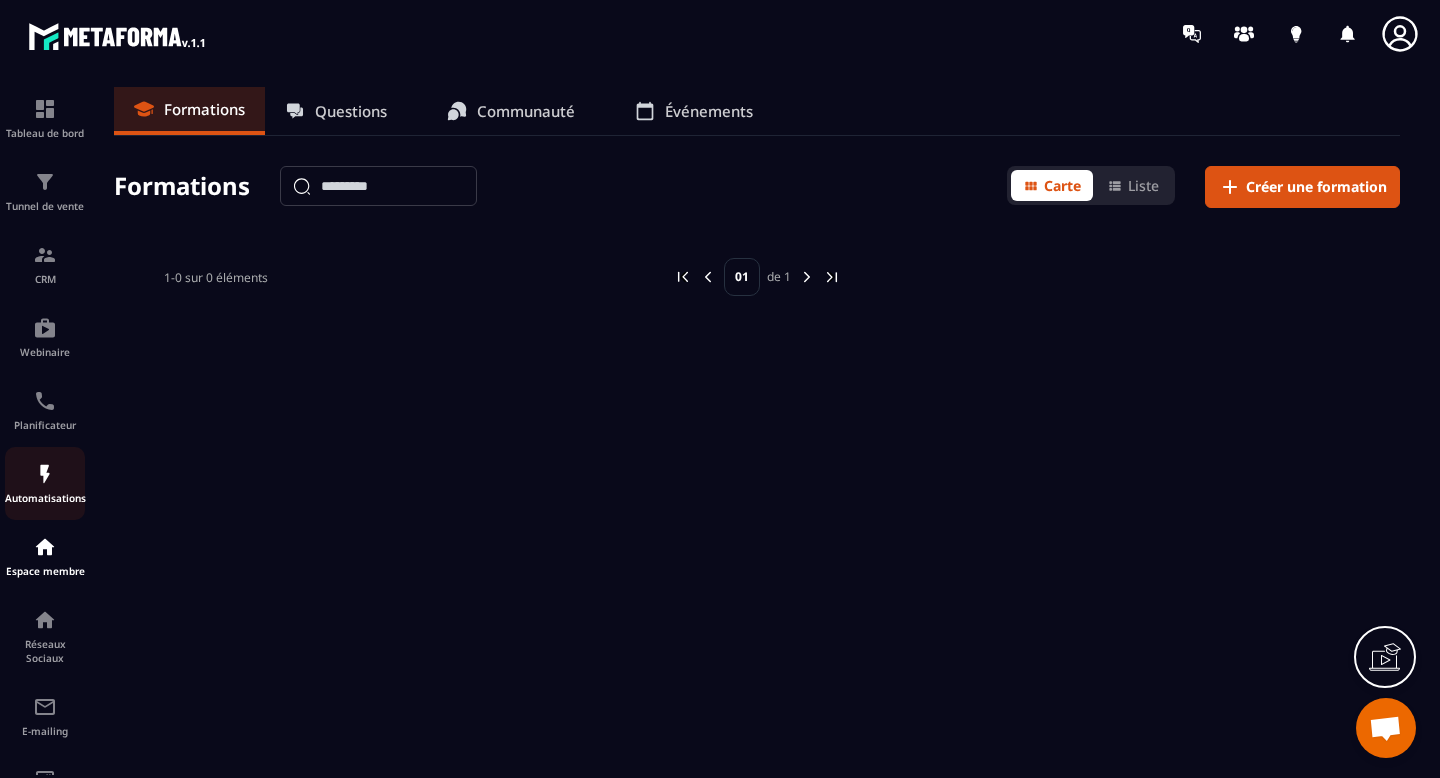 click at bounding box center [45, 474] 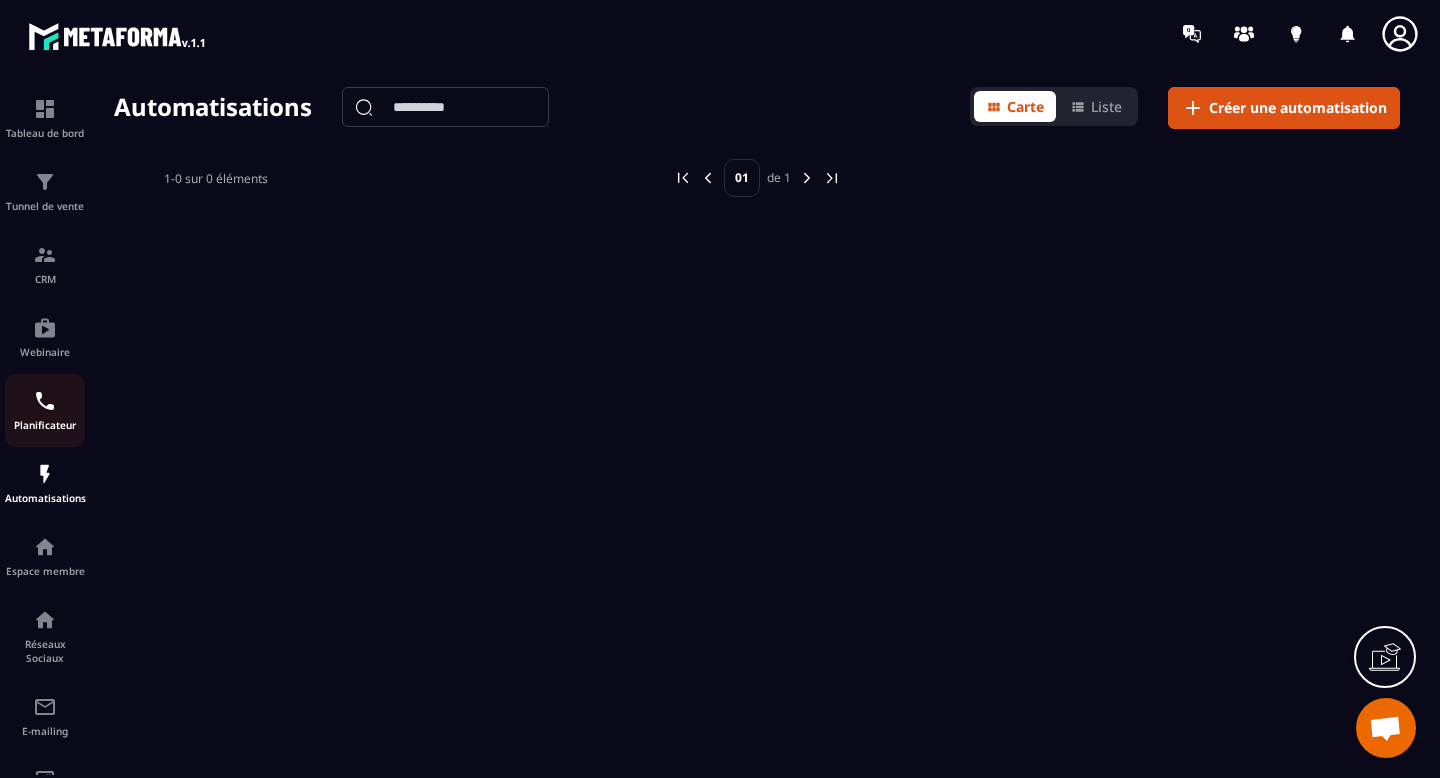 click at bounding box center (45, 401) 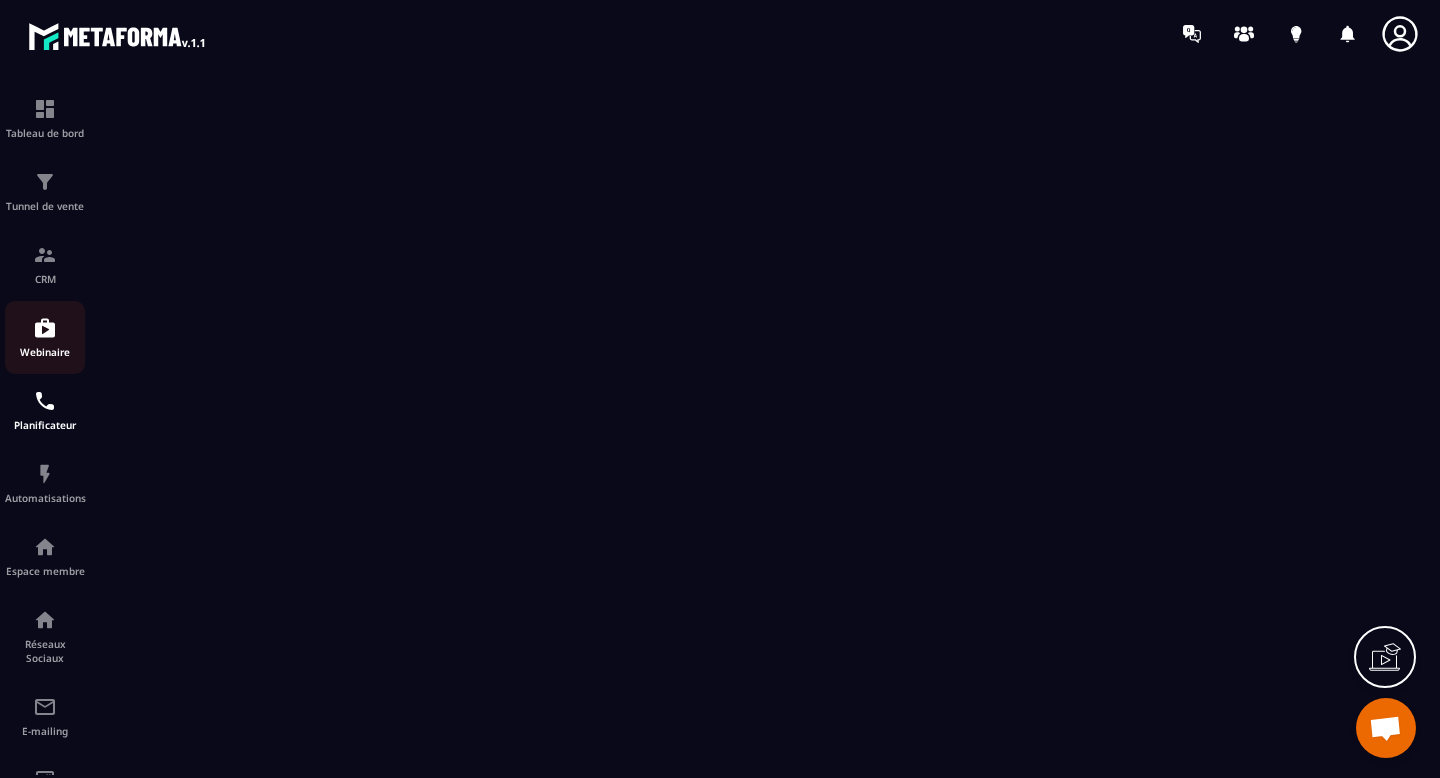 click at bounding box center [45, 328] 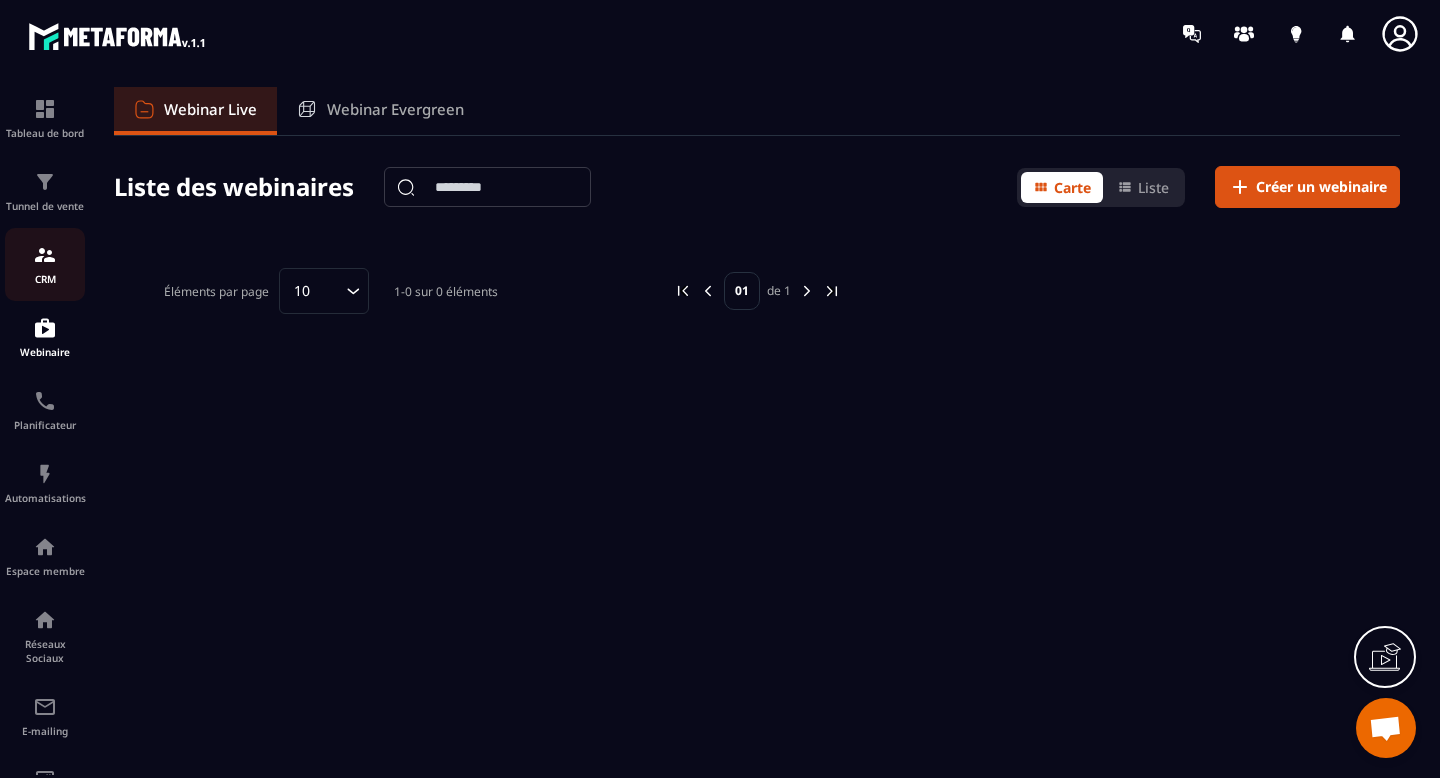 click on "CRM" at bounding box center (45, 264) 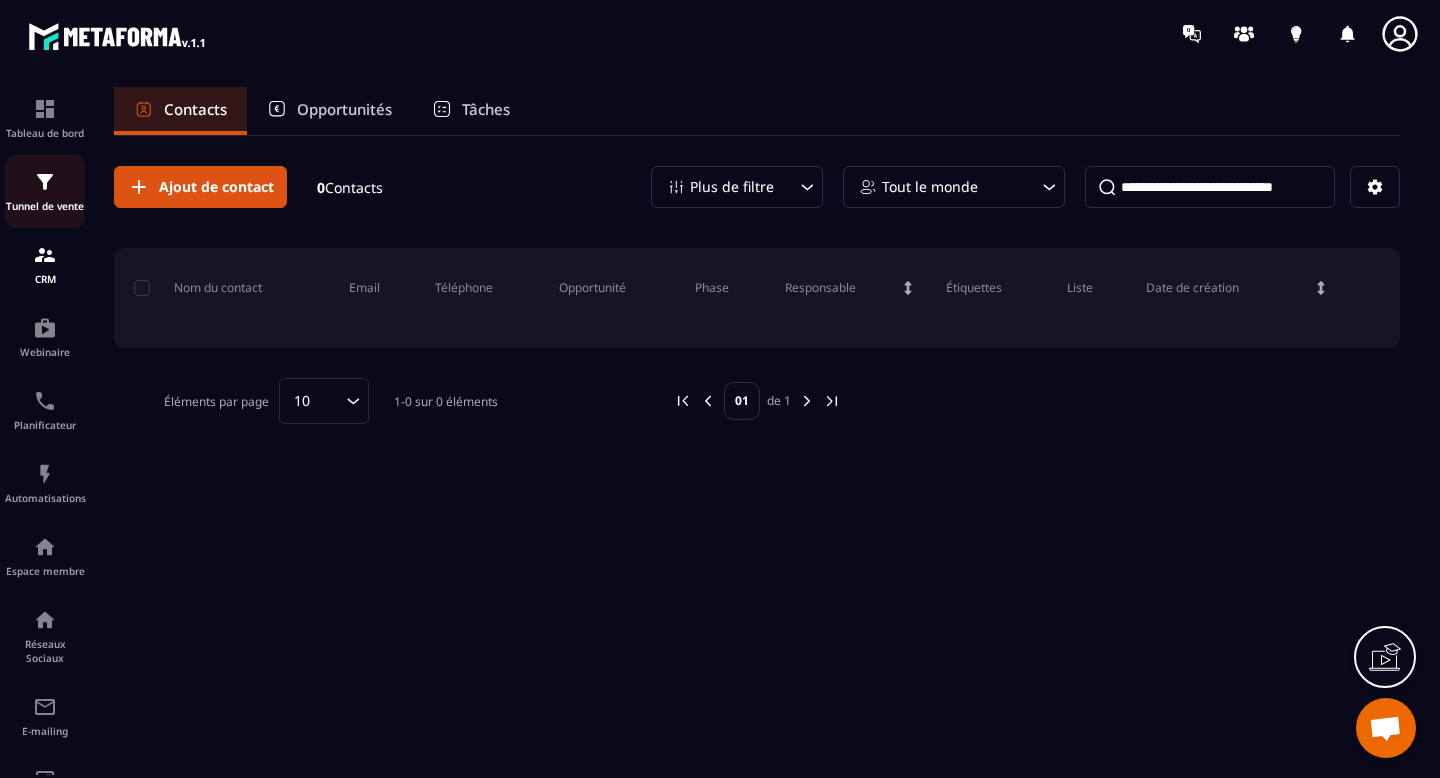 click on "Tunnel de vente" at bounding box center (45, 191) 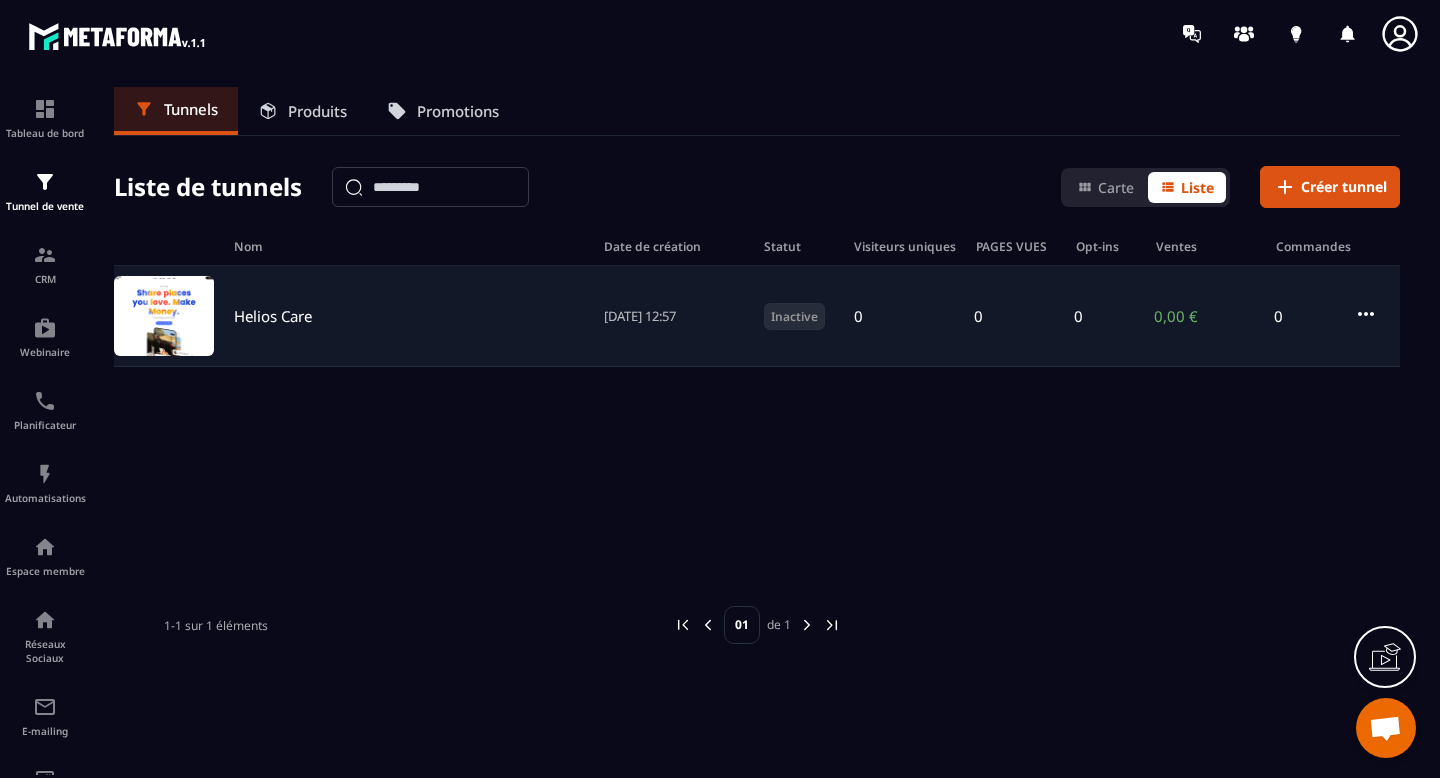 click on "Helios Care 10/07/2025 12:57 Inactive 0 0 0 0,00 € 0" 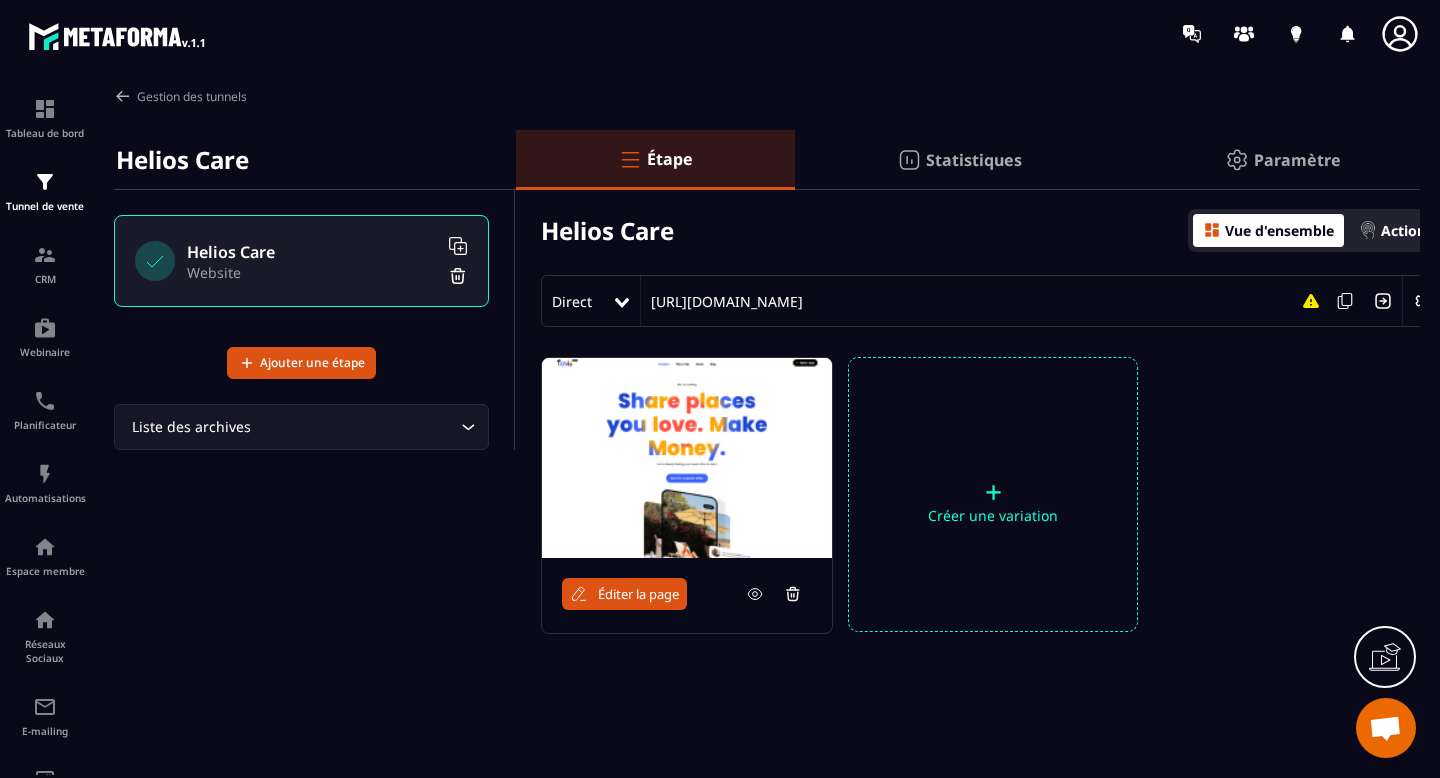 click at bounding box center (687, 458) 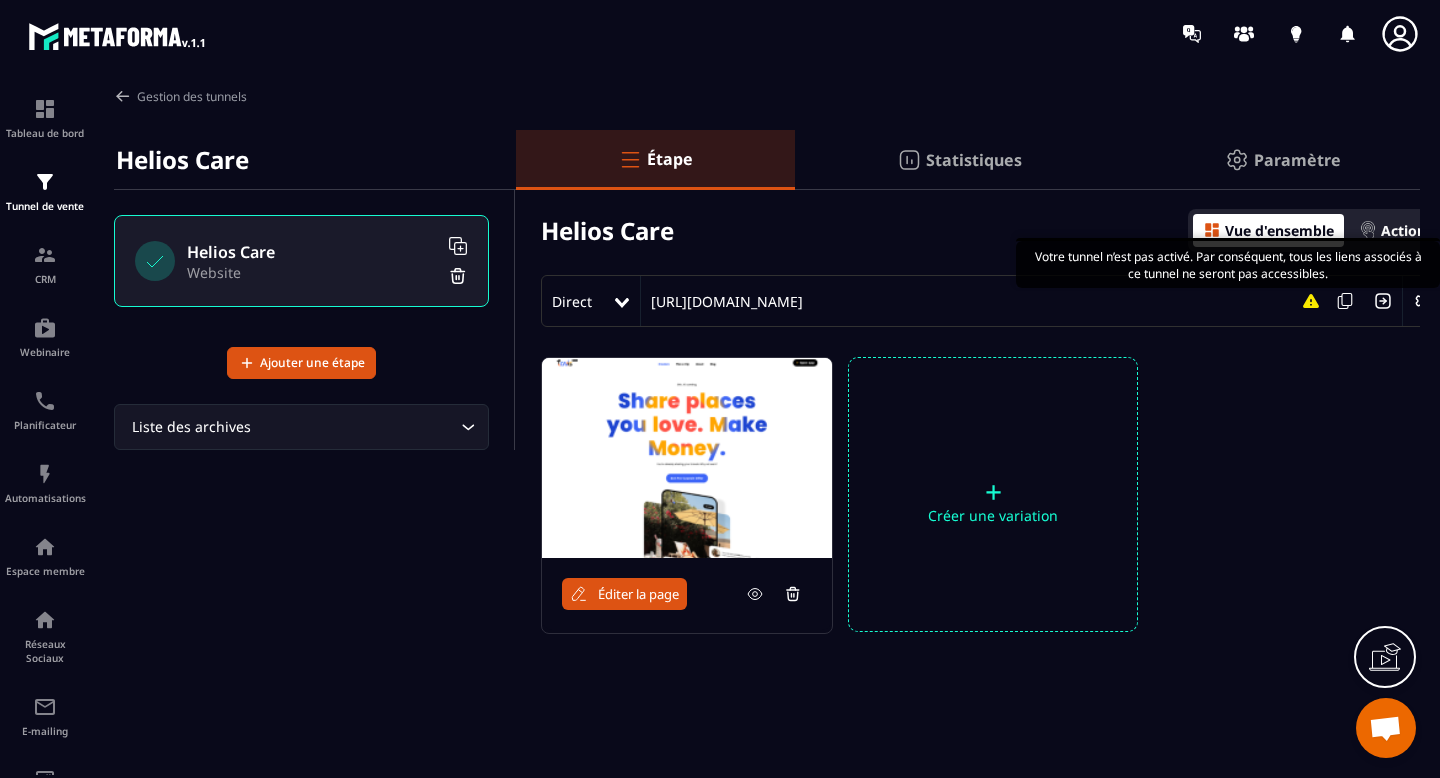 click 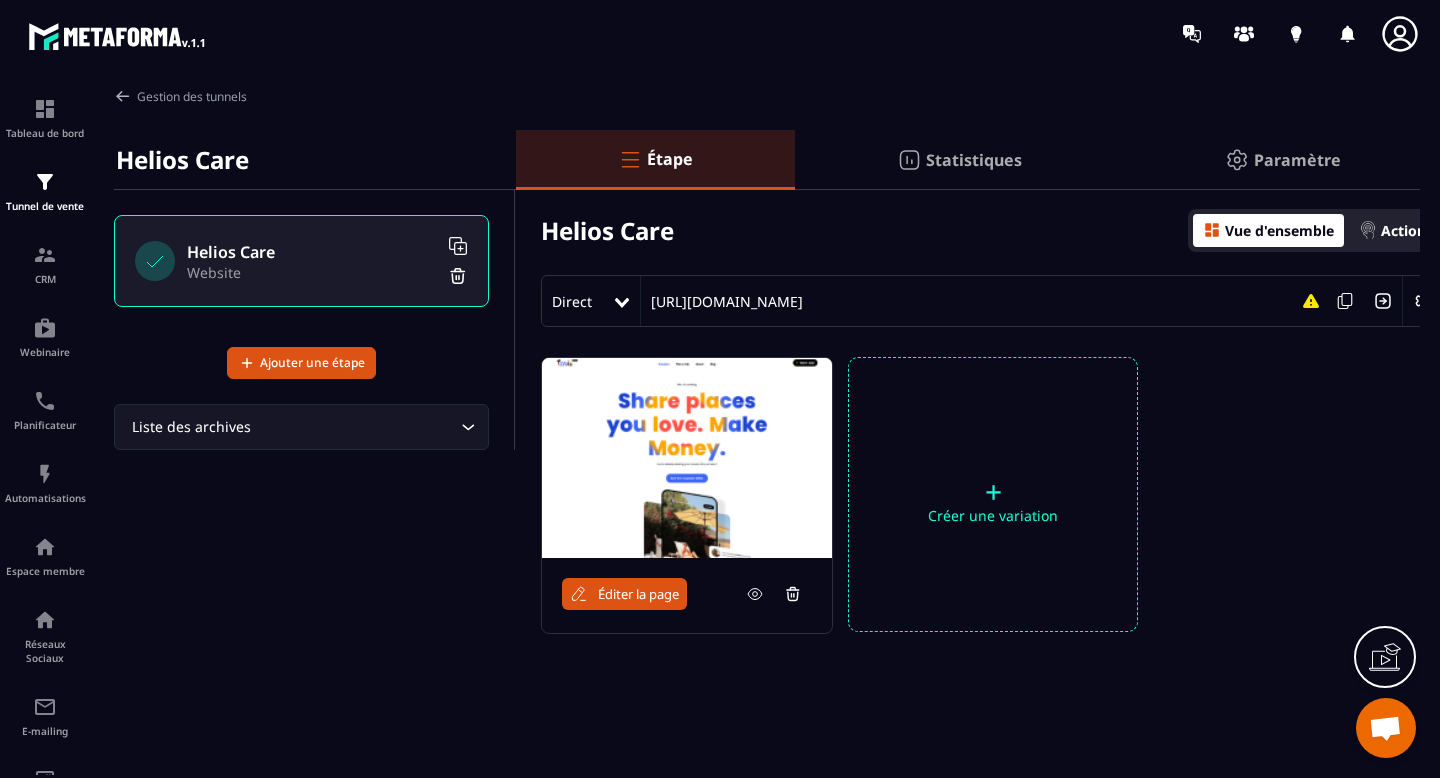 scroll, scrollTop: 0, scrollLeft: 23, axis: horizontal 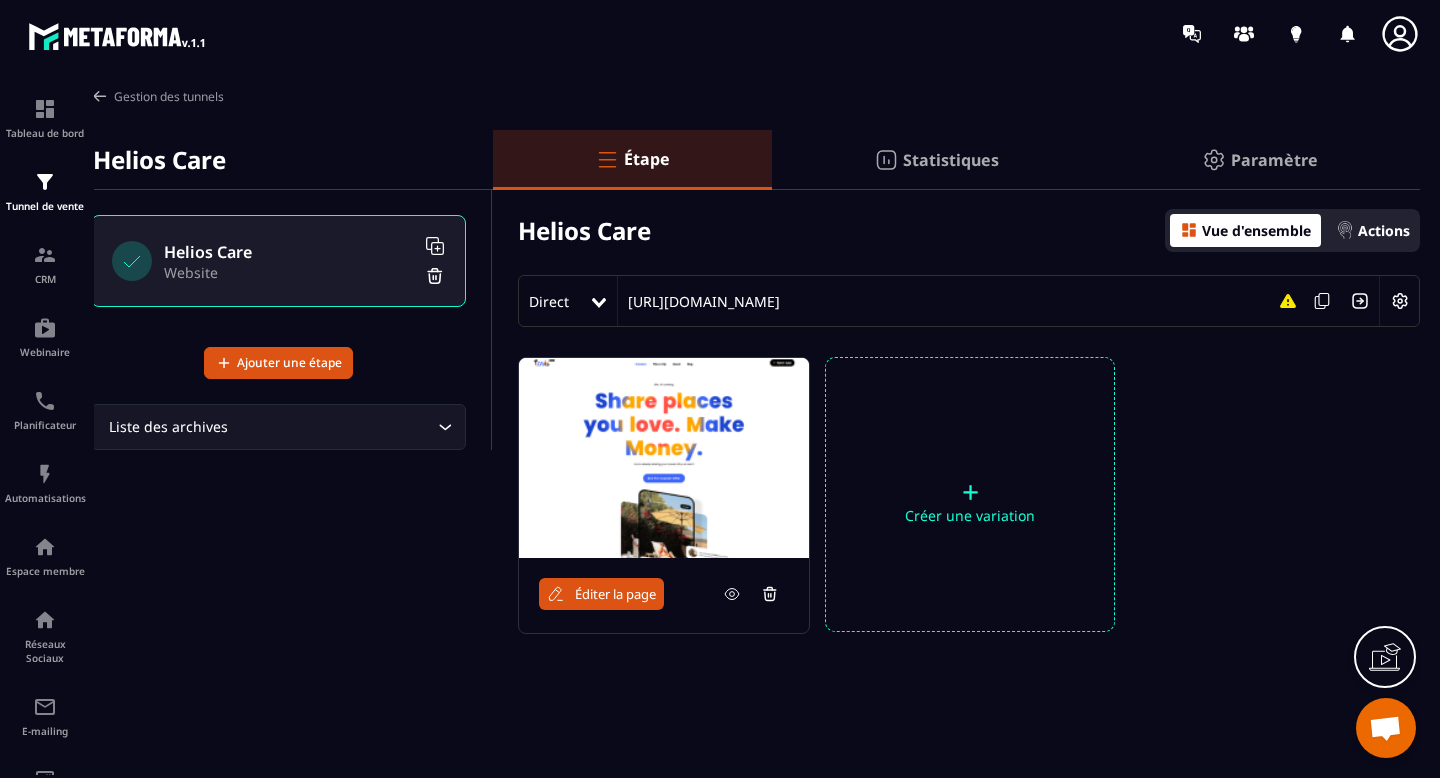 click on "Éditer la page" at bounding box center [601, 594] 